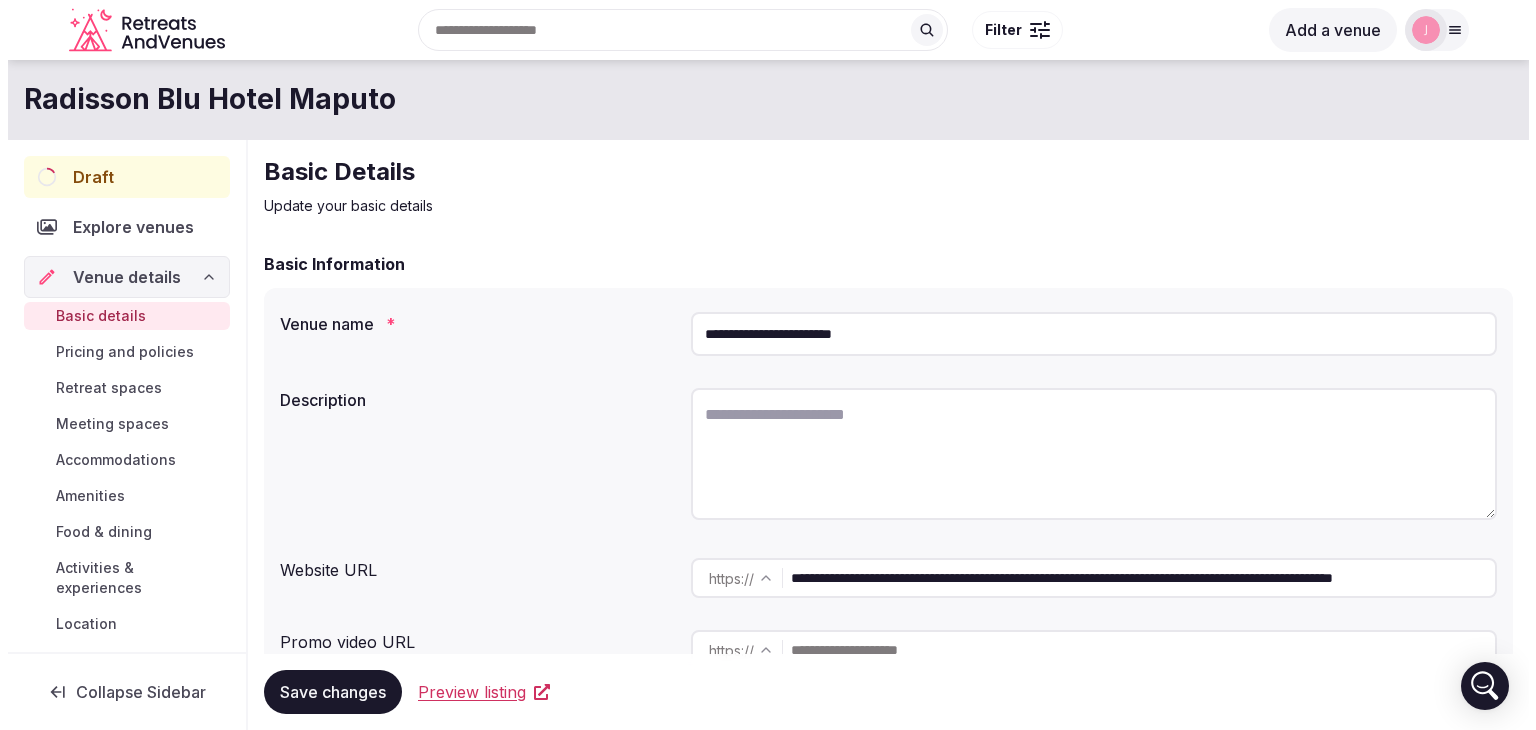 scroll, scrollTop: 0, scrollLeft: 0, axis: both 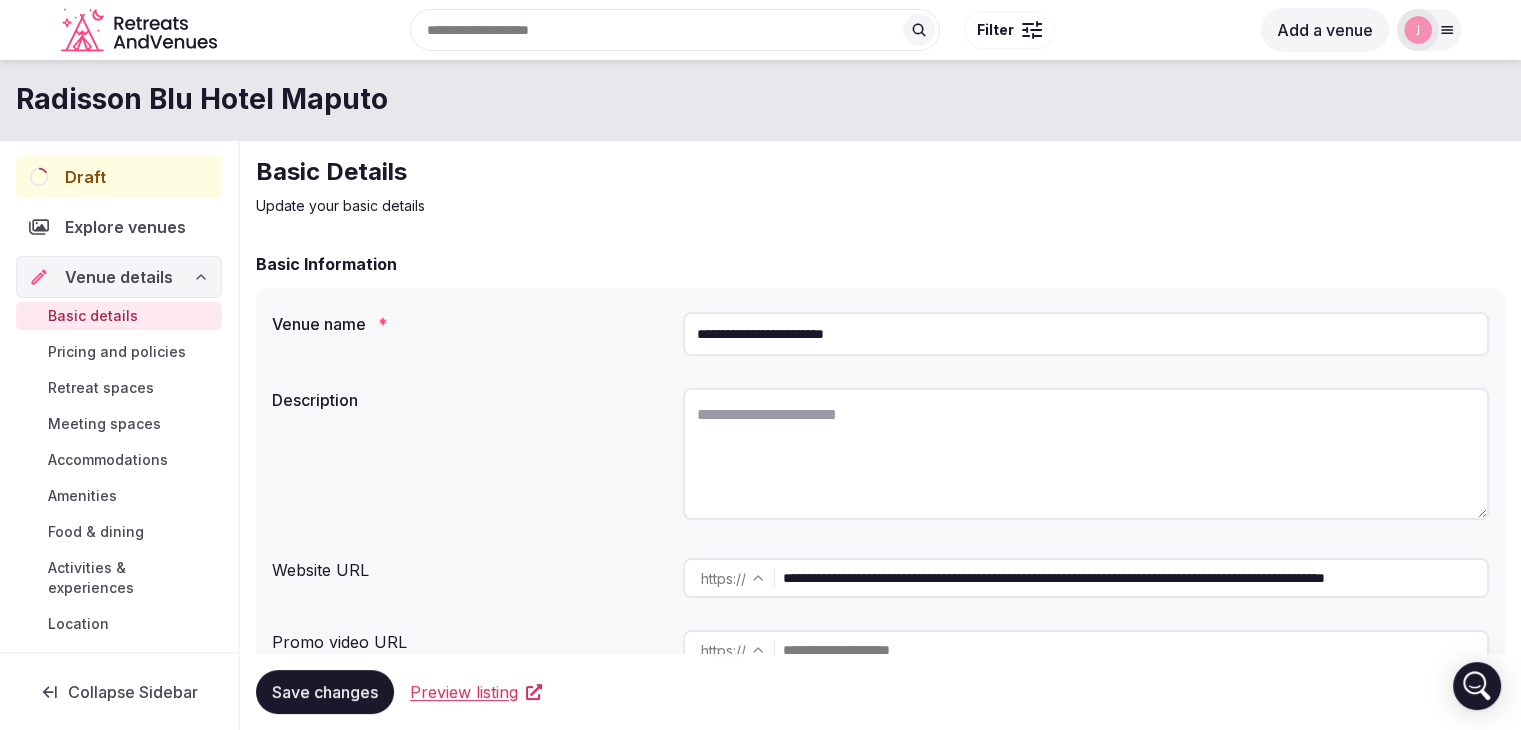click on "Meeting spaces" at bounding box center [104, 424] 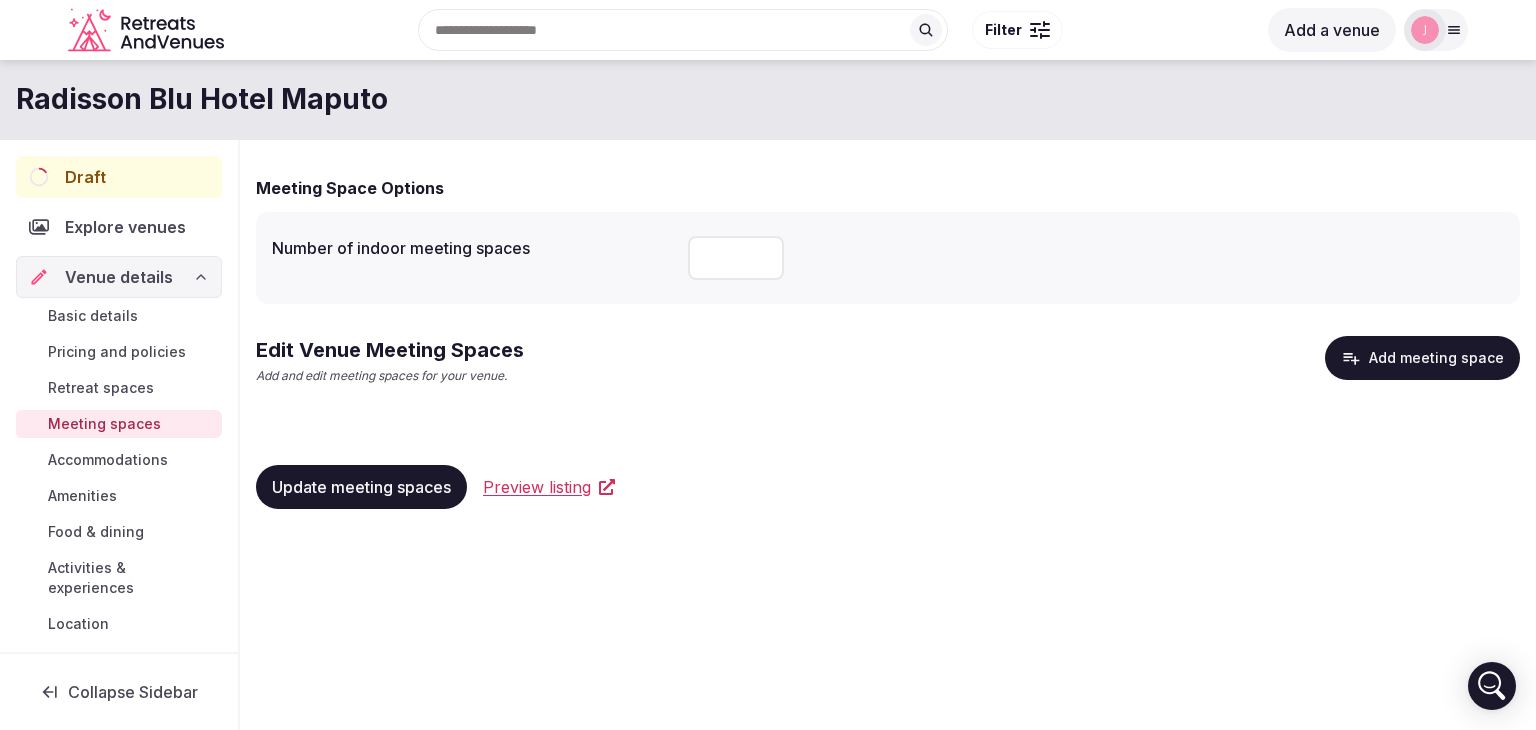 click at bounding box center (736, 258) 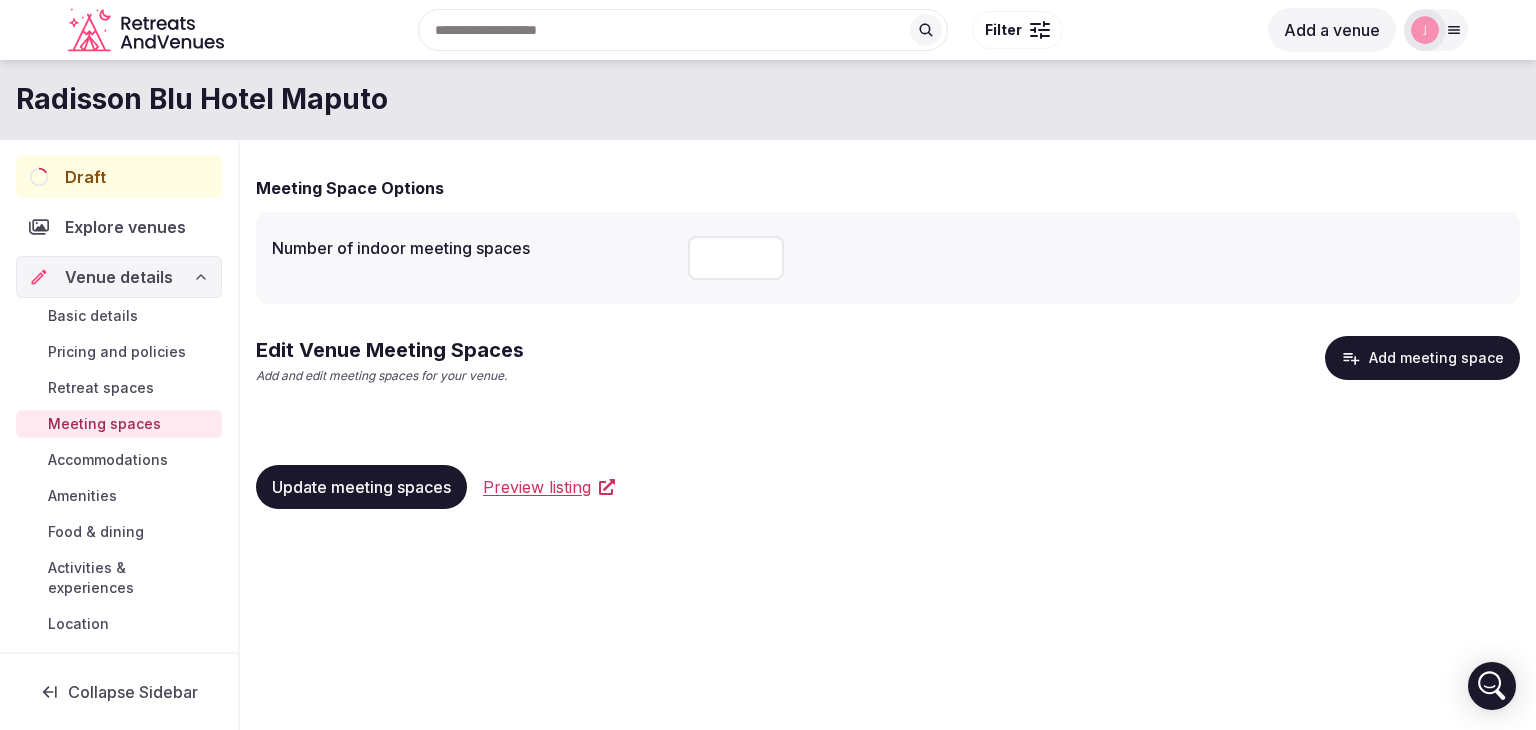 type on "*" 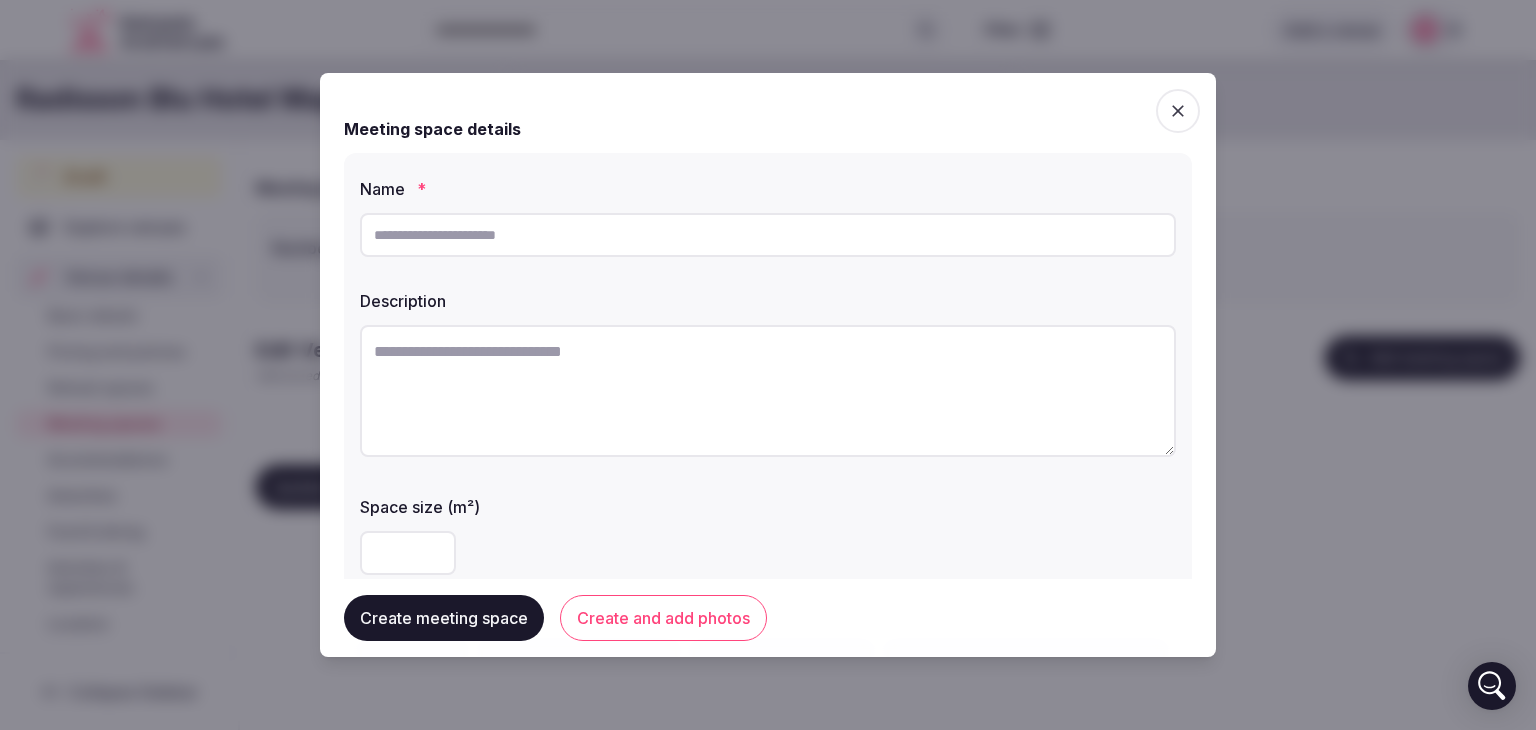 click 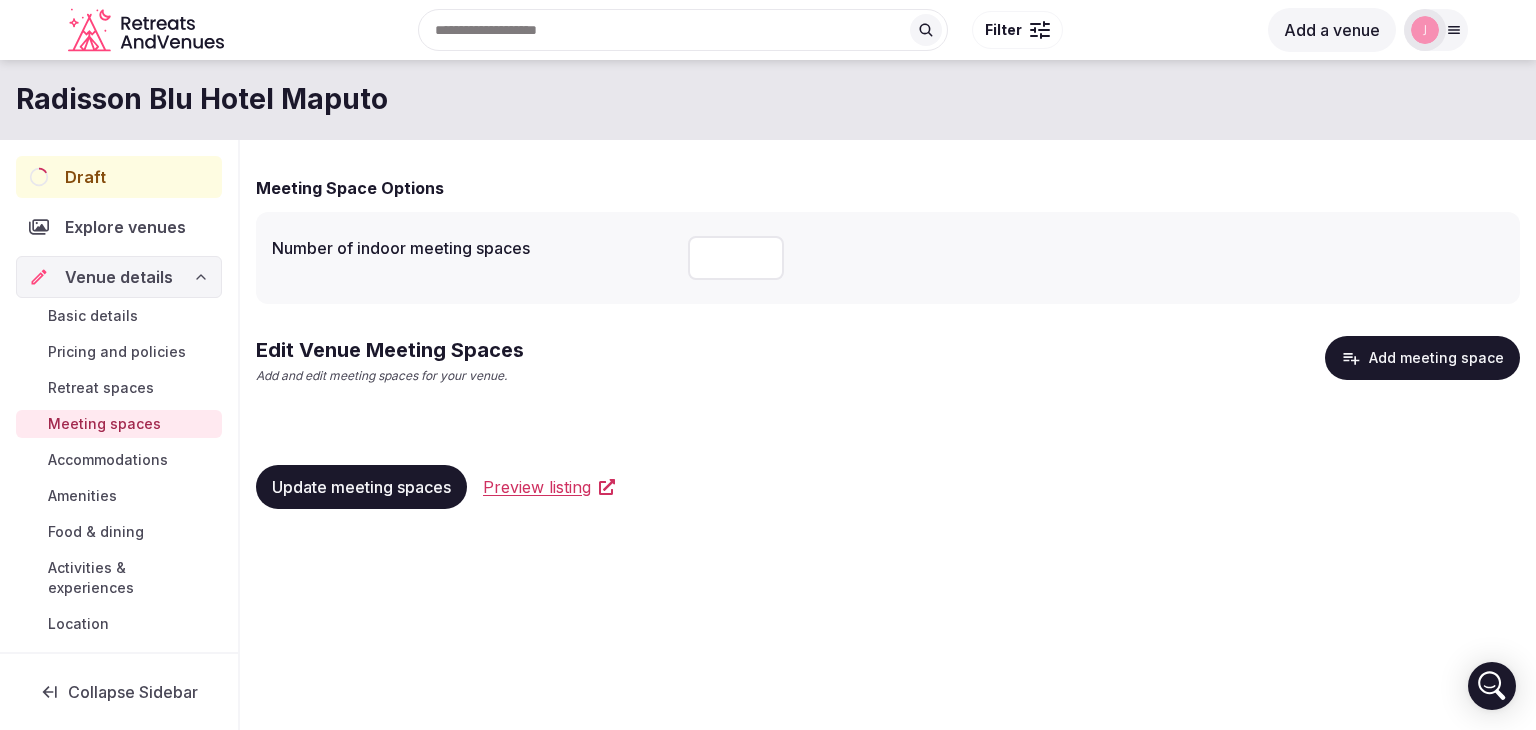 click on "Update meeting spaces" at bounding box center [361, 487] 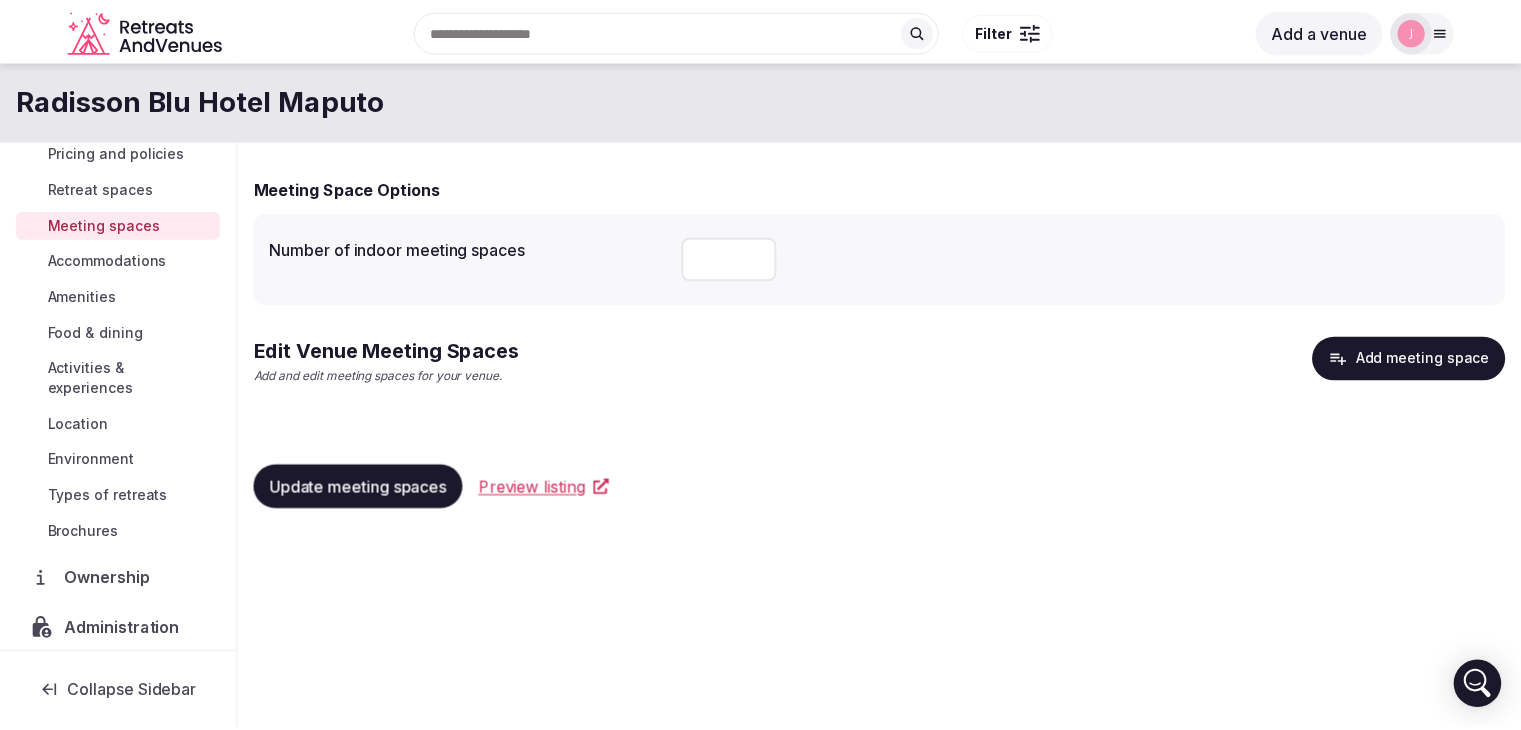 scroll, scrollTop: 261, scrollLeft: 0, axis: vertical 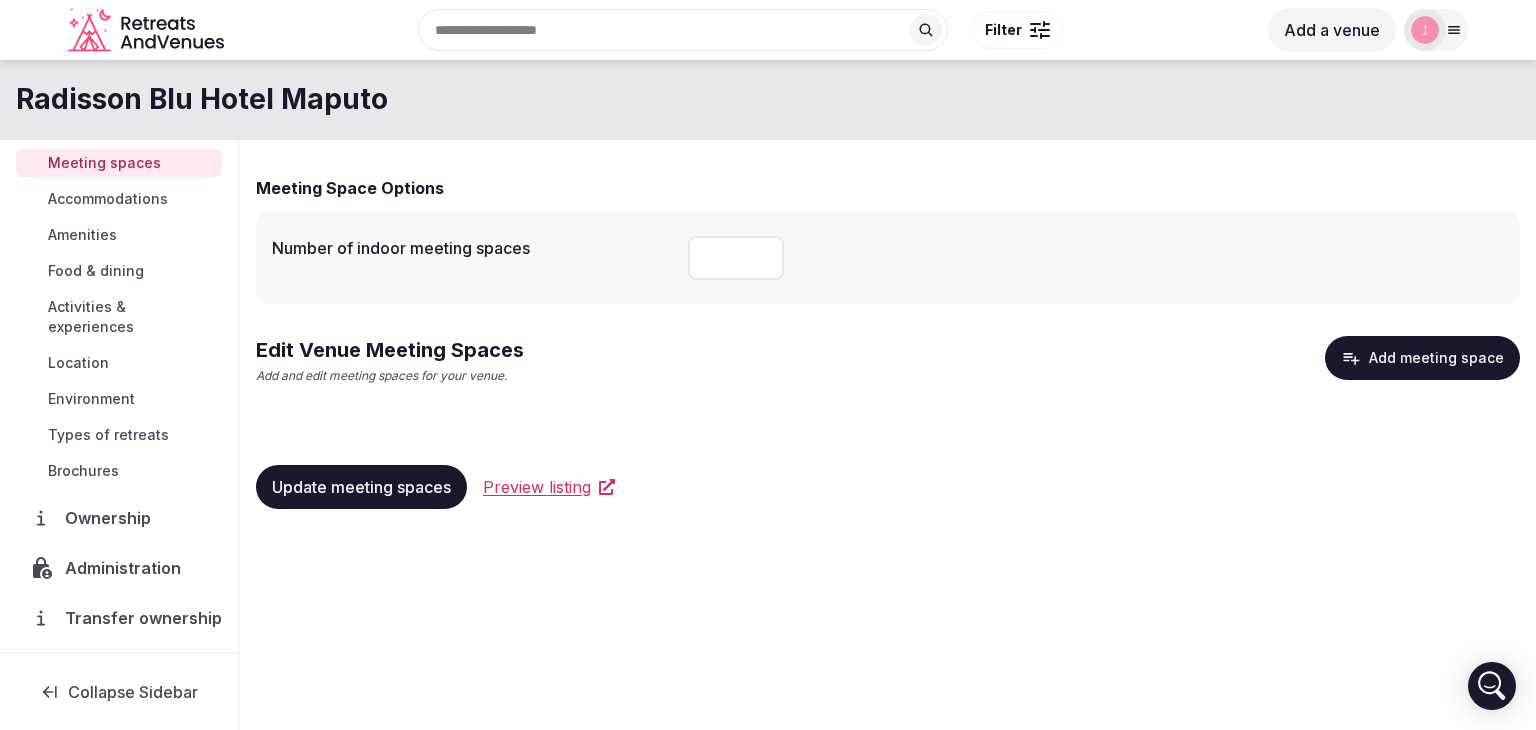 click on "Brochures" at bounding box center [83, 471] 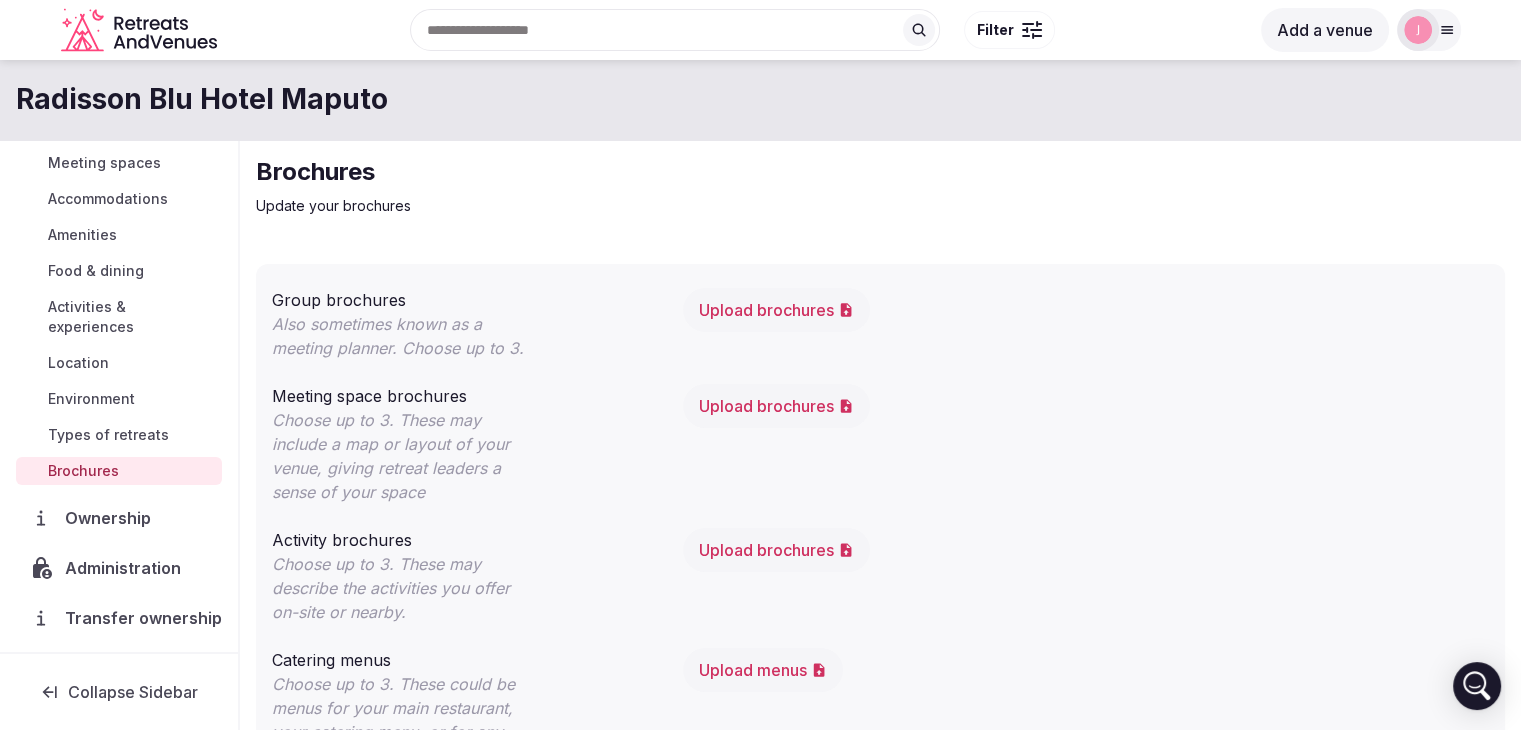 scroll, scrollTop: 95, scrollLeft: 0, axis: vertical 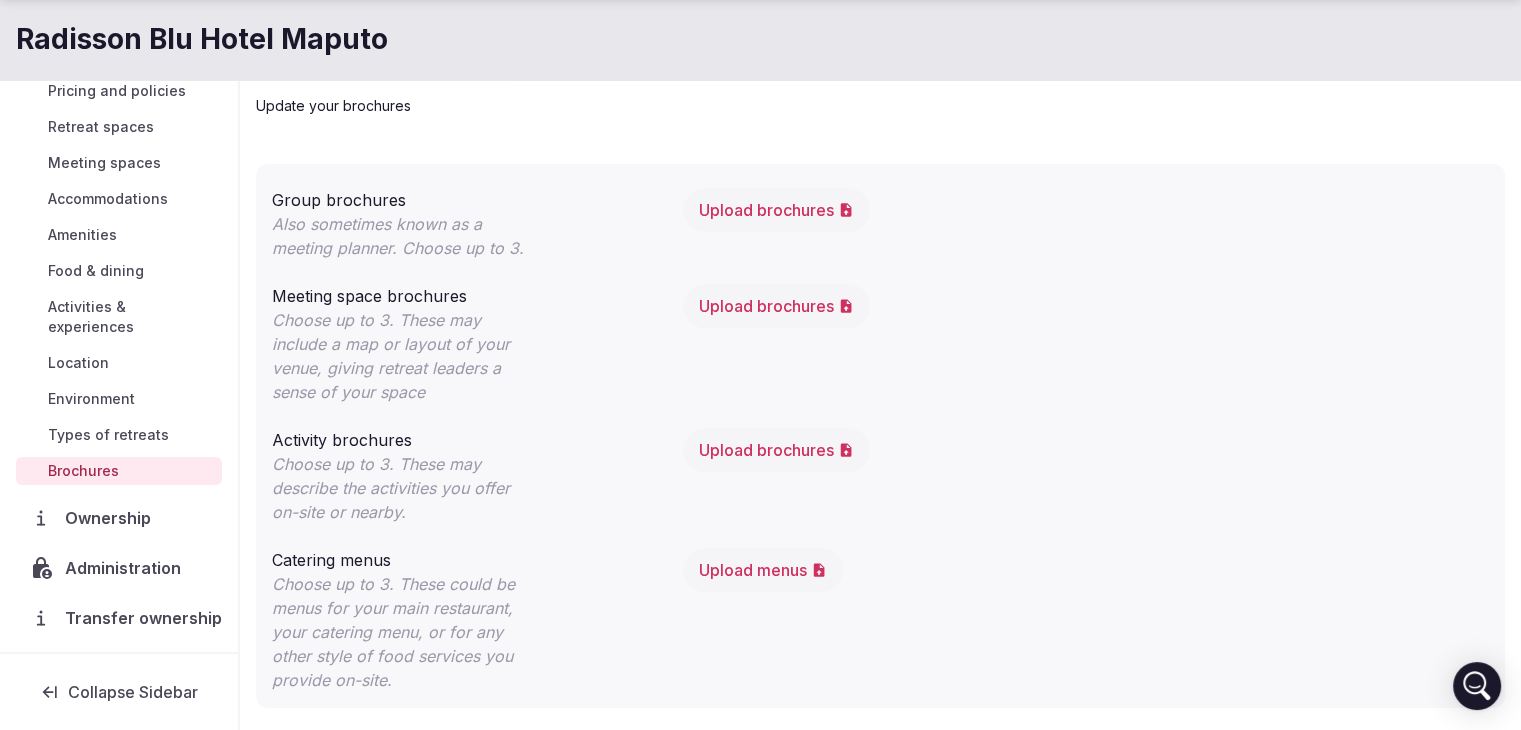 click on "Upload brochures" at bounding box center [776, 306] 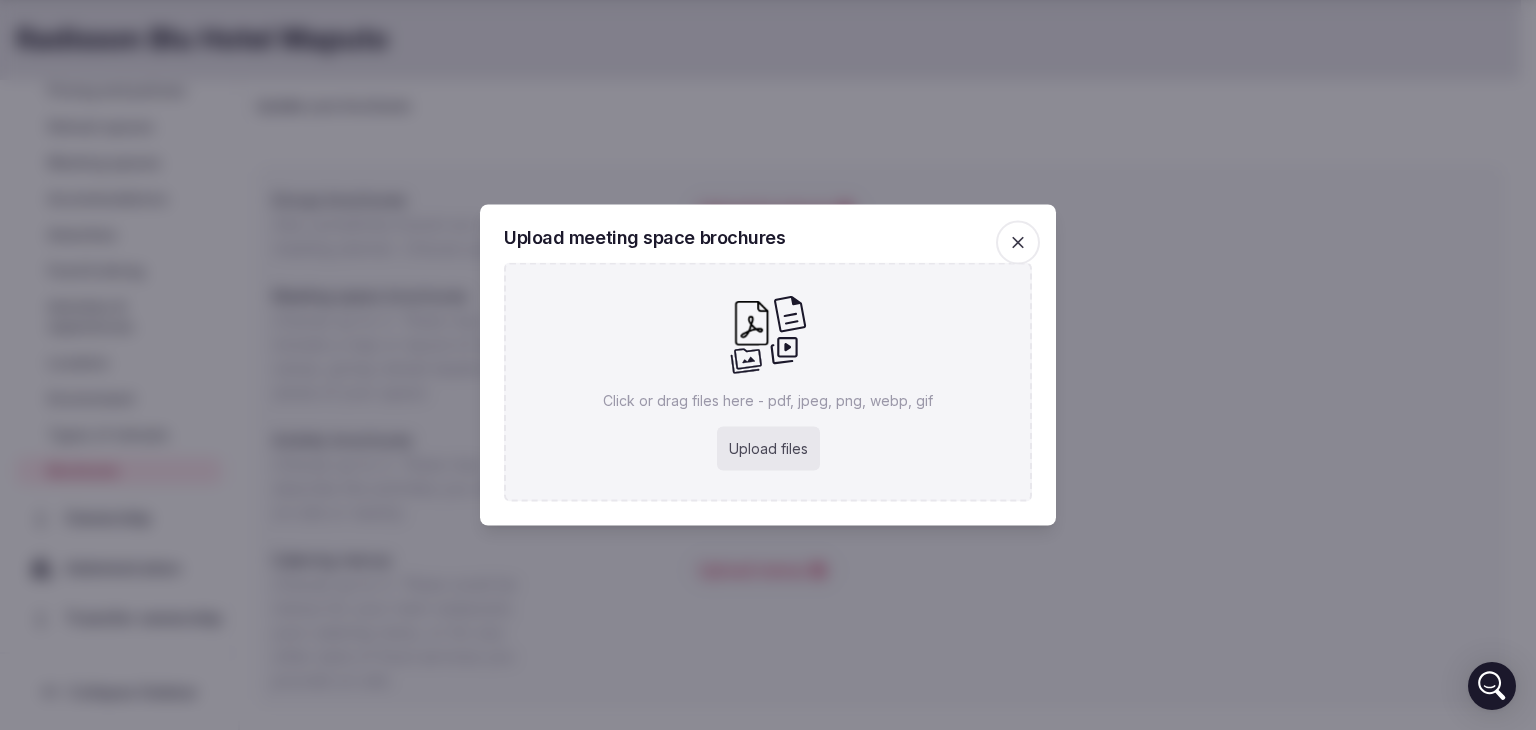 click on "Upload files" at bounding box center [768, 449] 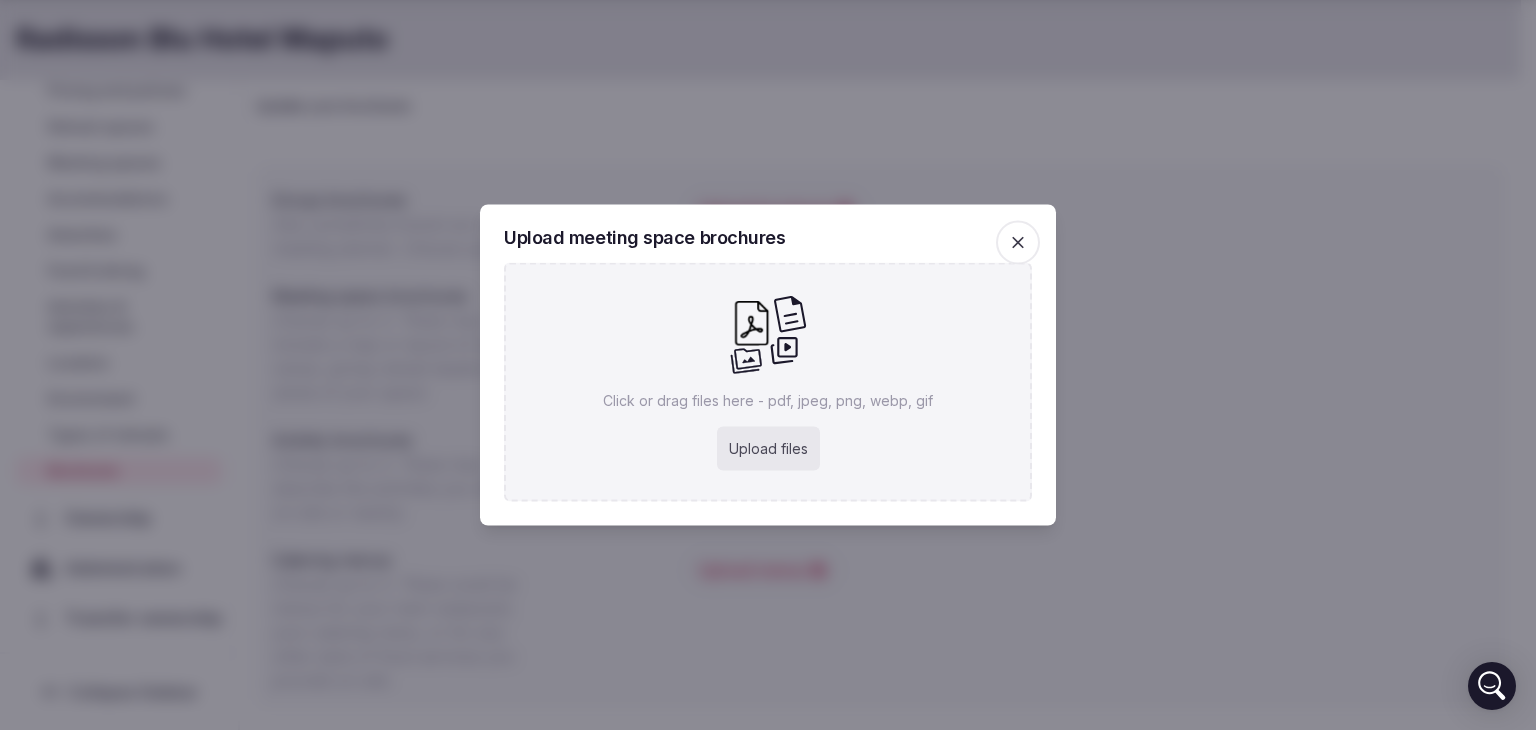 type on "**********" 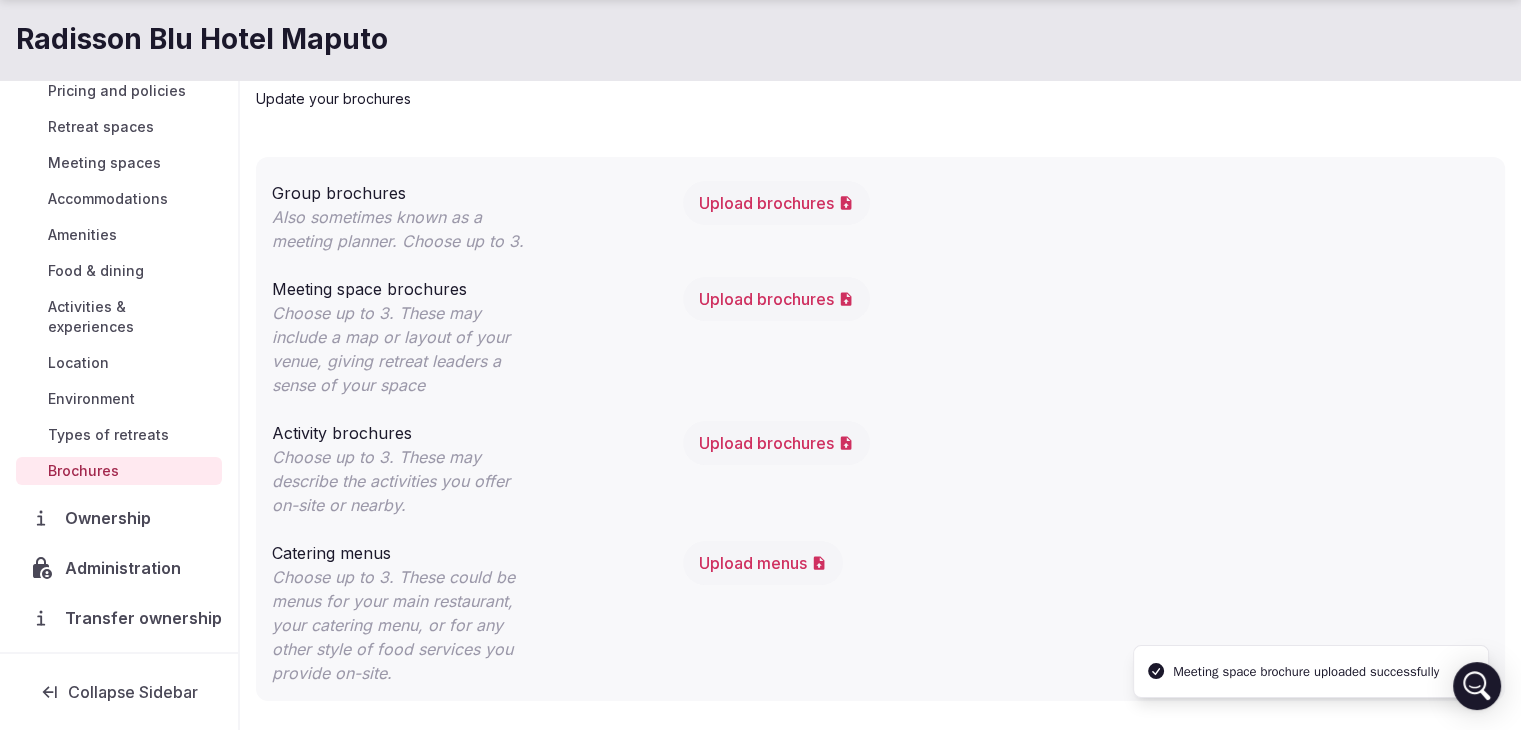 scroll, scrollTop: 114, scrollLeft: 0, axis: vertical 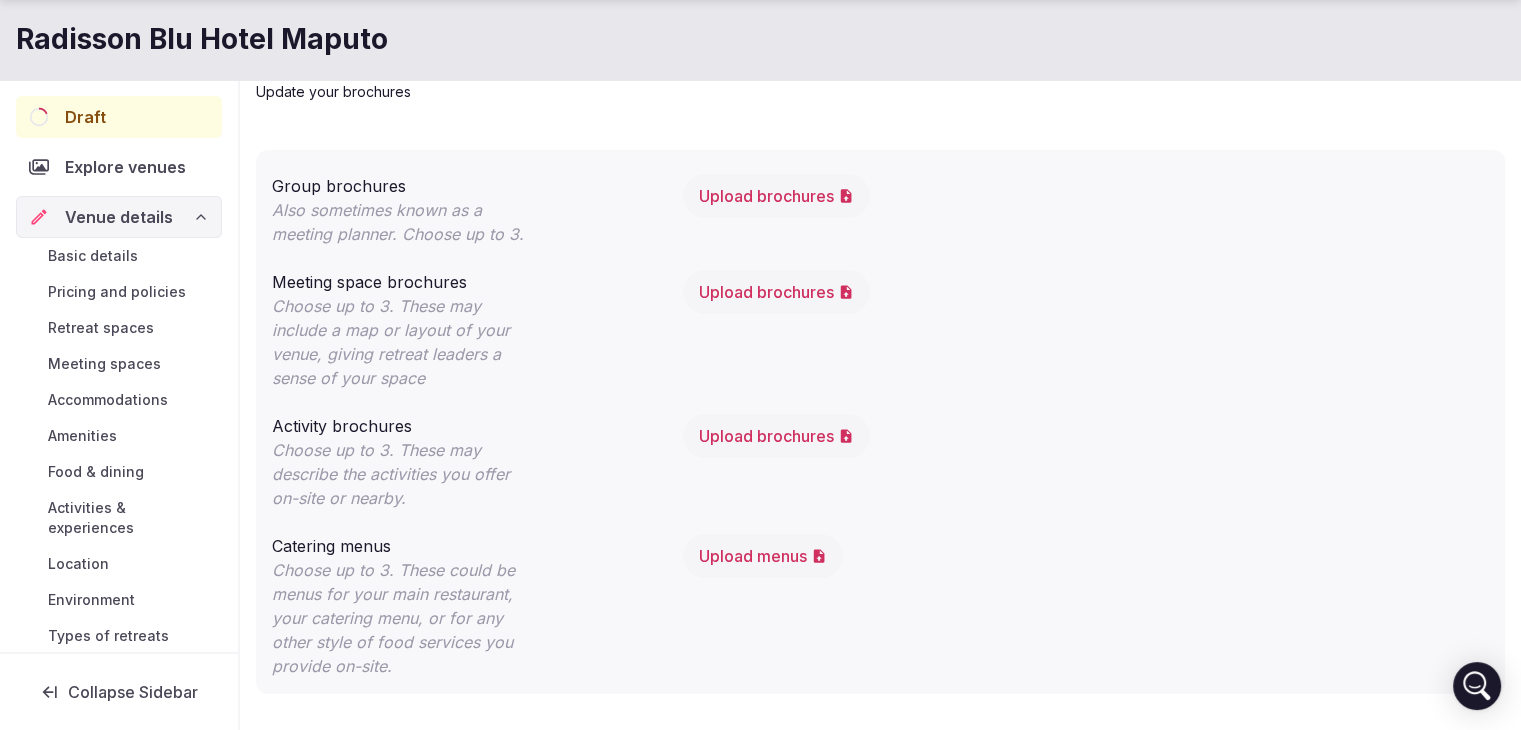 click on "Basic details" at bounding box center [93, 256] 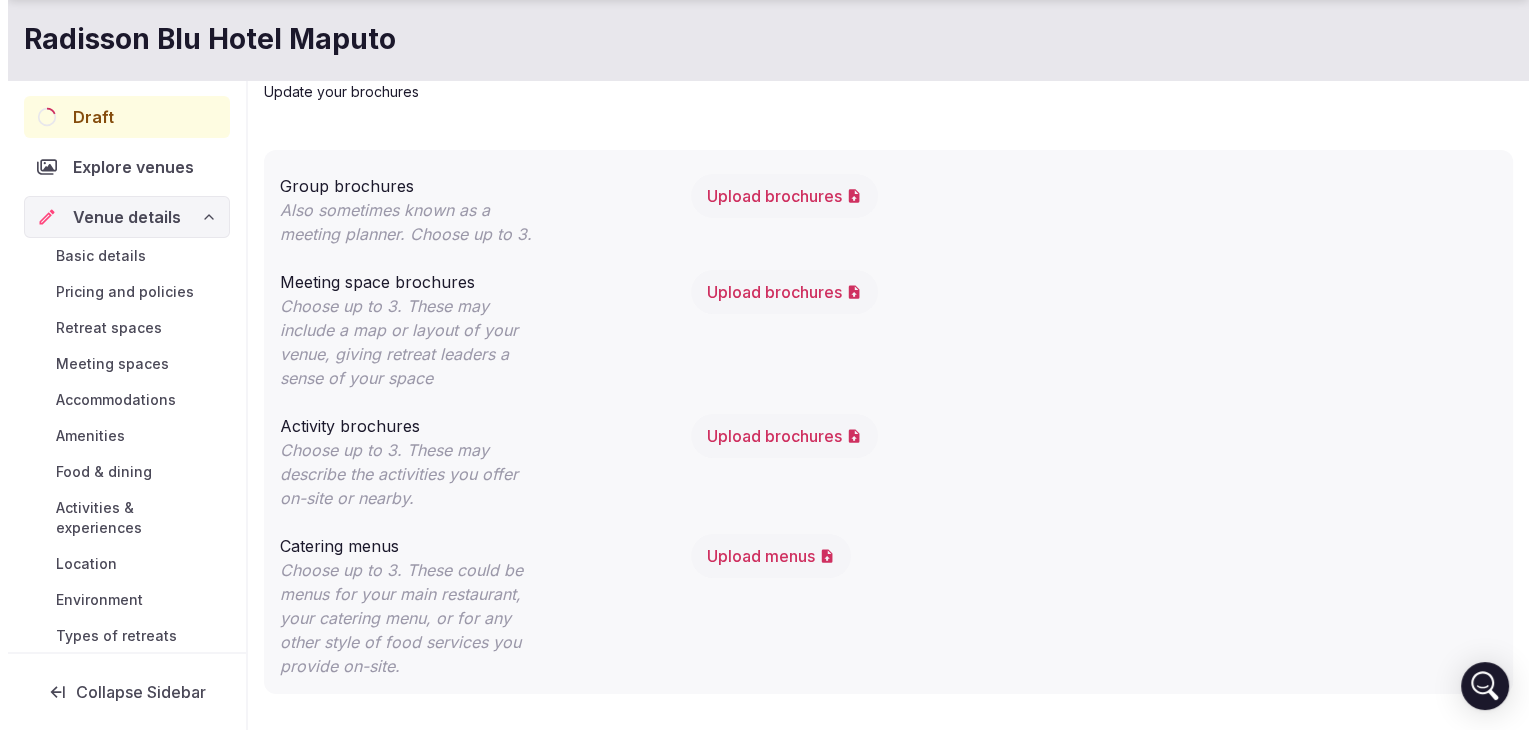 scroll, scrollTop: 0, scrollLeft: 0, axis: both 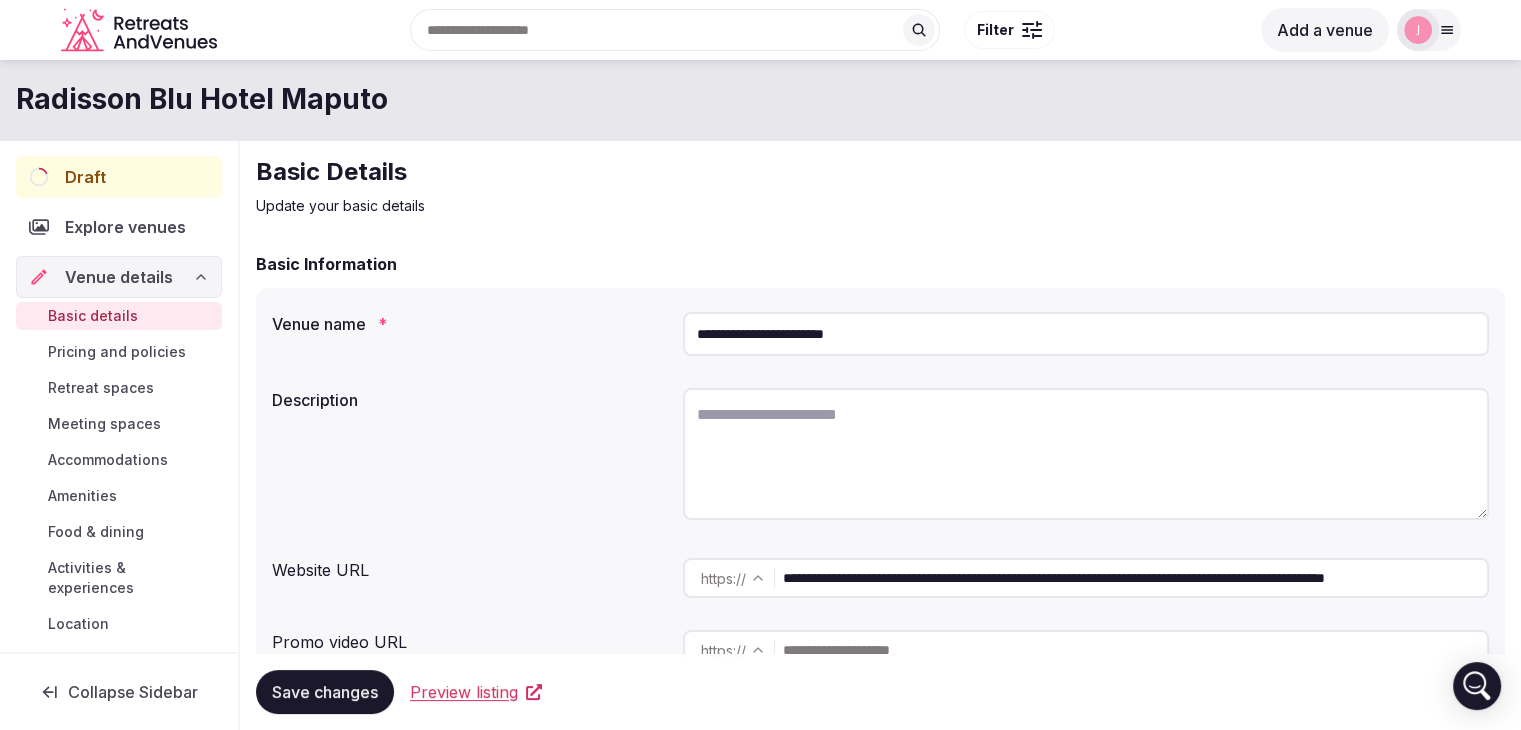 click on "Meeting spaces" at bounding box center [104, 424] 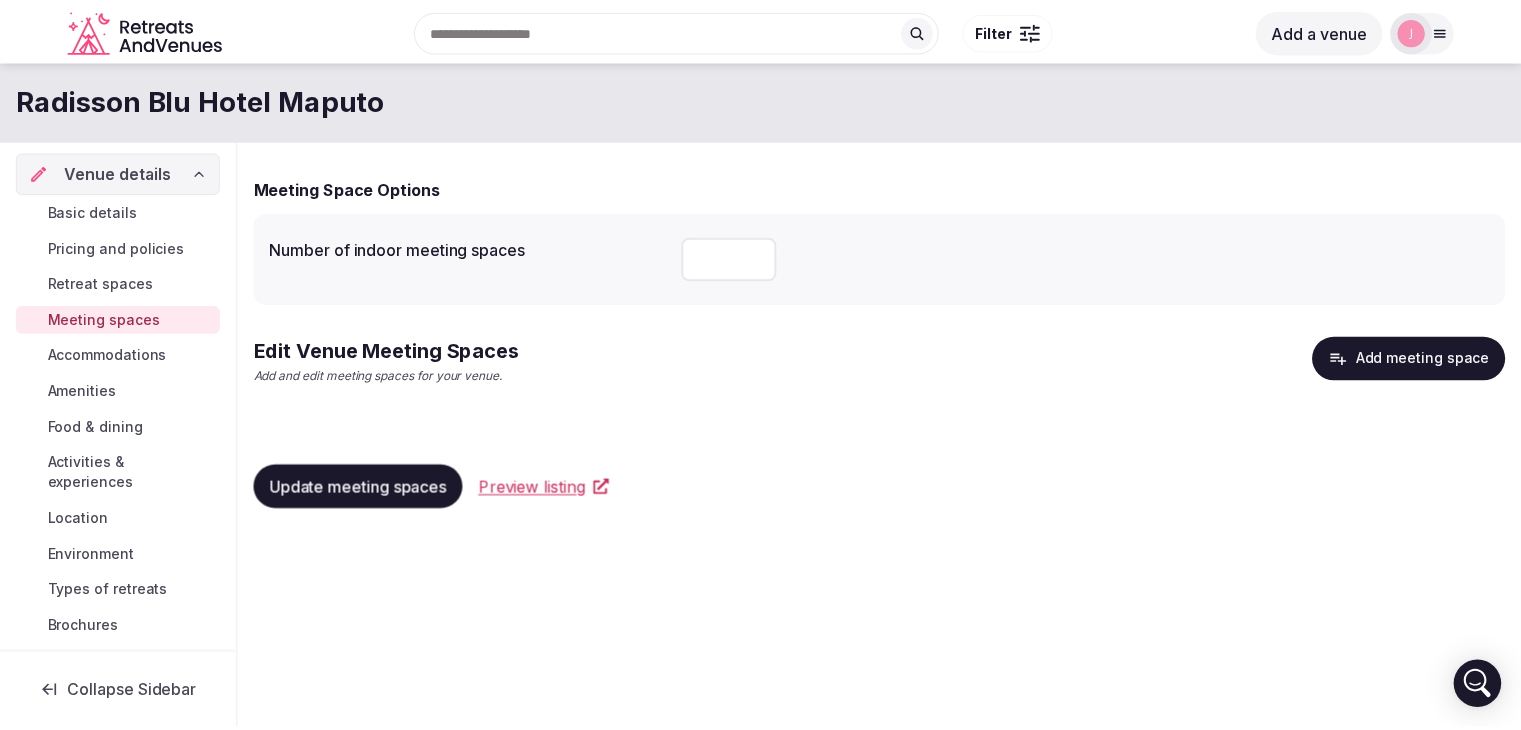 scroll, scrollTop: 261, scrollLeft: 0, axis: vertical 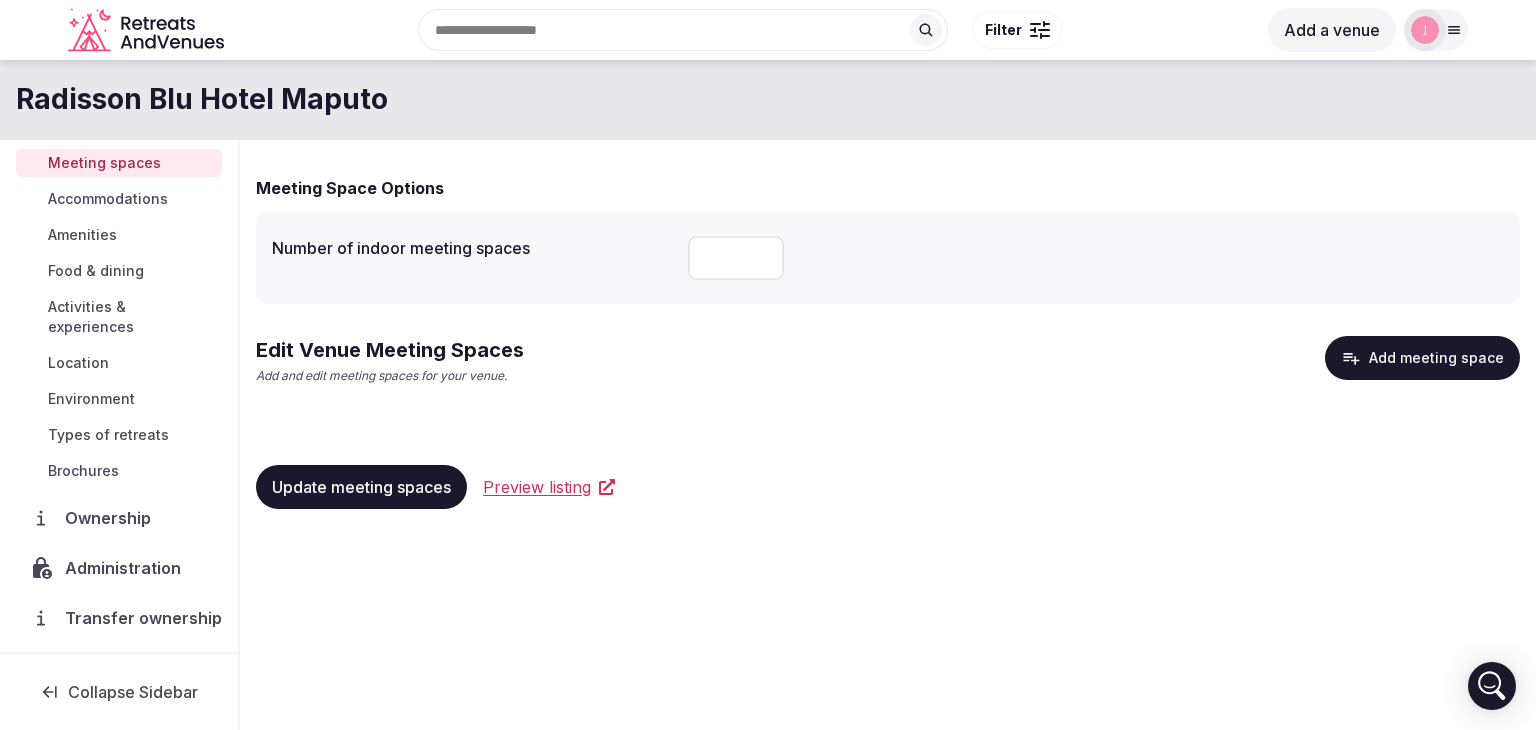 click on "Brochures" at bounding box center [83, 471] 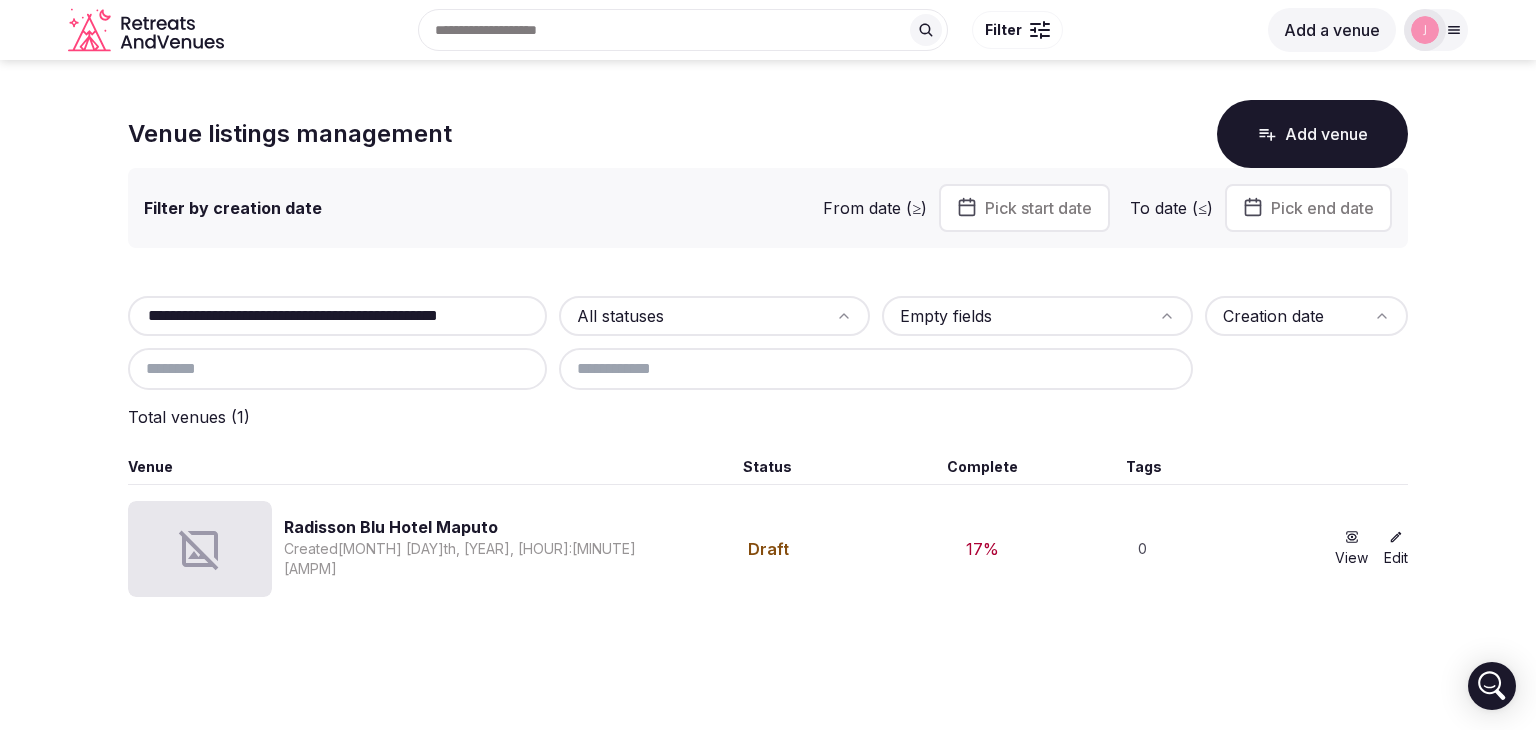 scroll, scrollTop: 0, scrollLeft: 0, axis: both 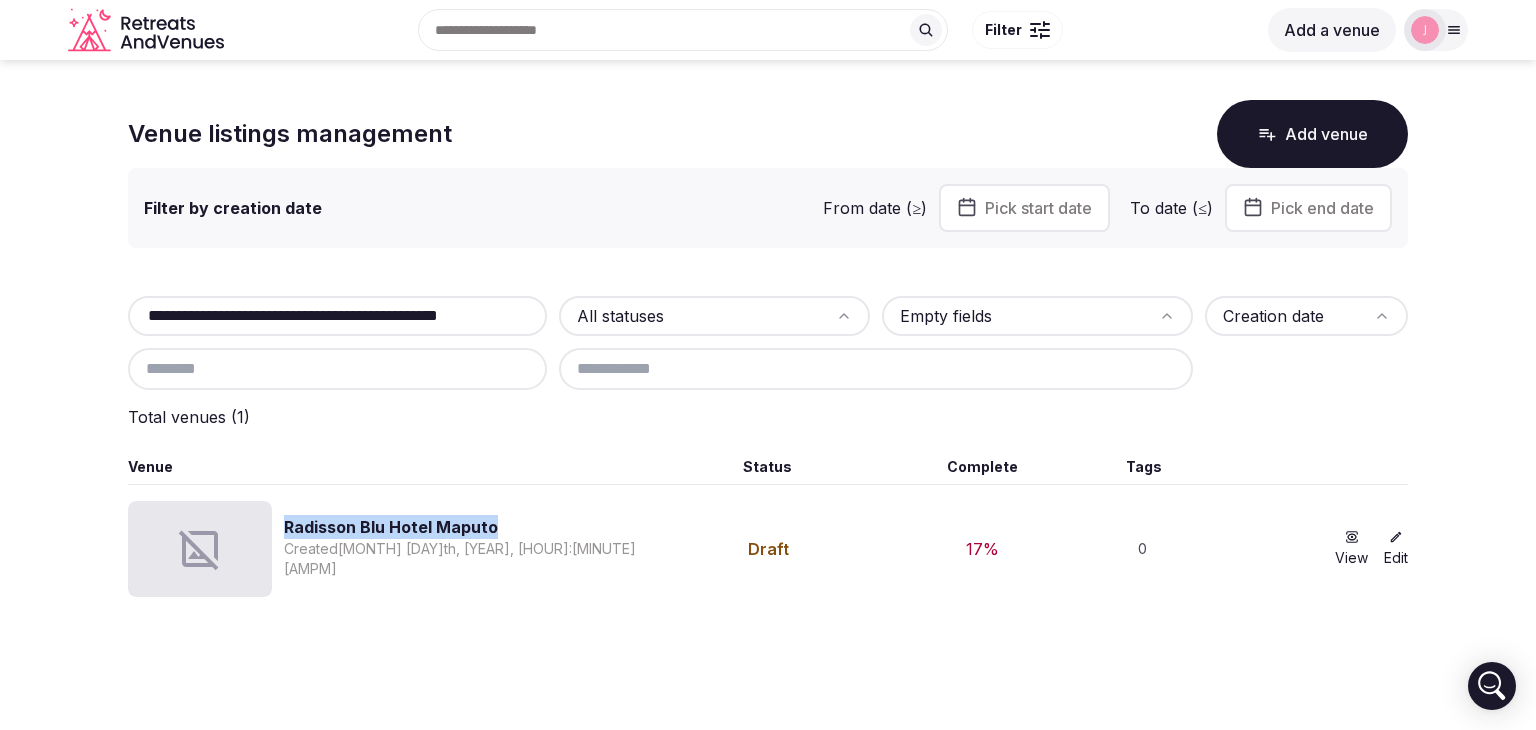 drag, startPoint x: 511, startPoint y: 532, endPoint x: 277, endPoint y: 525, distance: 234.10468 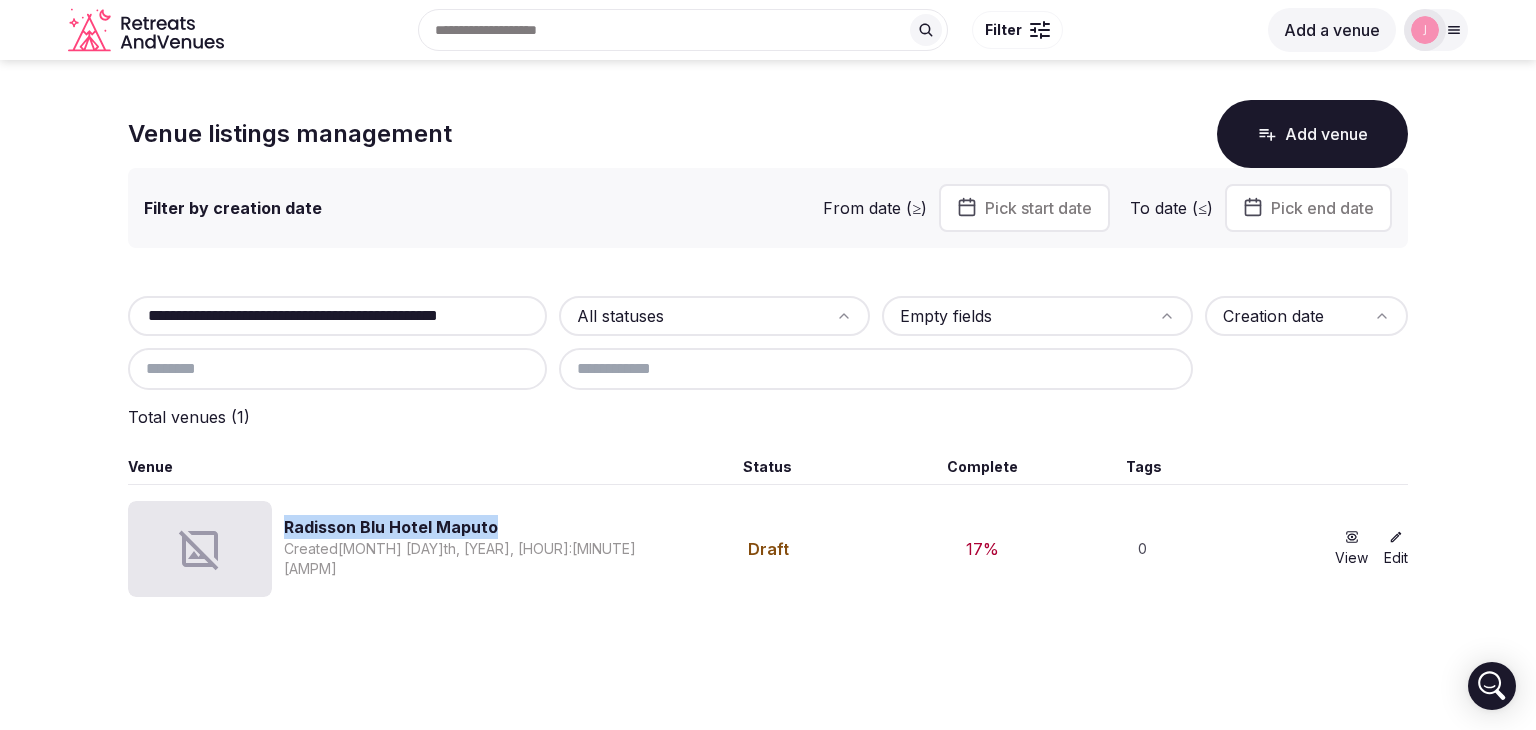 click on "Radisson Blu Hotel Maputo Created  Oct 12th, 2024, 12:26am" at bounding box center [393, 549] 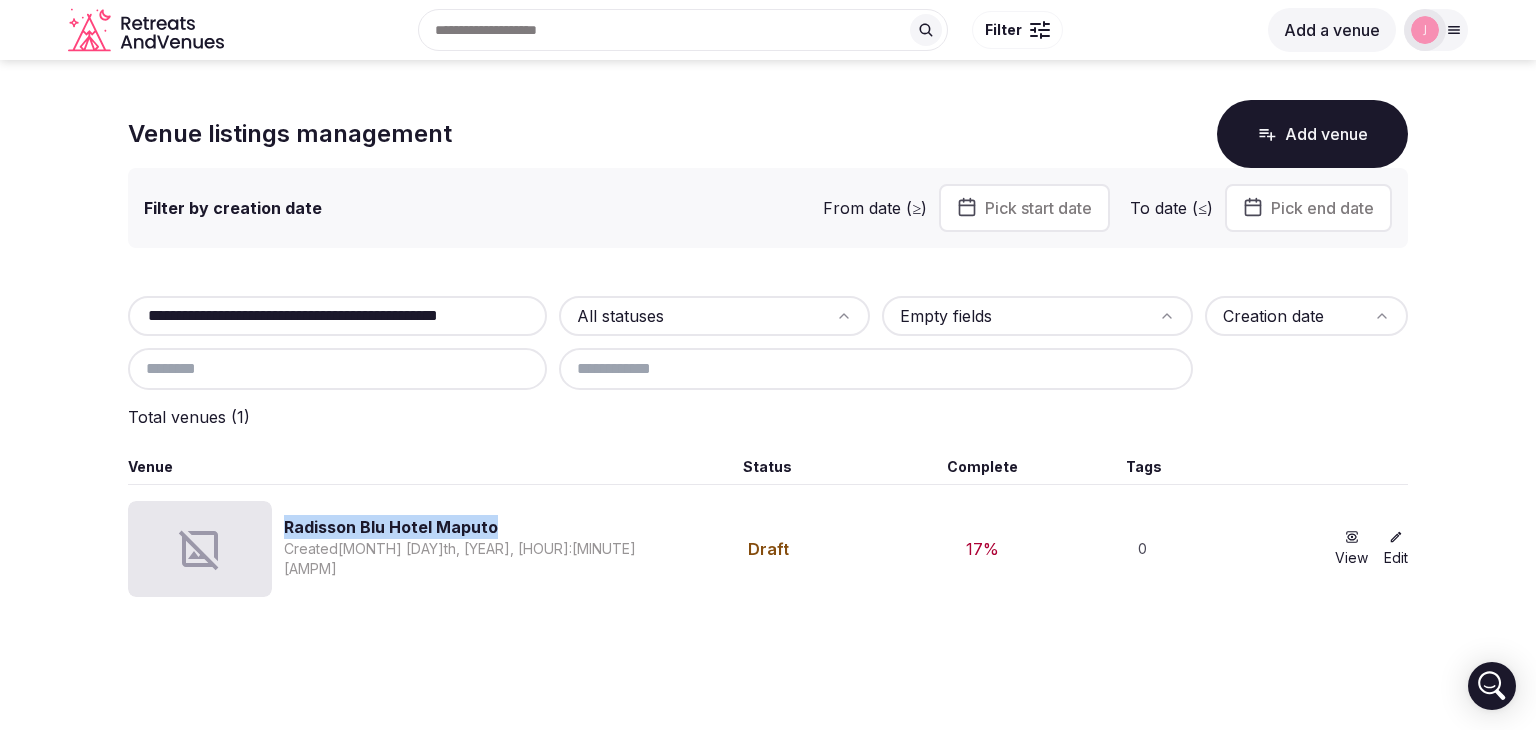 copy on "Radisson Blu Hotel Maputo" 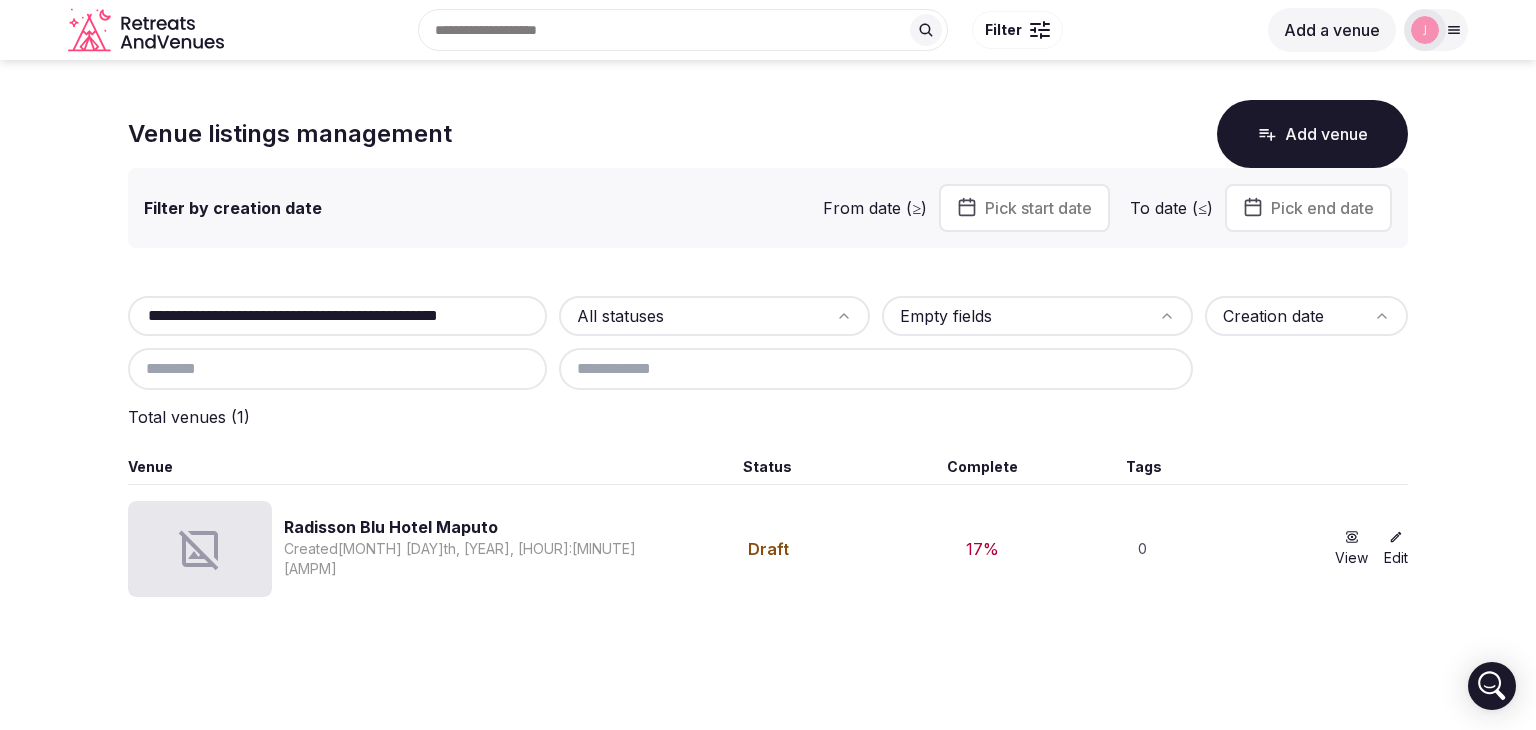 click on "**********" at bounding box center [337, 316] 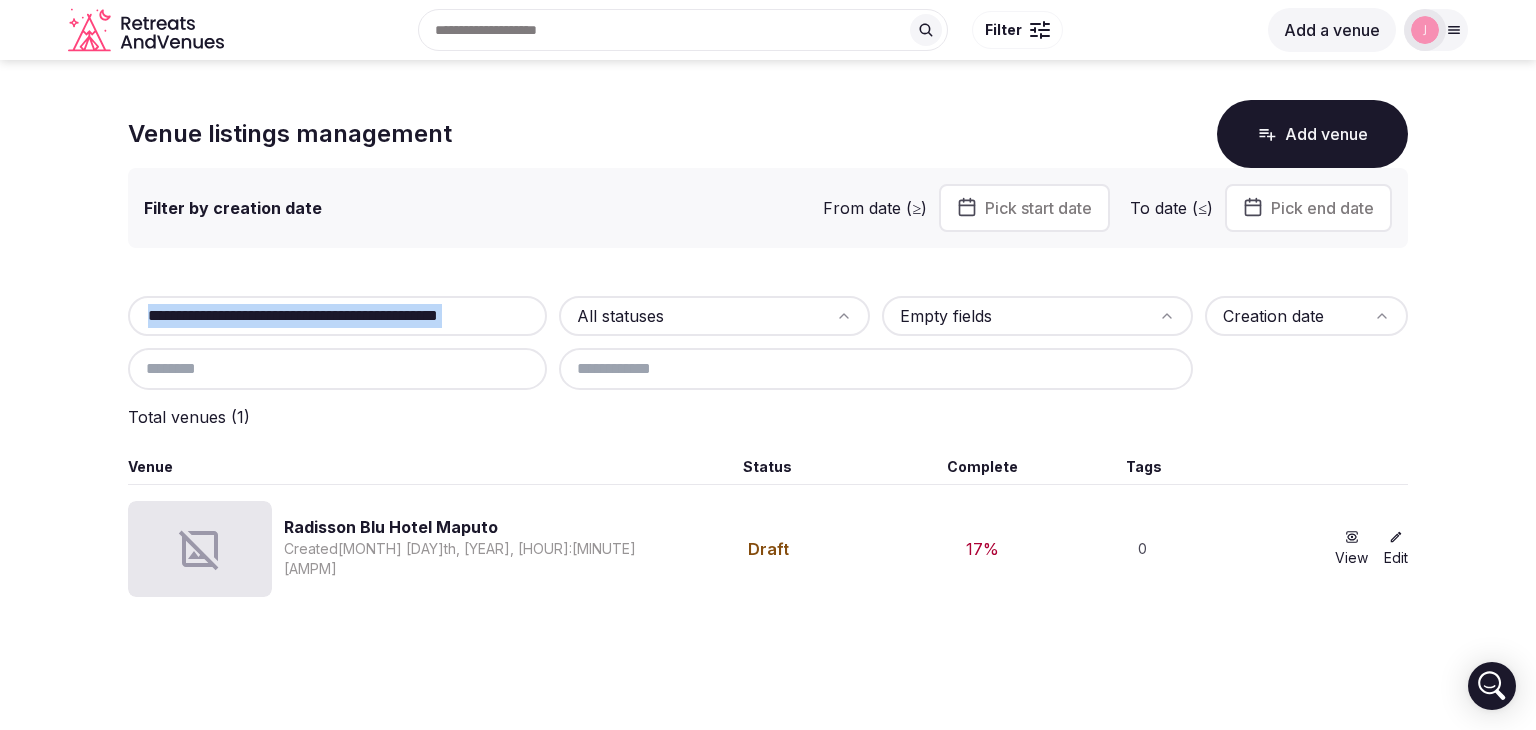 click on "**********" at bounding box center (337, 316) 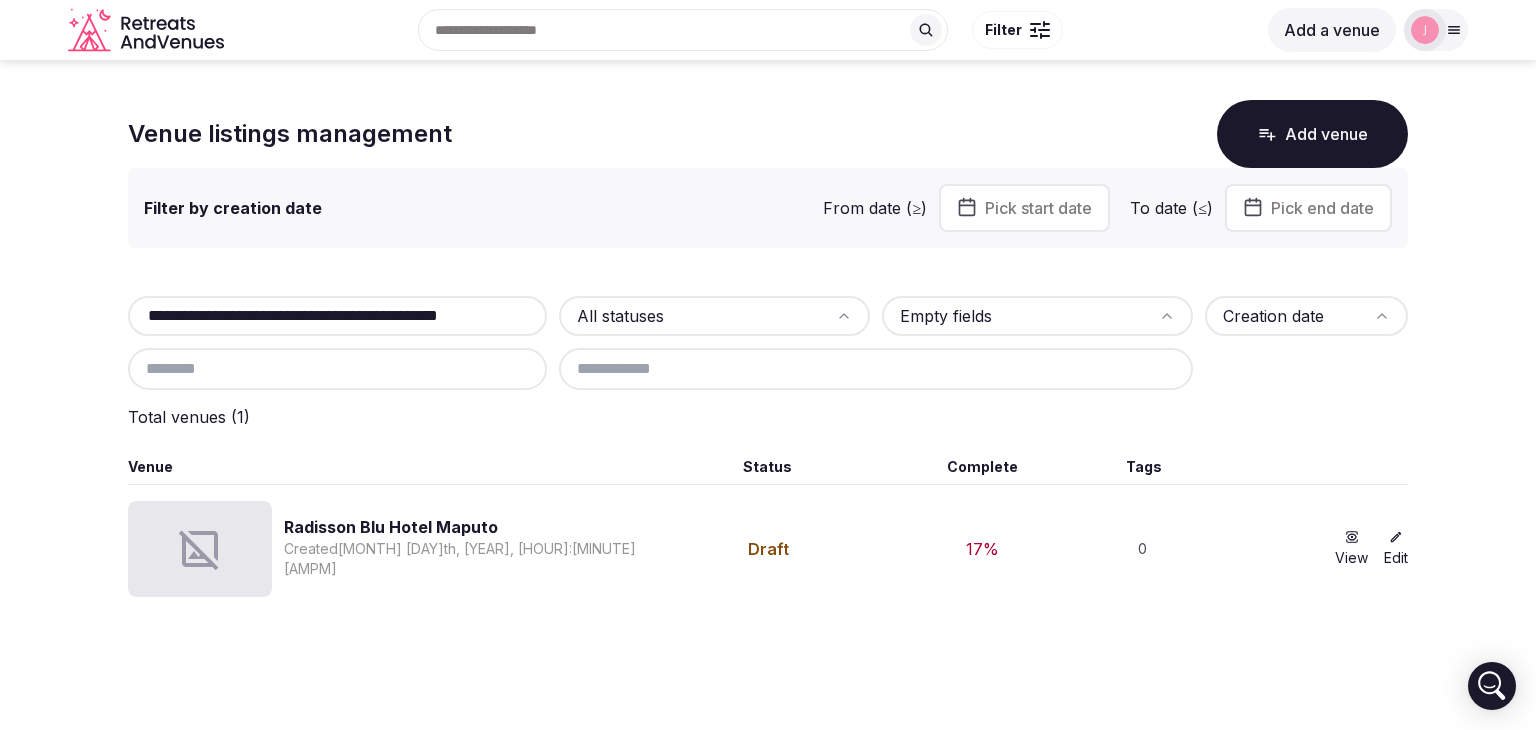 click on "**********" at bounding box center (337, 316) 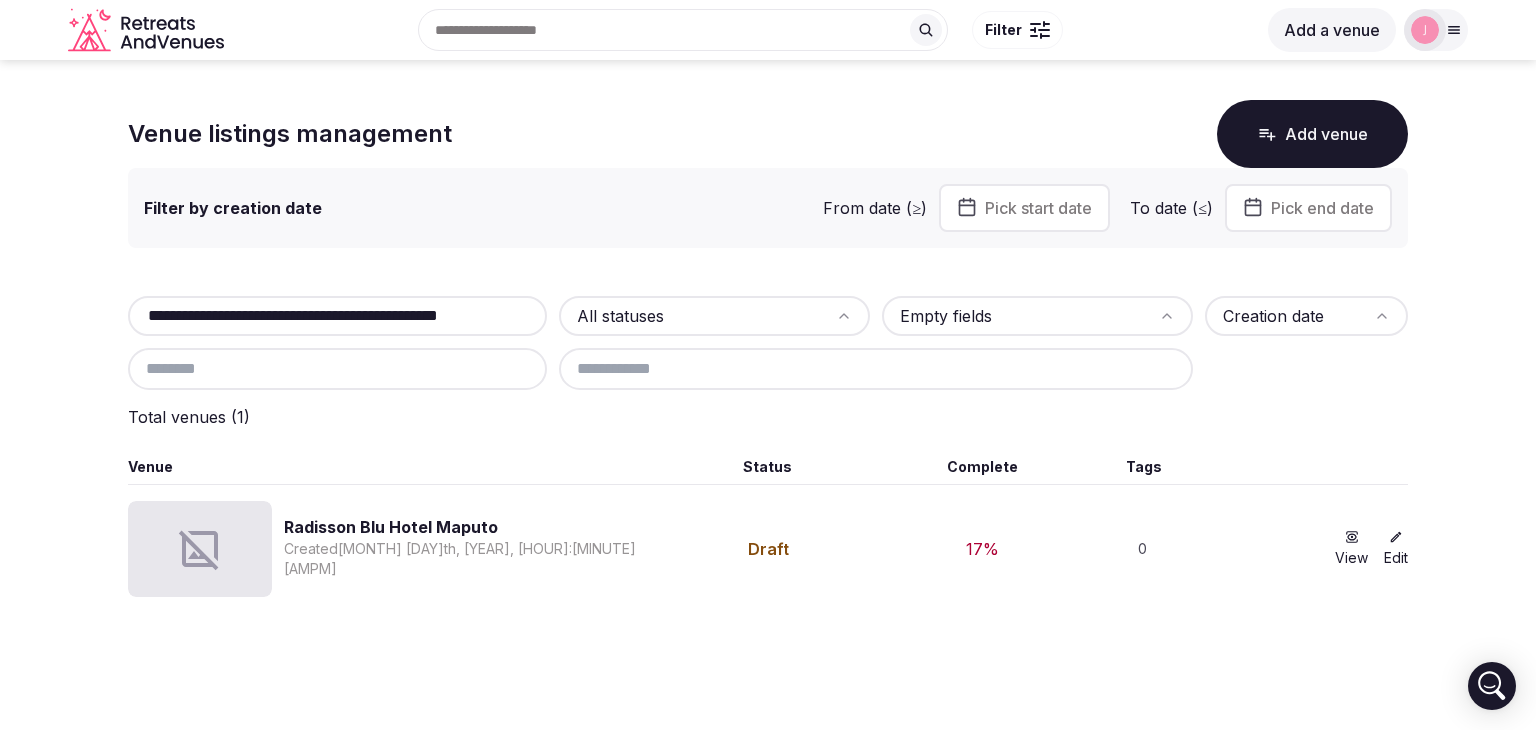 click on "**********" at bounding box center (337, 316) 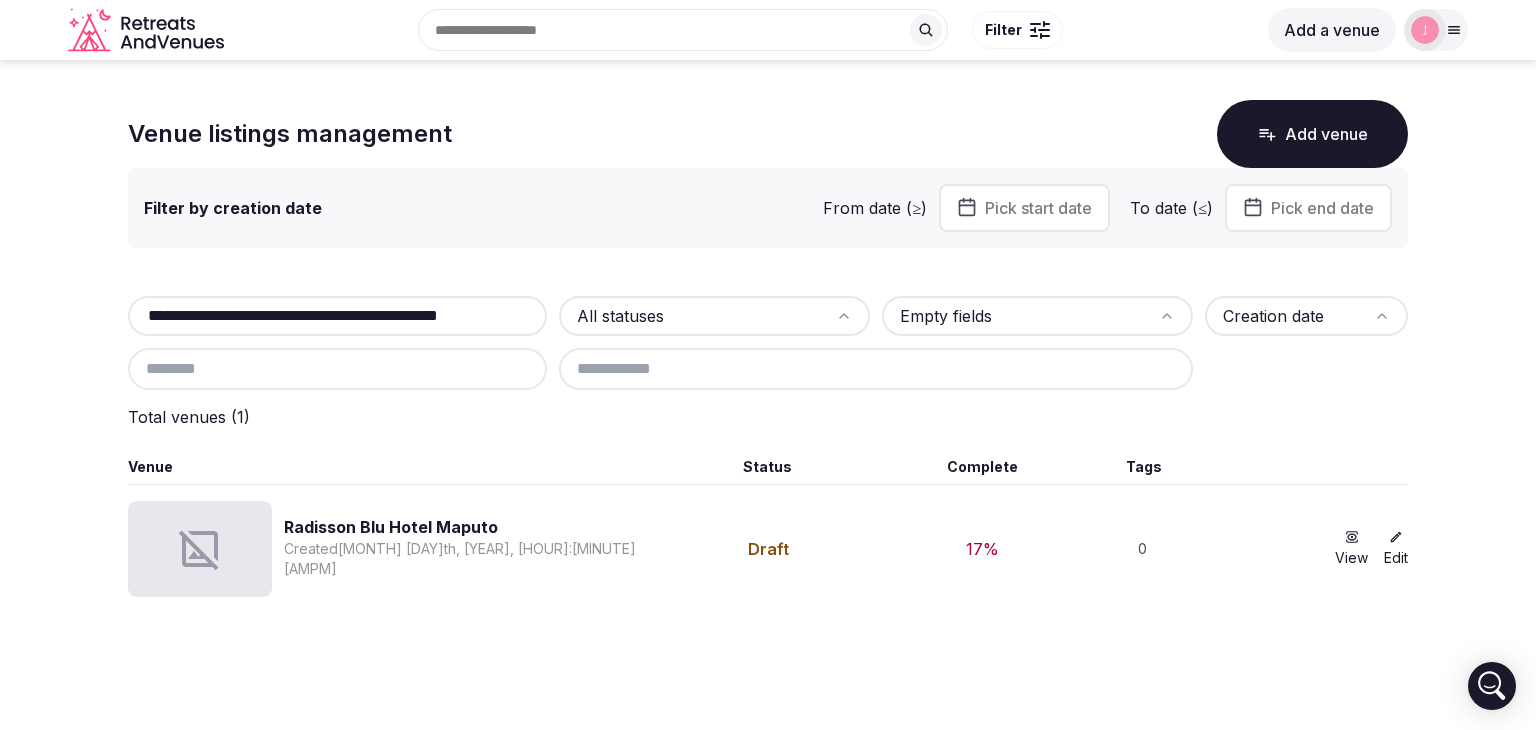 click on "**********" at bounding box center [337, 316] 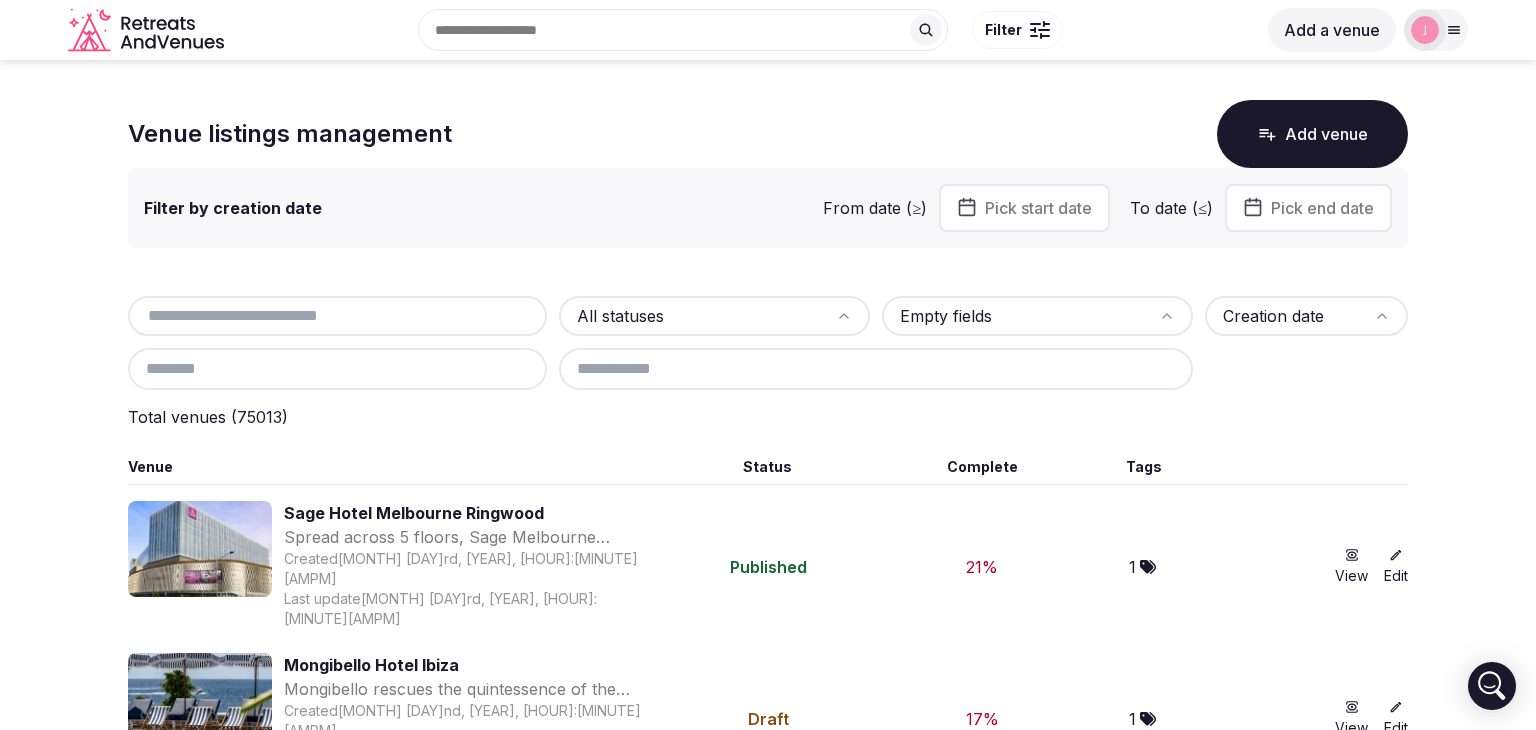 click at bounding box center (337, 316) 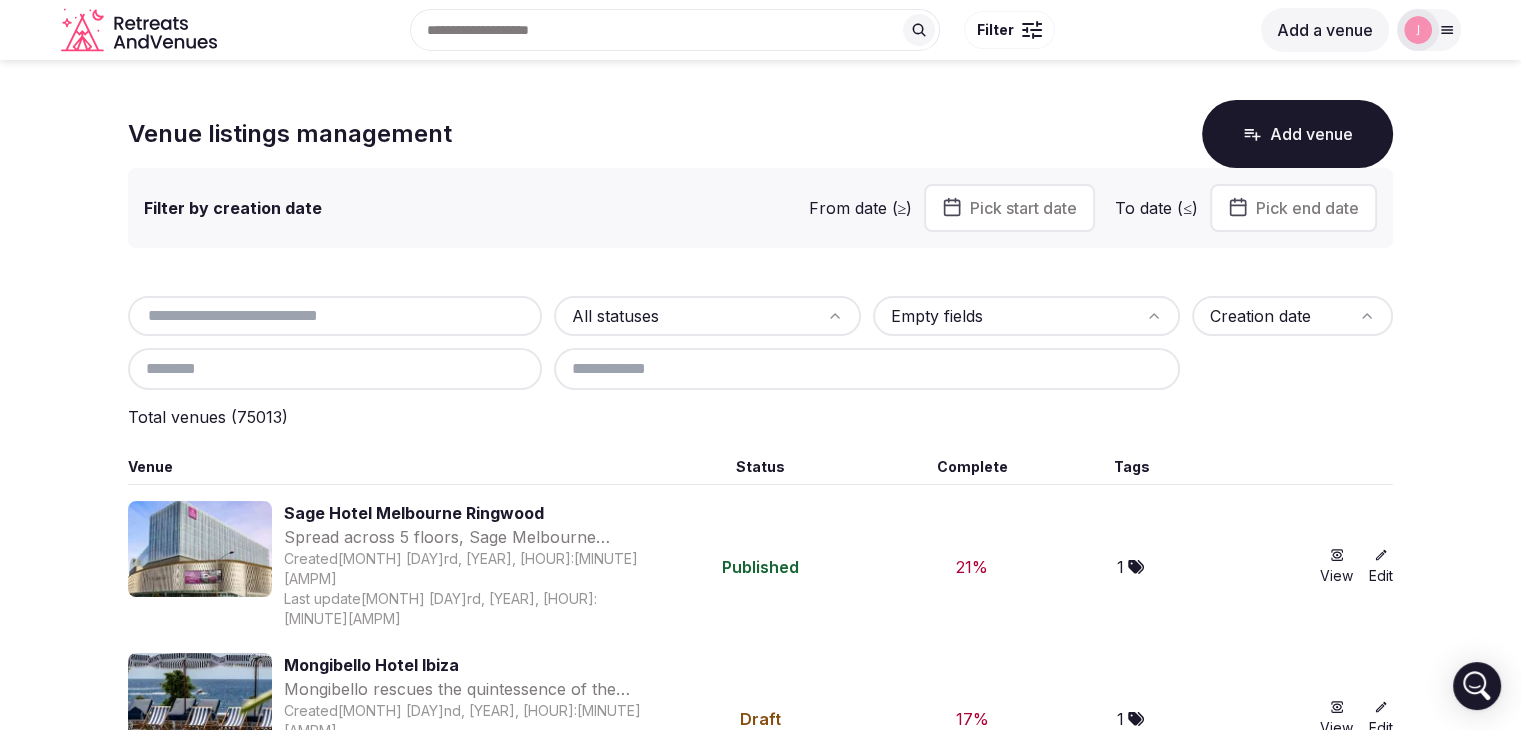 paste on "**********" 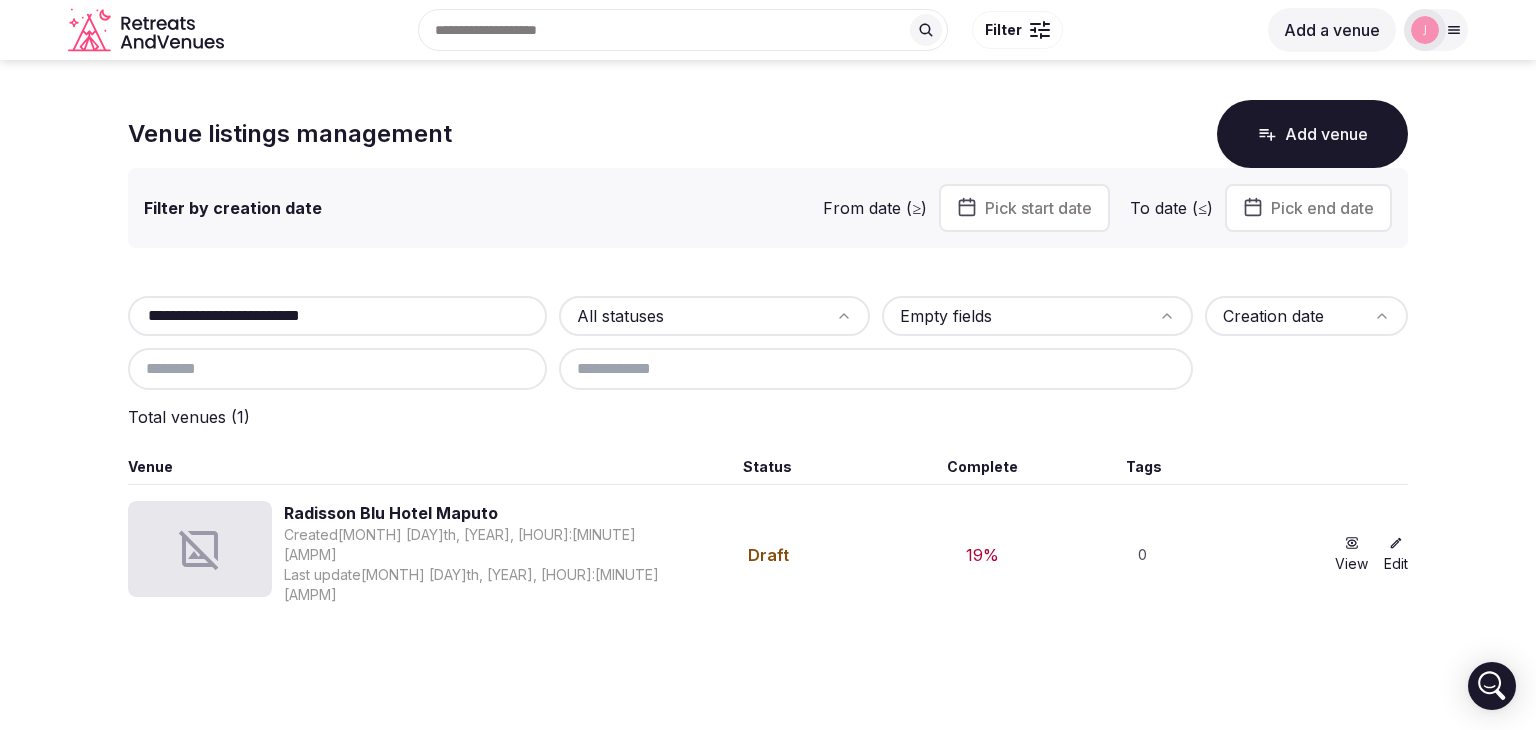 drag, startPoint x: 368, startPoint y: 310, endPoint x: 0, endPoint y: 291, distance: 368.49017 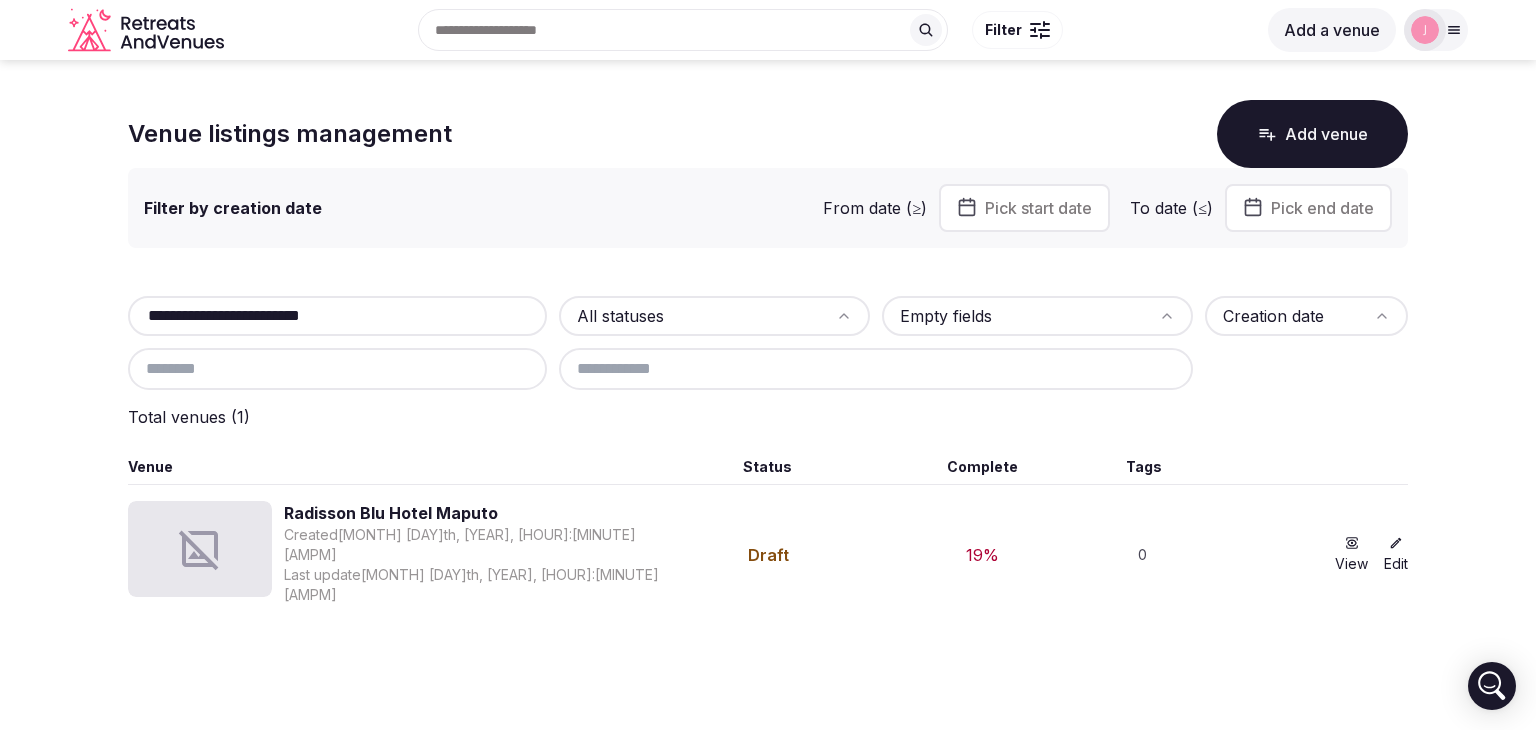 click on "**********" at bounding box center [768, 346] 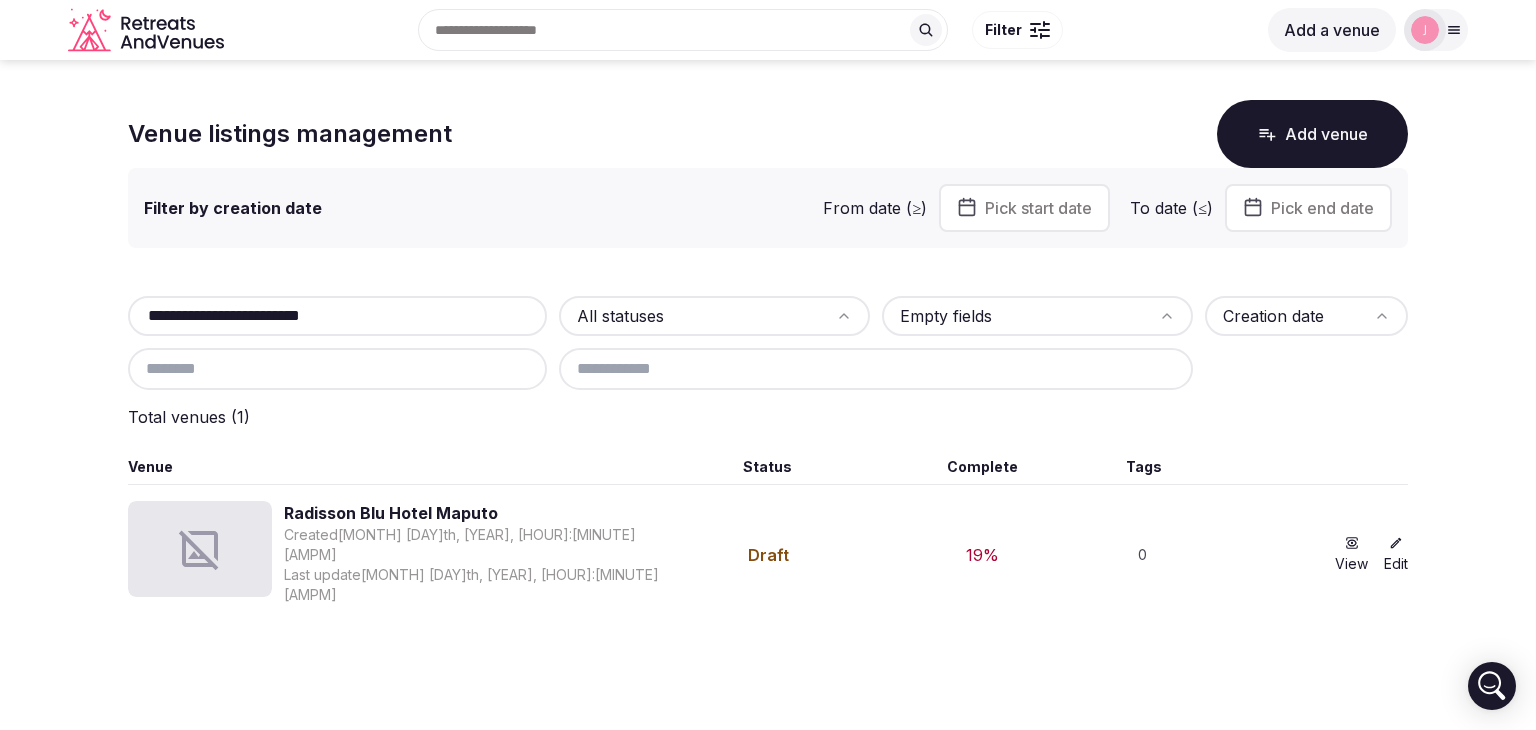 paste 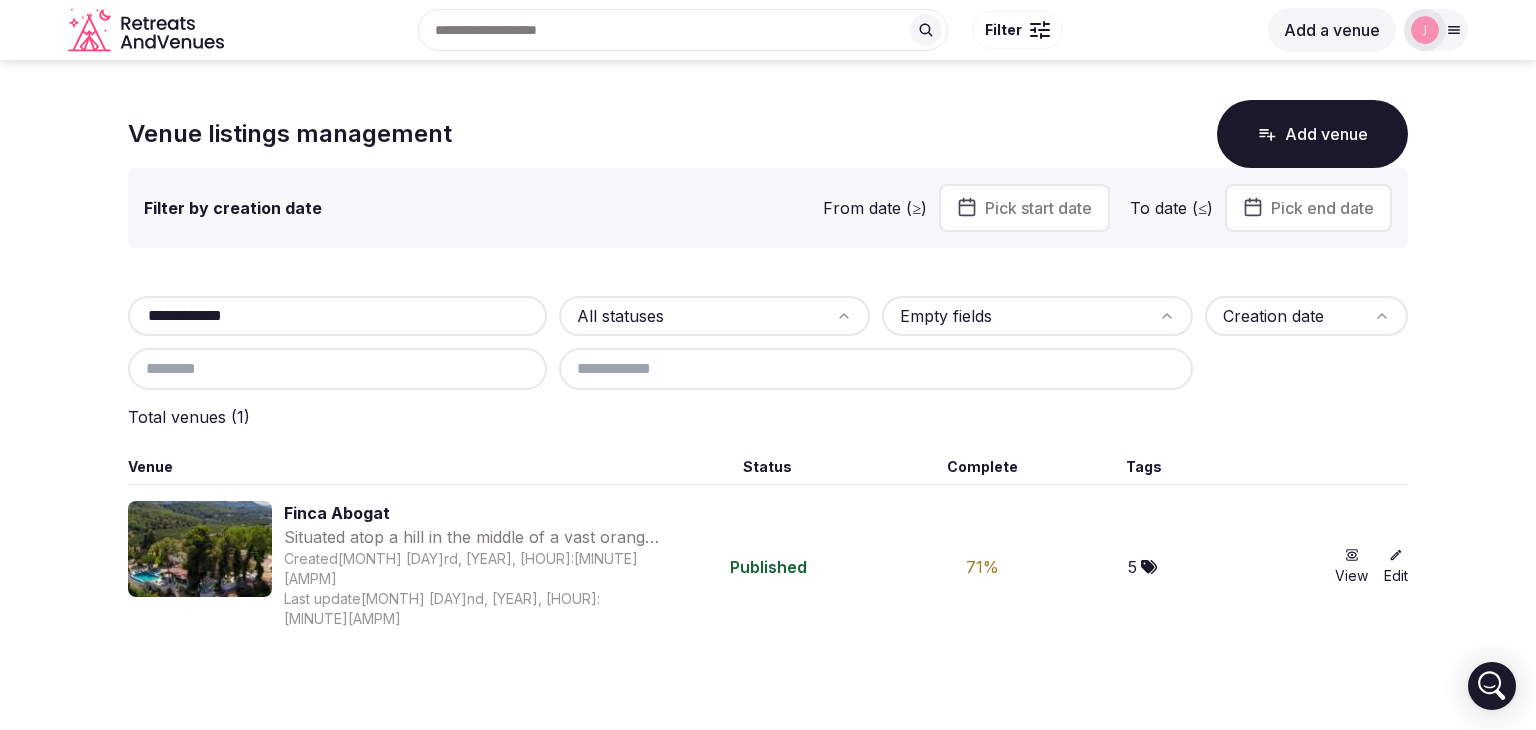 drag, startPoint x: 311, startPoint y: 306, endPoint x: 0, endPoint y: 305, distance: 311.00162 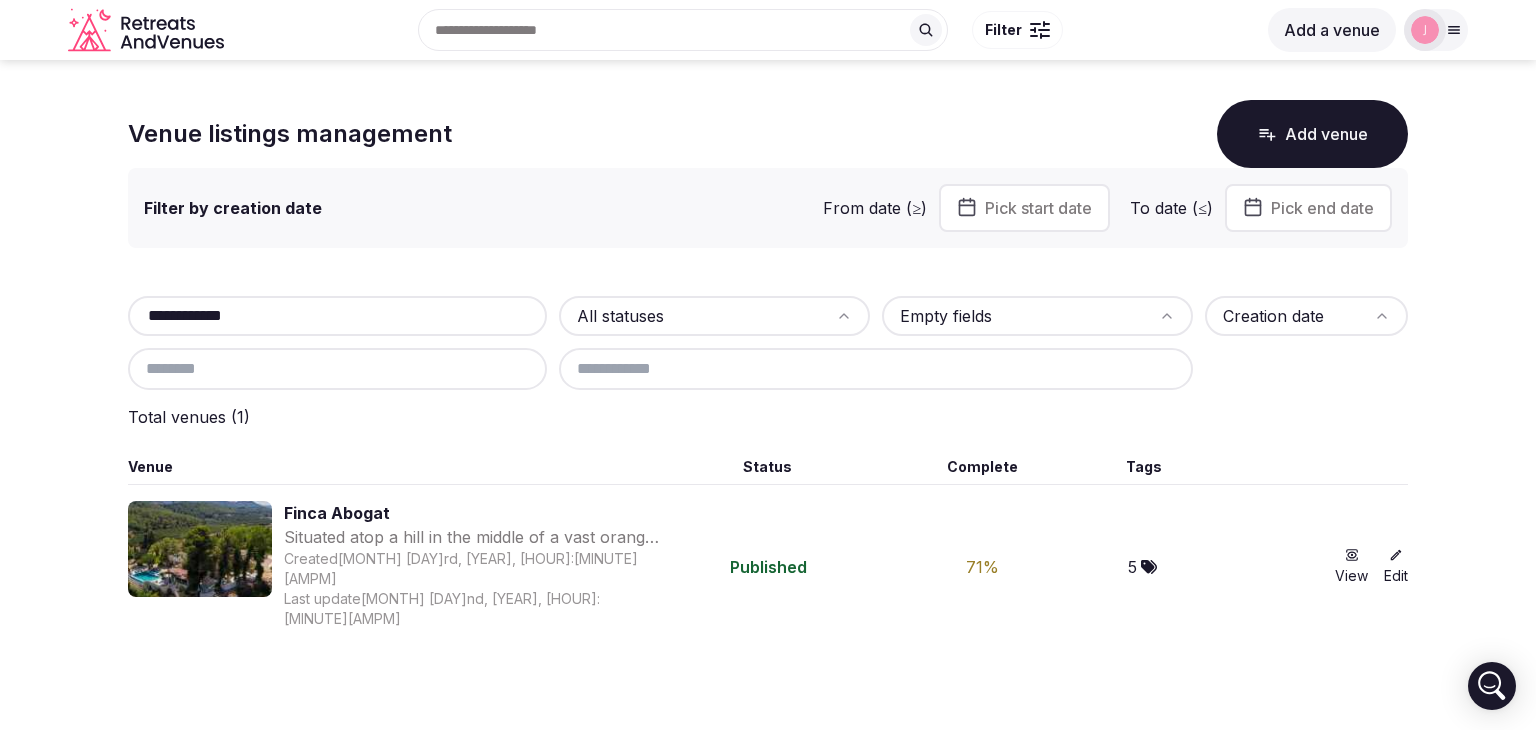 click on "**********" at bounding box center [768, 358] 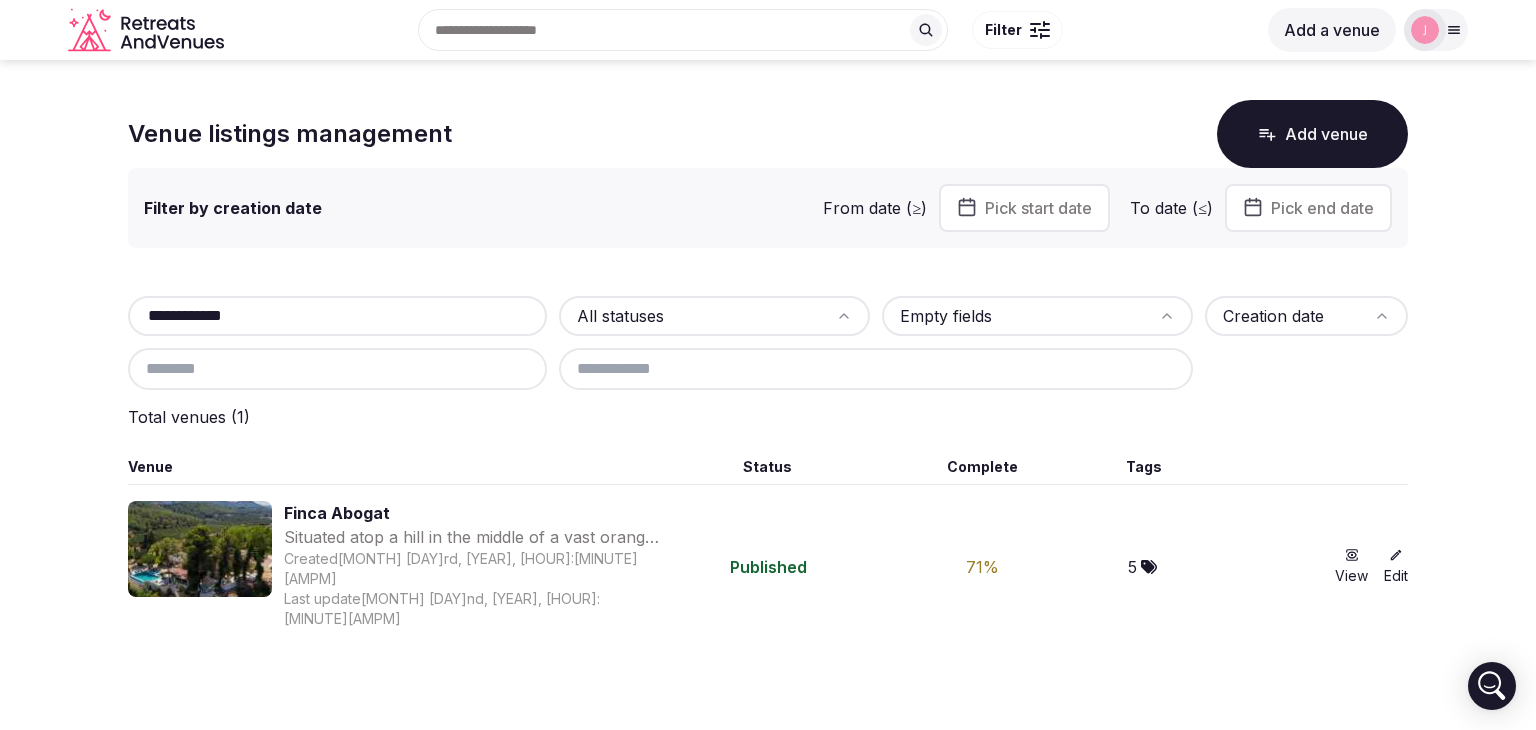 paste on "**********" 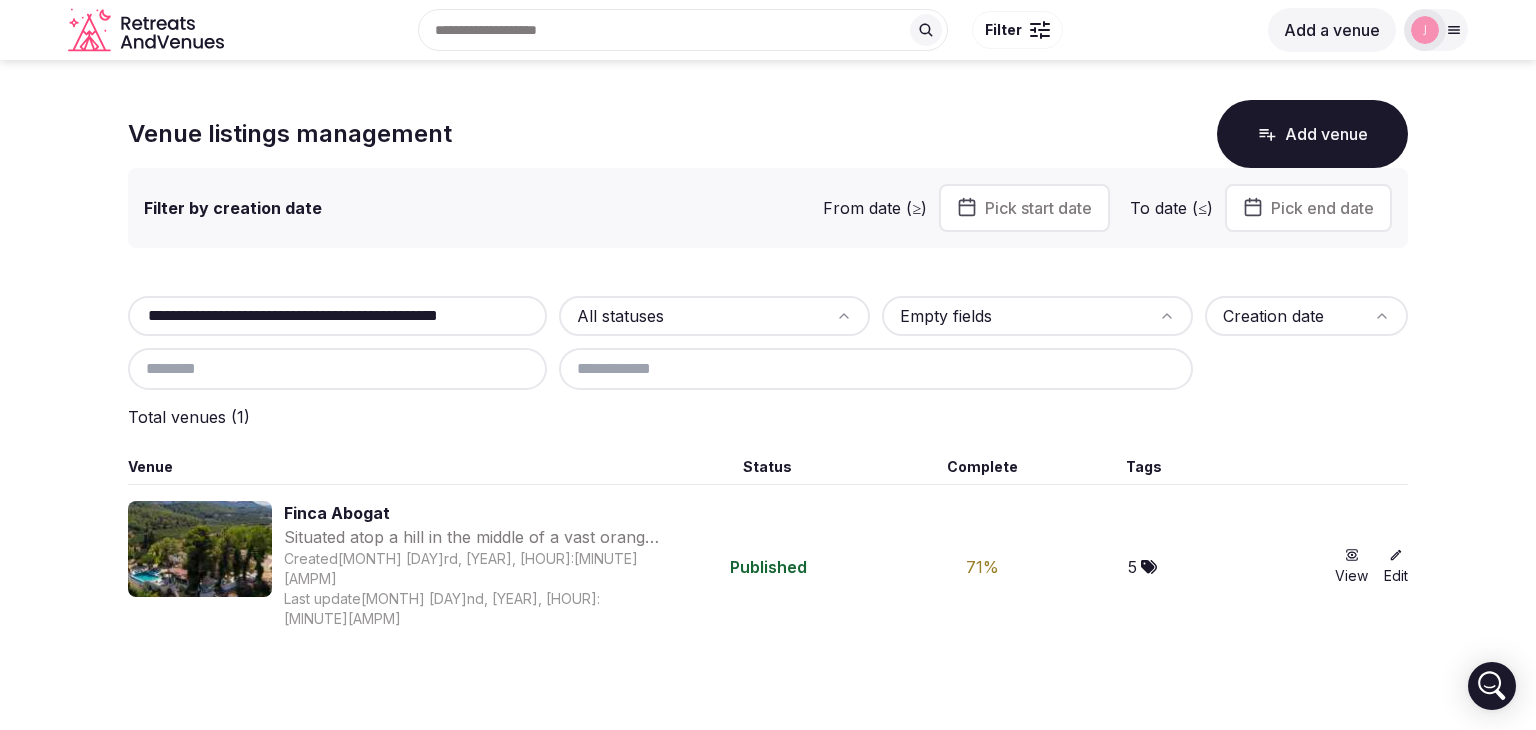 scroll, scrollTop: 0, scrollLeft: 71, axis: horizontal 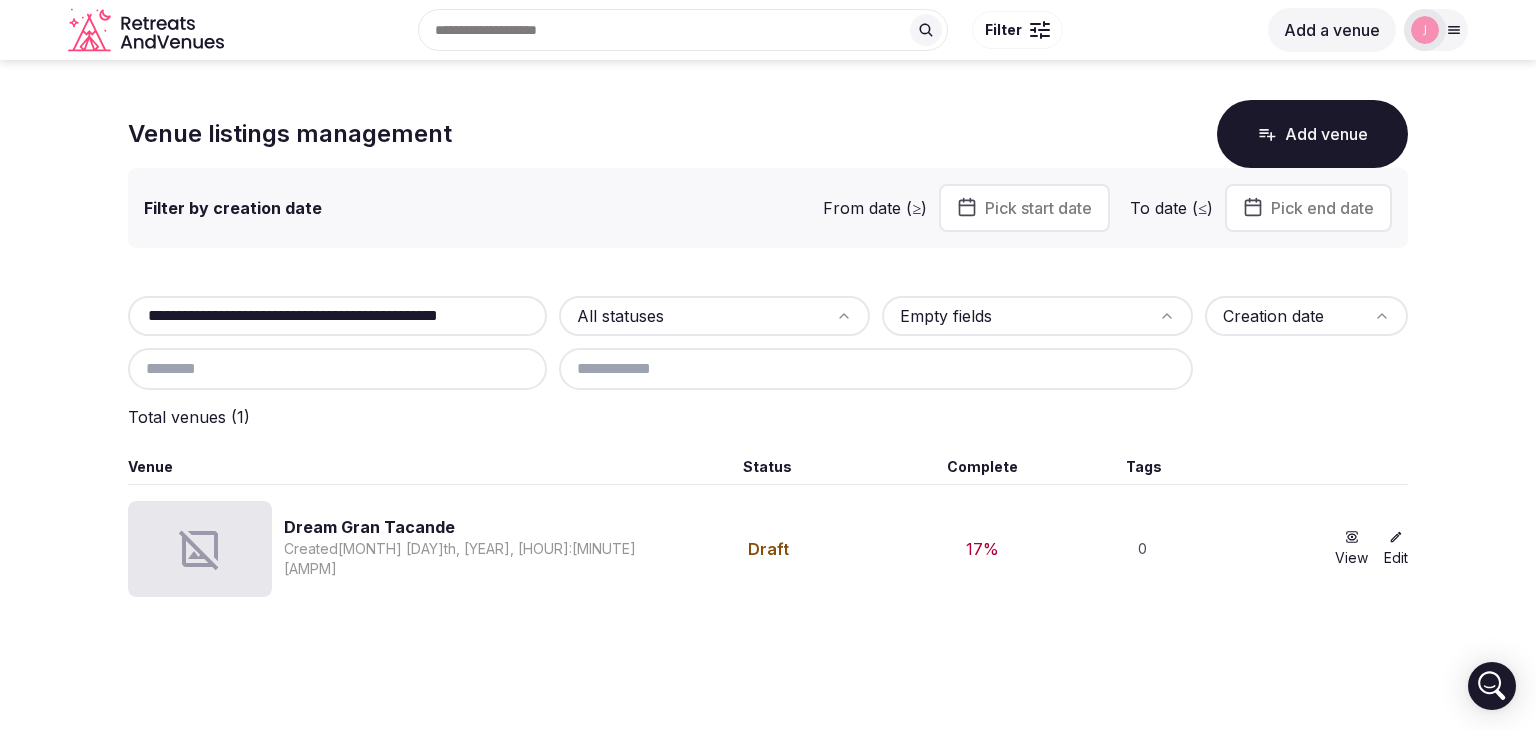 click on "**********" at bounding box center [337, 316] 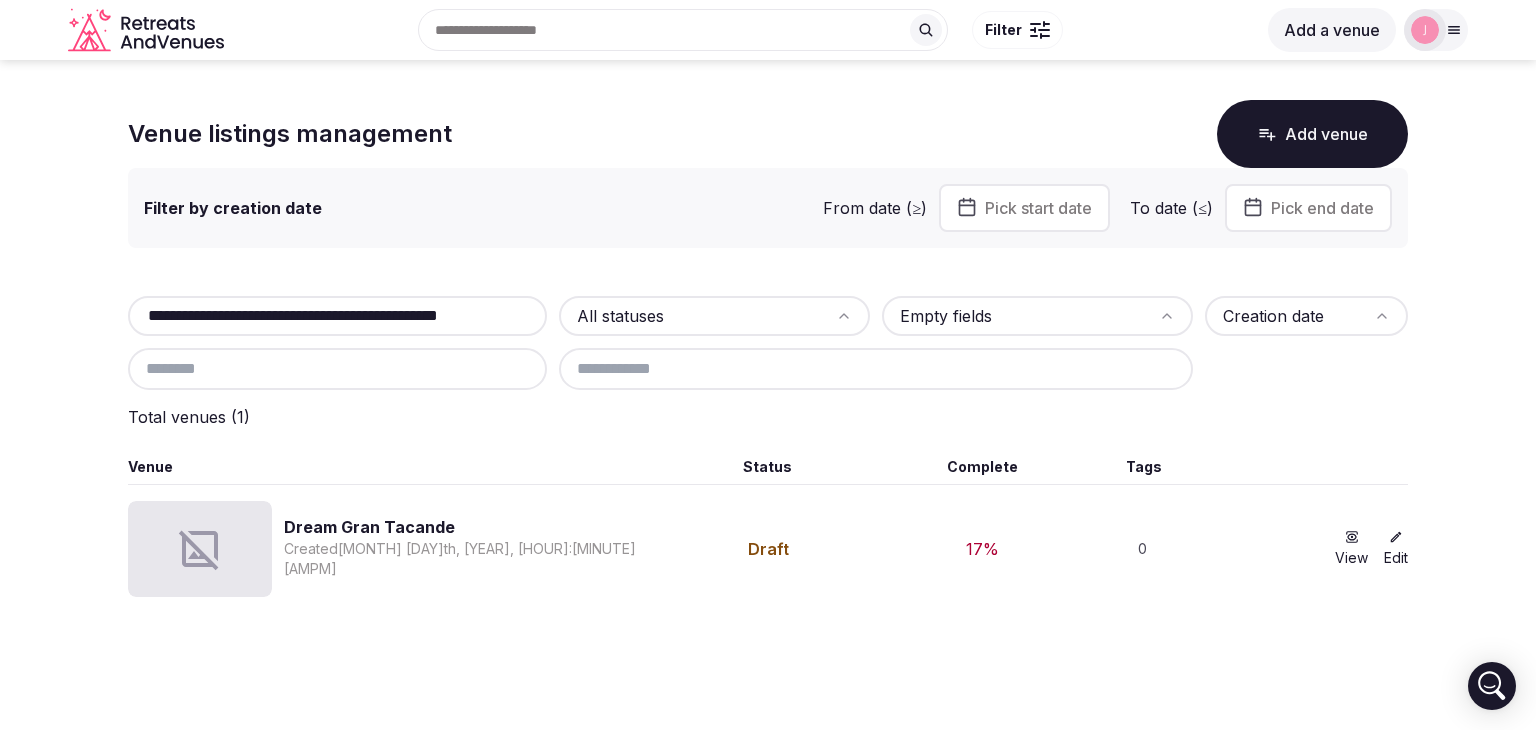 click on "**********" at bounding box center [337, 316] 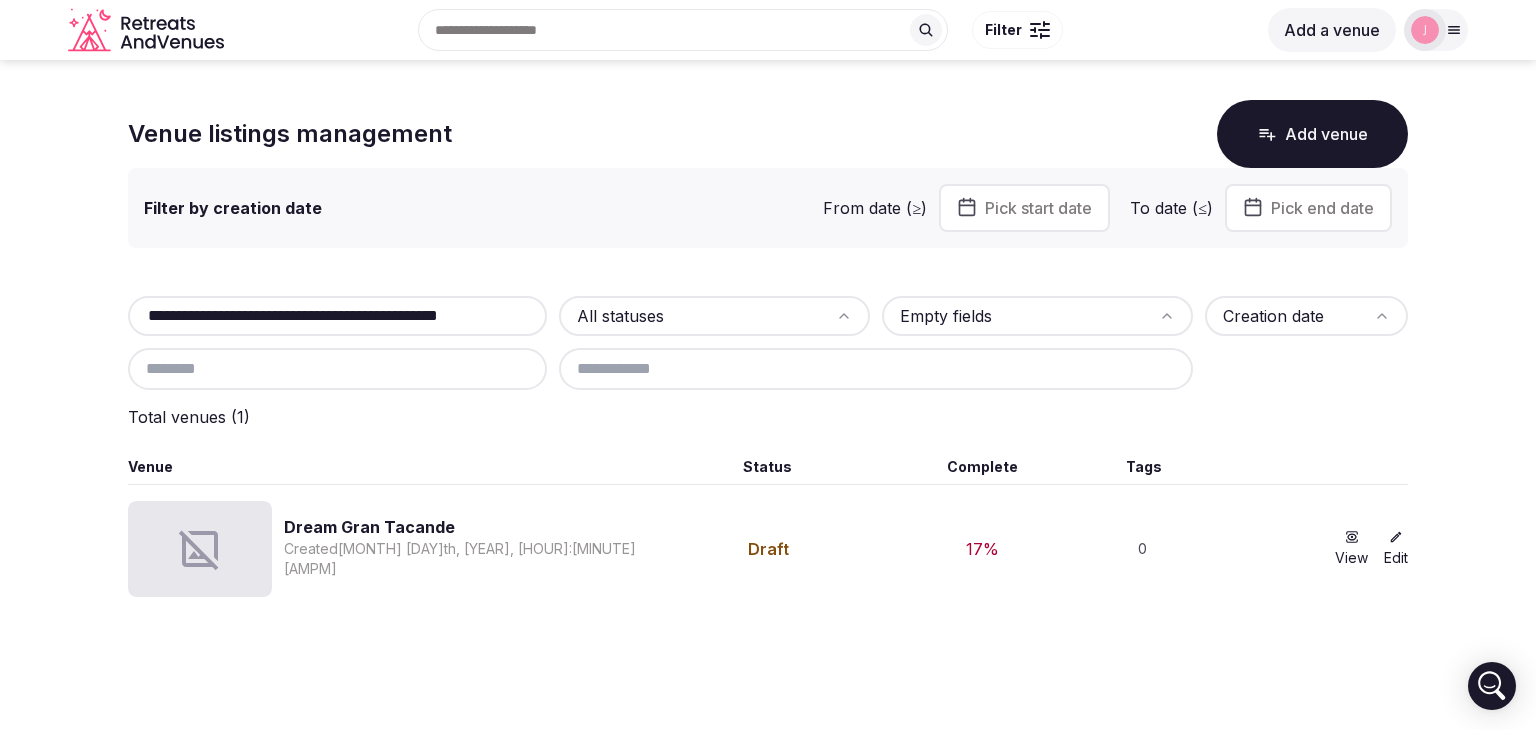 click on "**********" at bounding box center [337, 316] 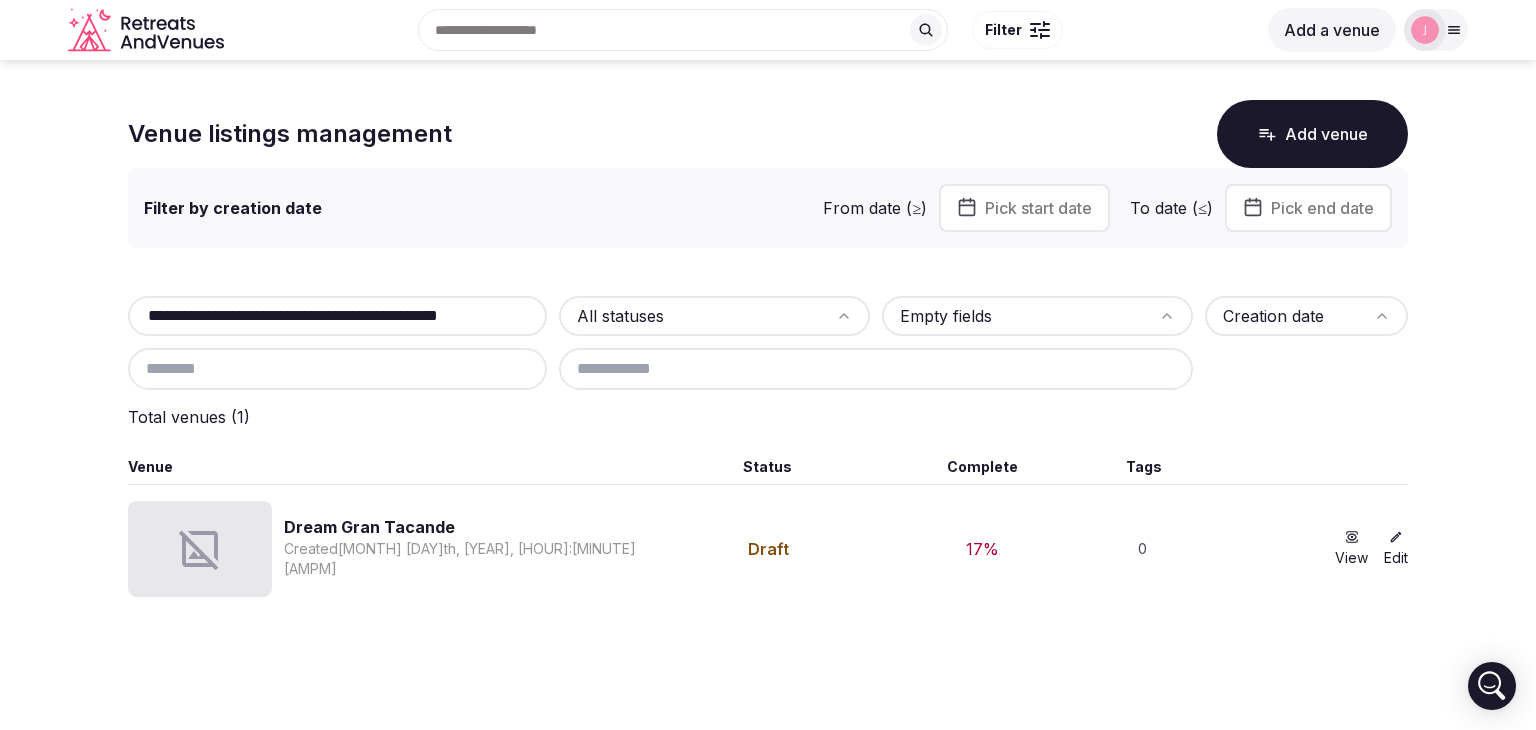 paste 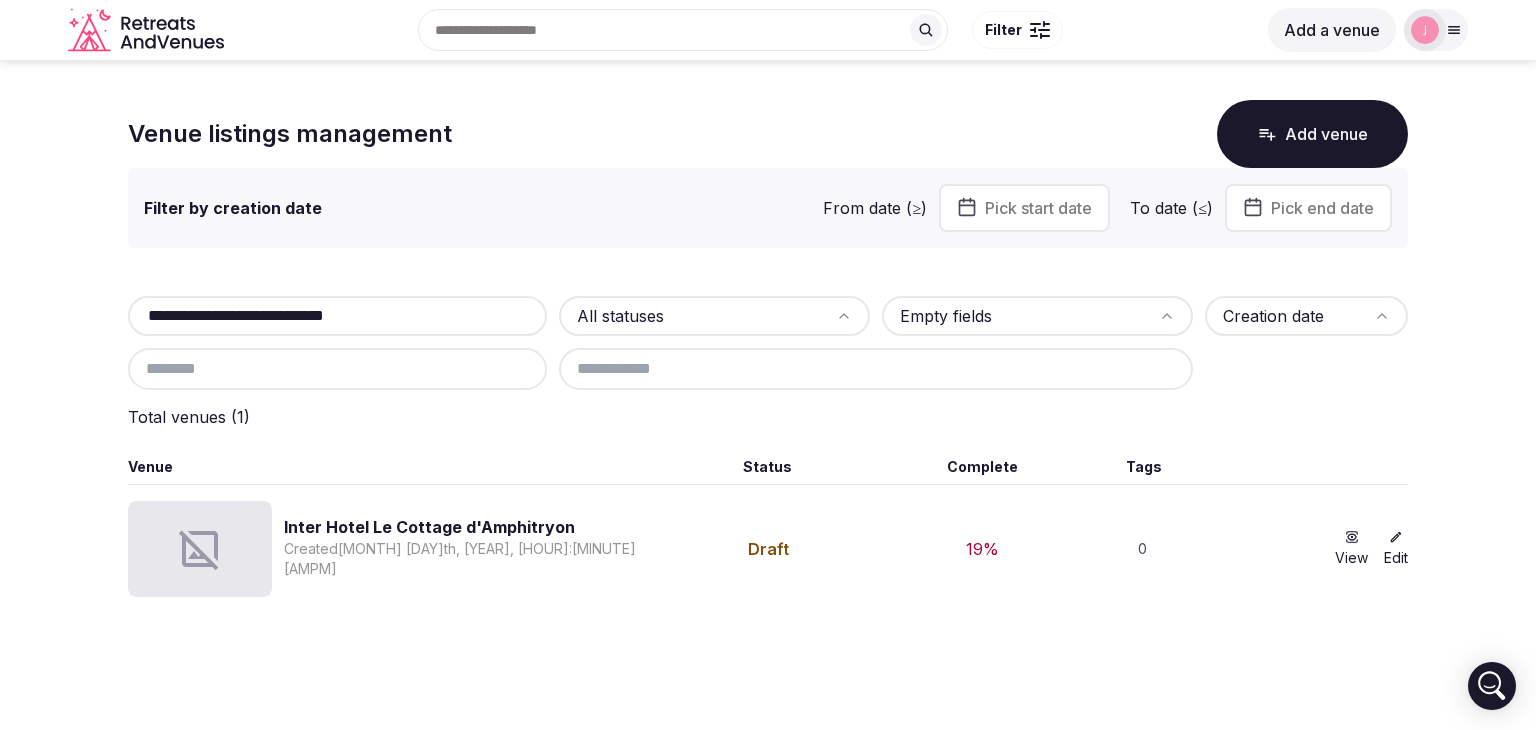 type on "**********" 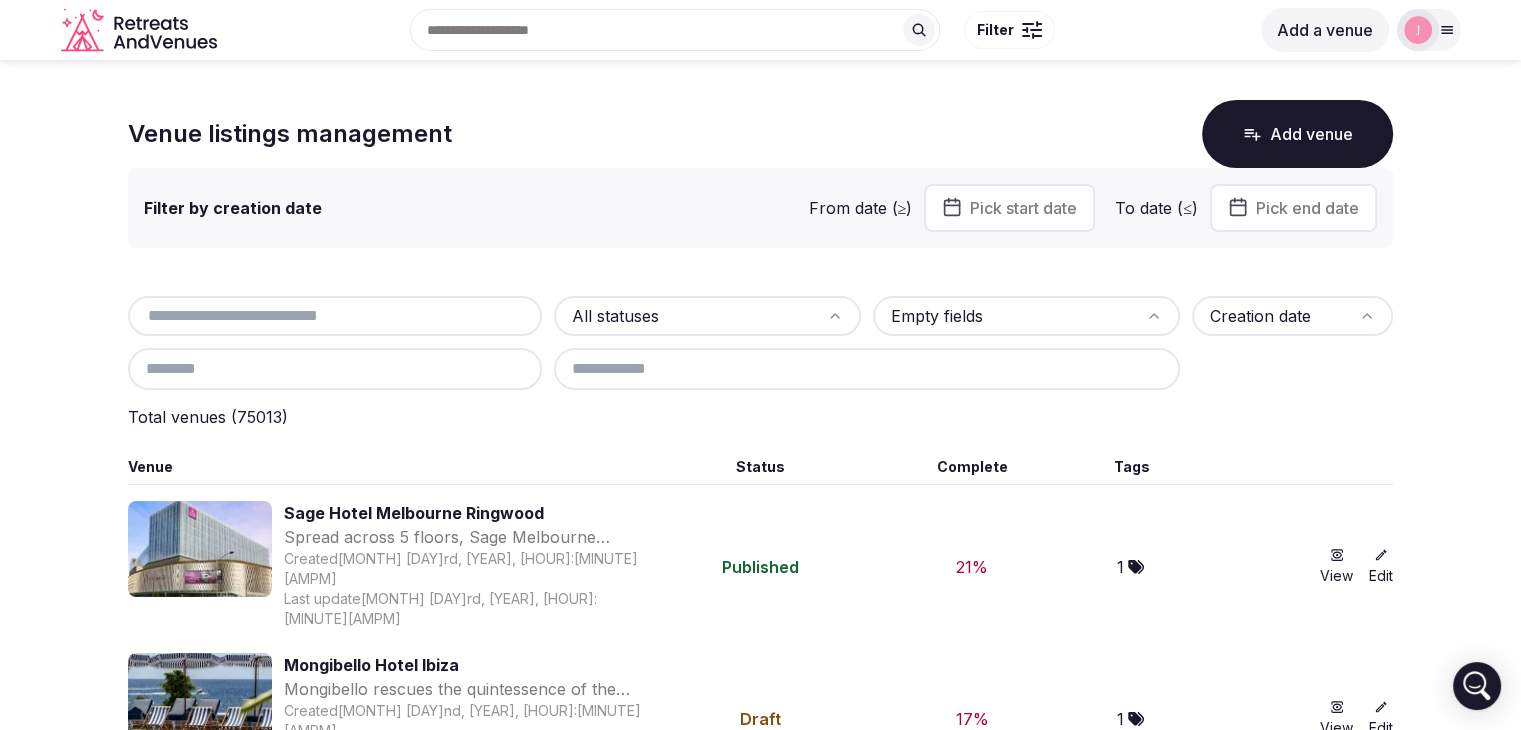 click at bounding box center (335, 316) 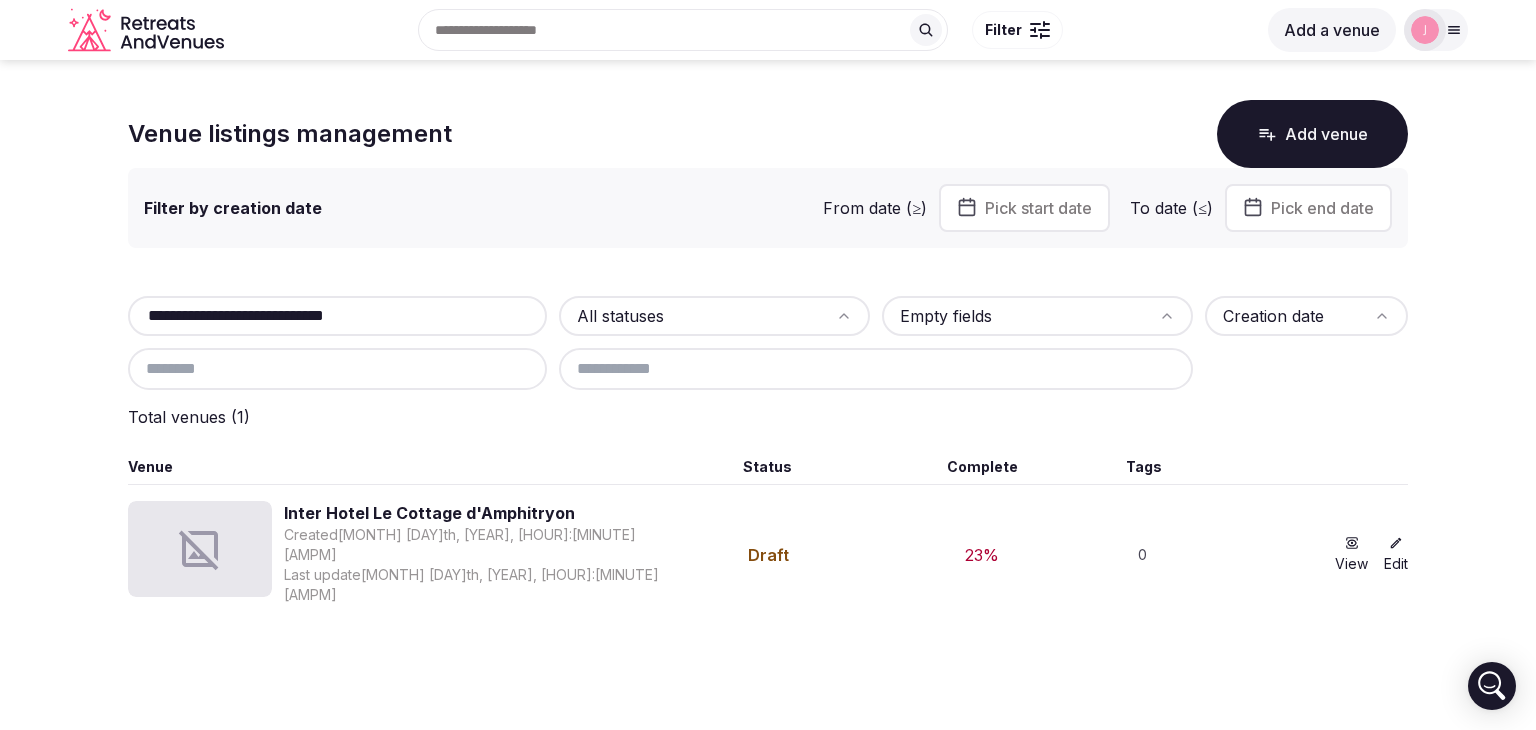 click on "**********" at bounding box center (337, 316) 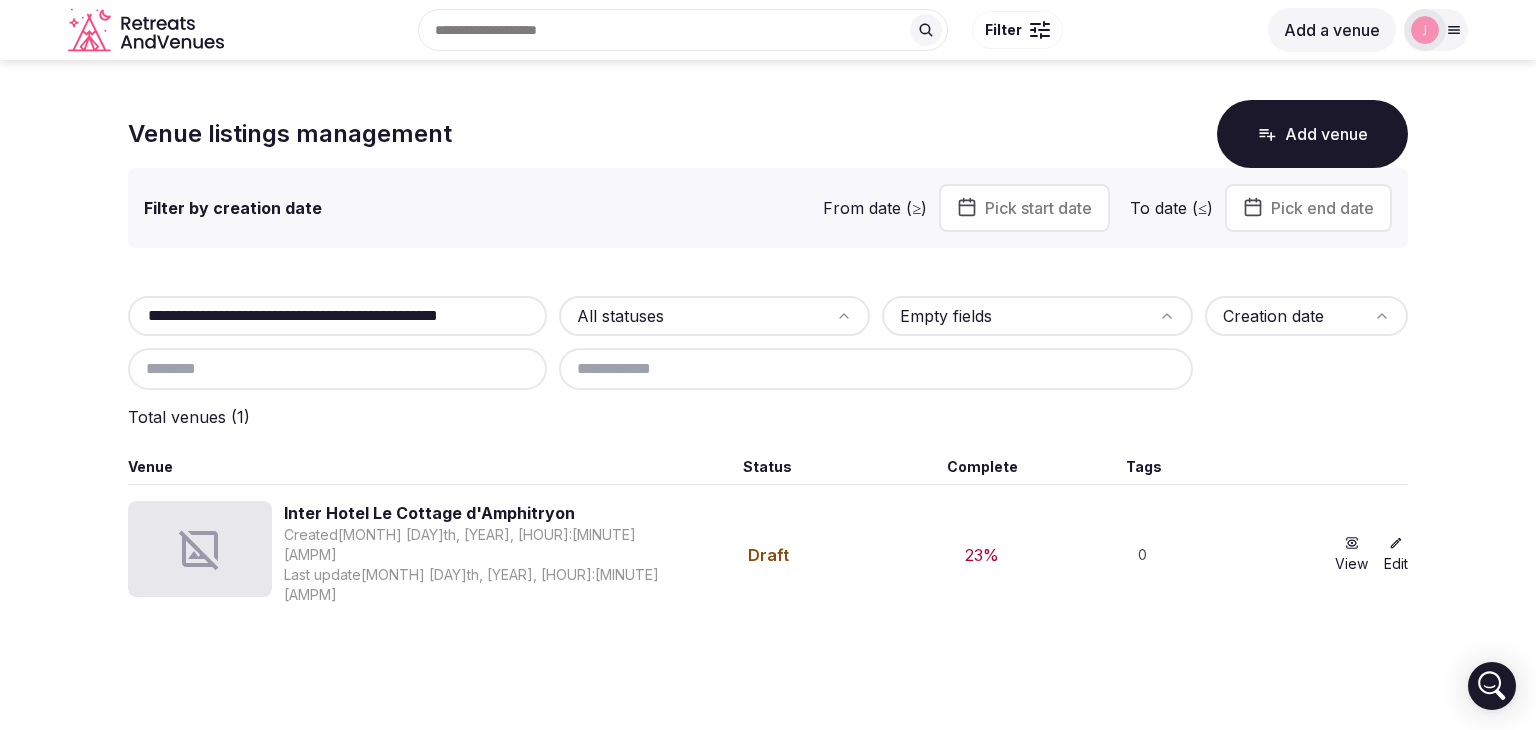 scroll, scrollTop: 0, scrollLeft: 89, axis: horizontal 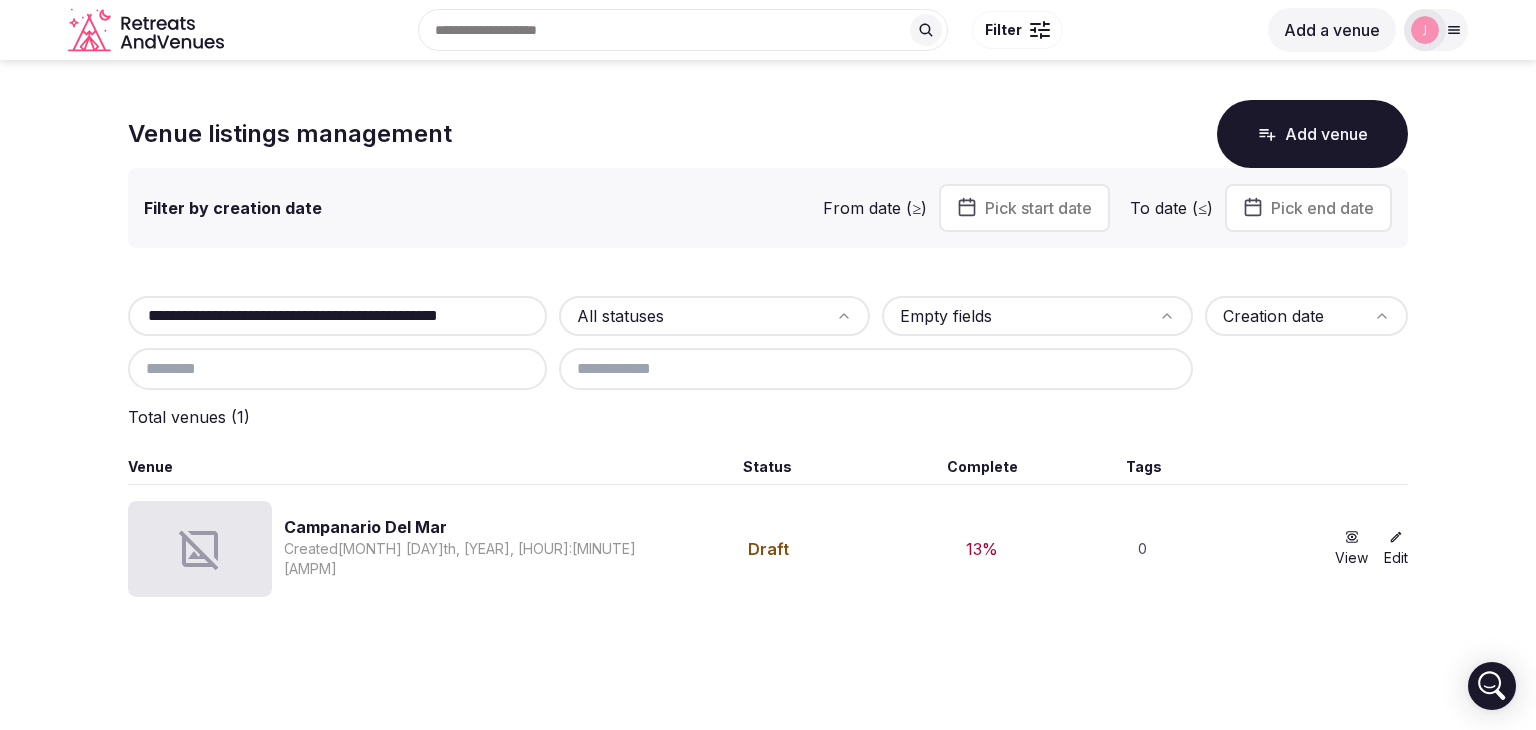 type on "**********" 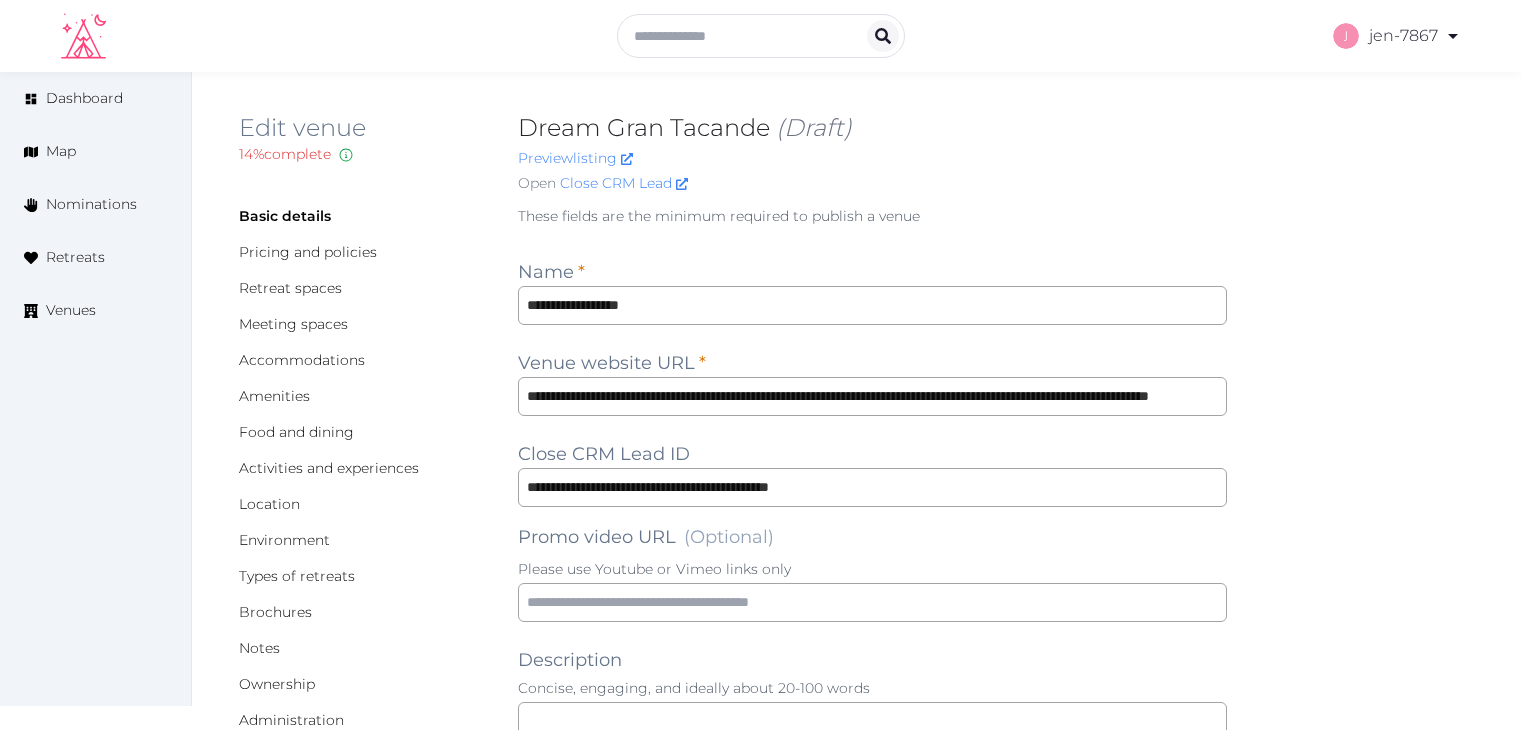 scroll, scrollTop: 0, scrollLeft: 0, axis: both 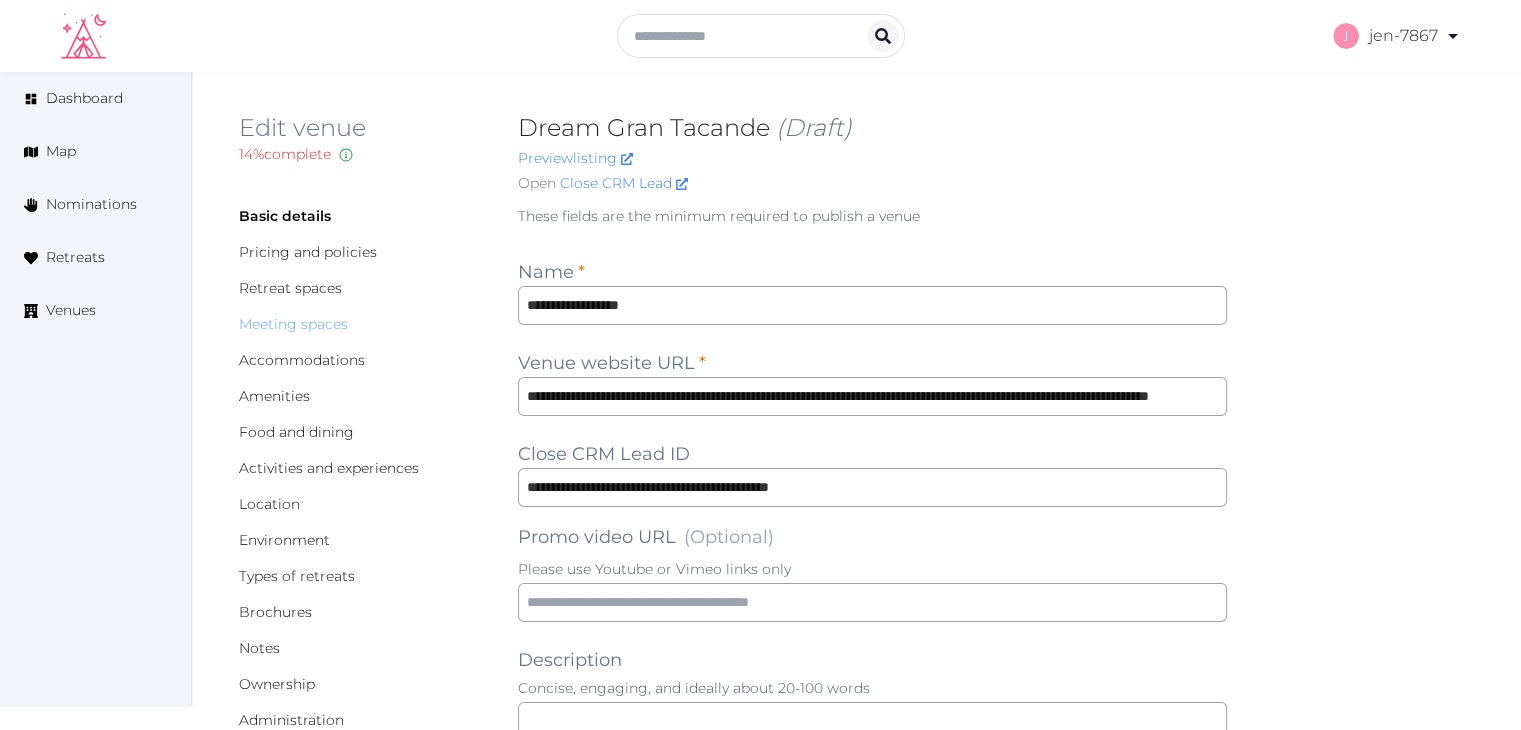 click on "Meeting spaces" at bounding box center (293, 324) 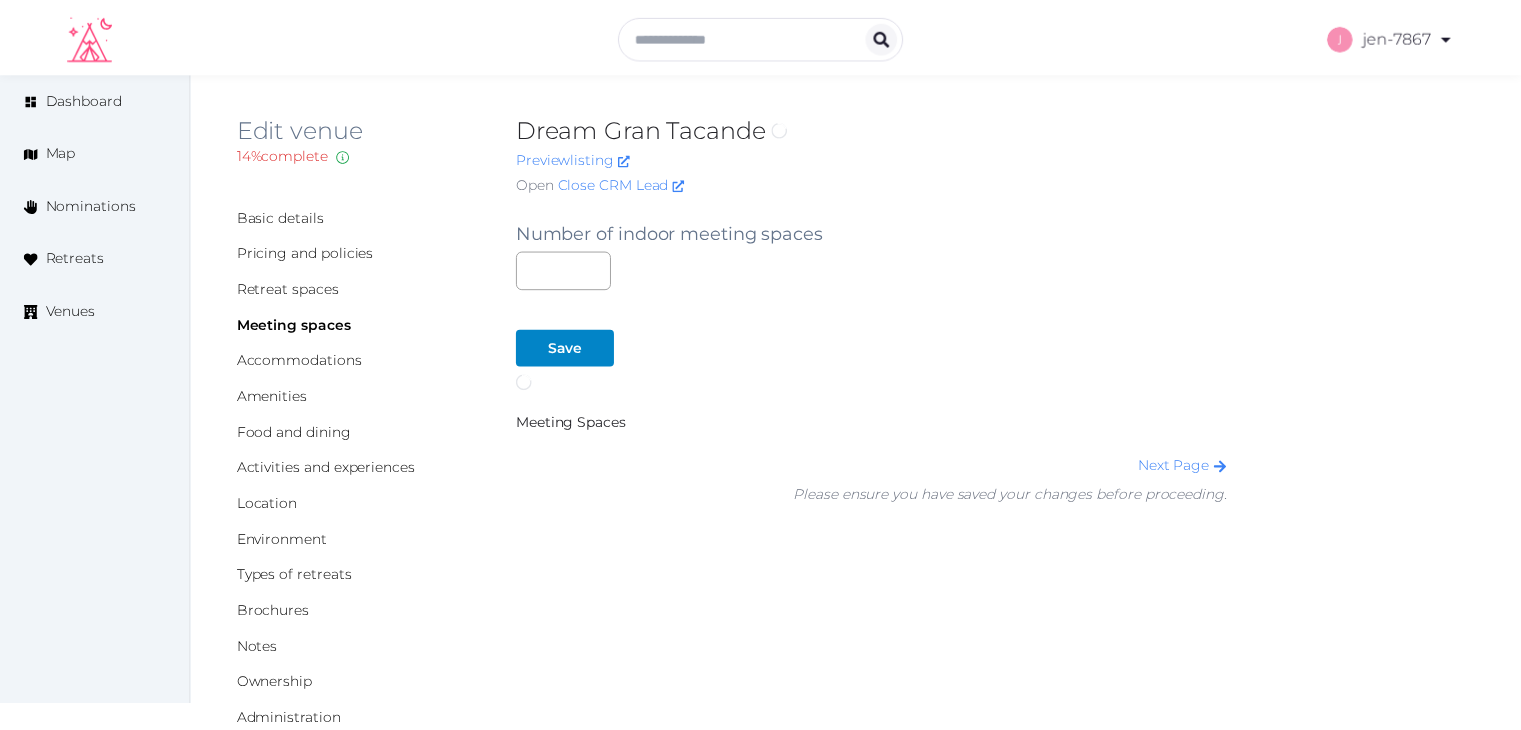 scroll, scrollTop: 0, scrollLeft: 0, axis: both 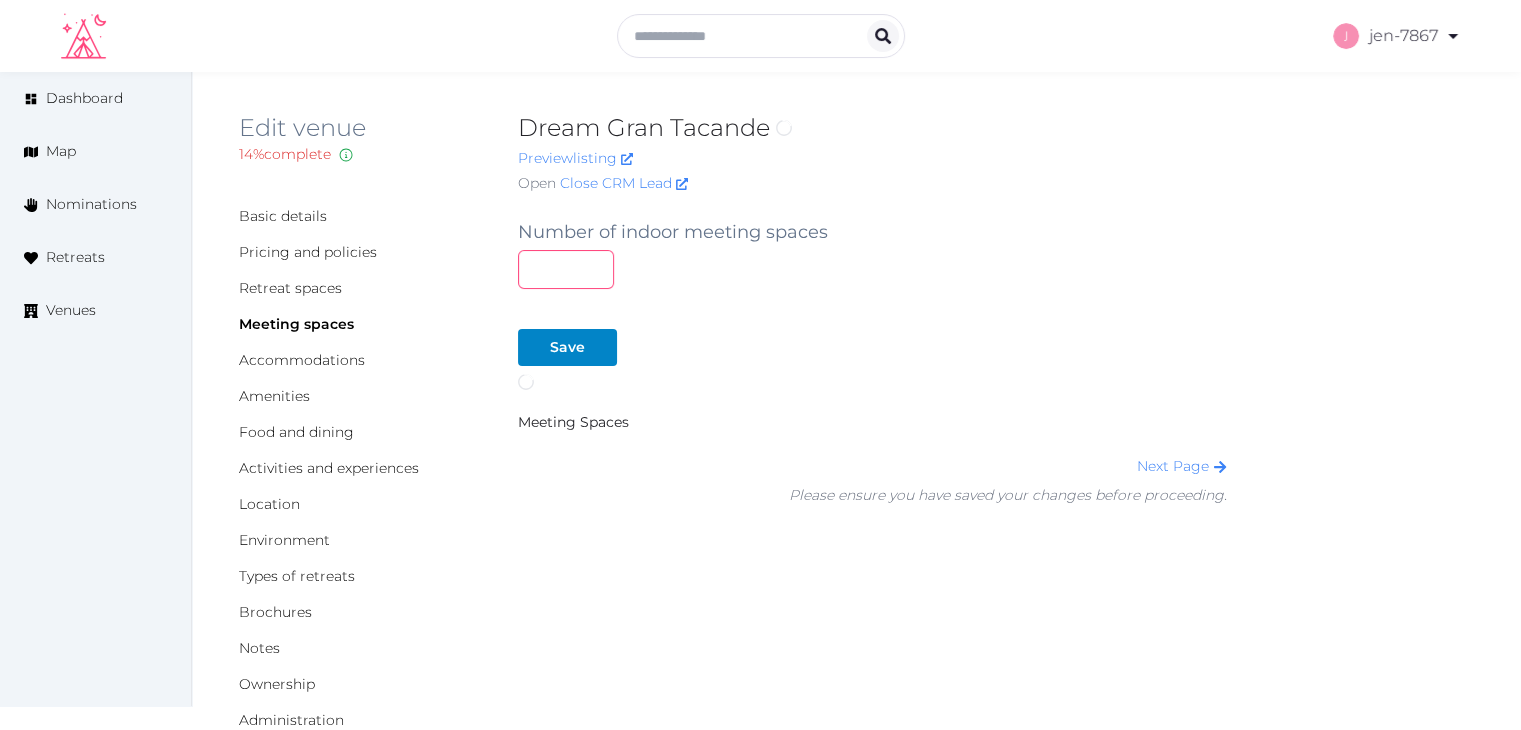 click at bounding box center [566, 269] 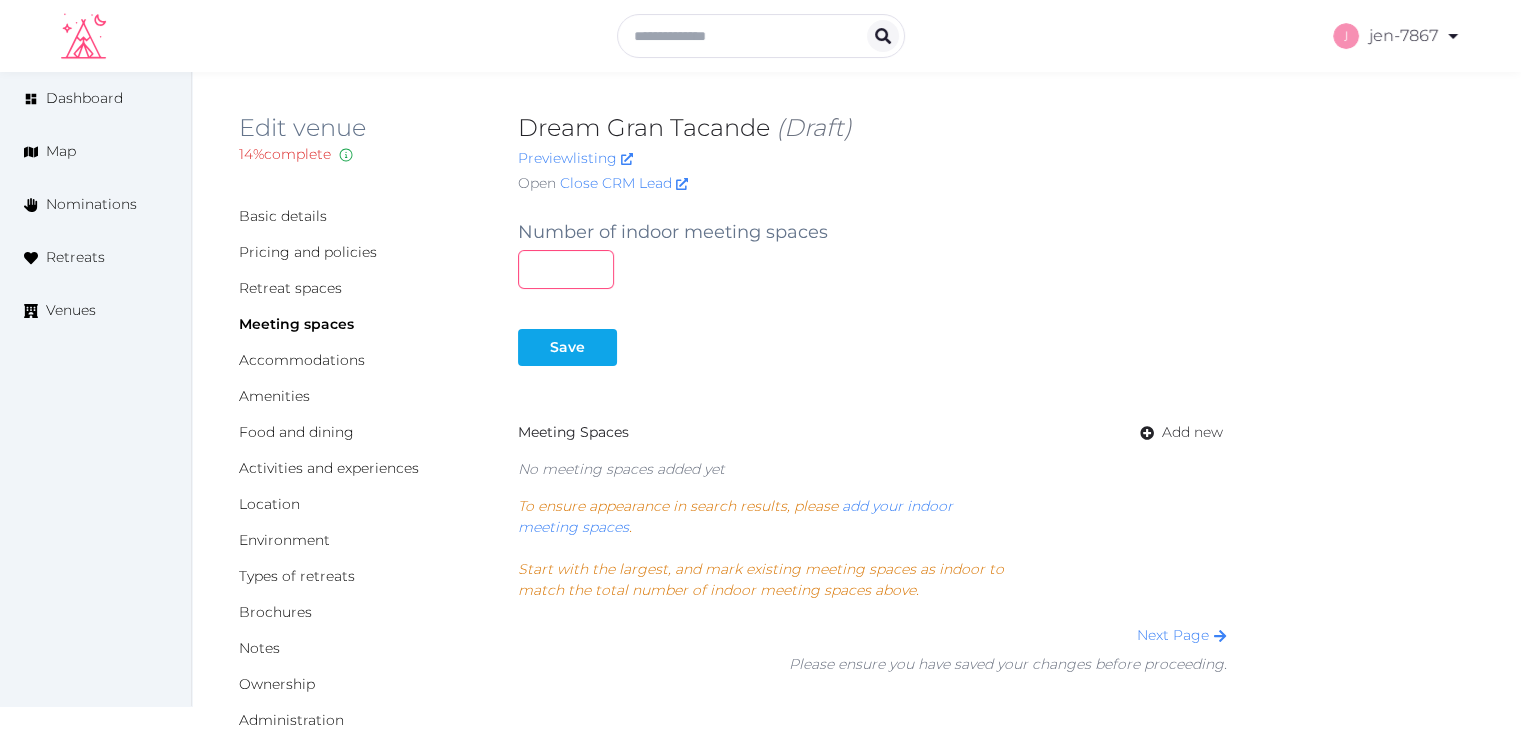 type on "*" 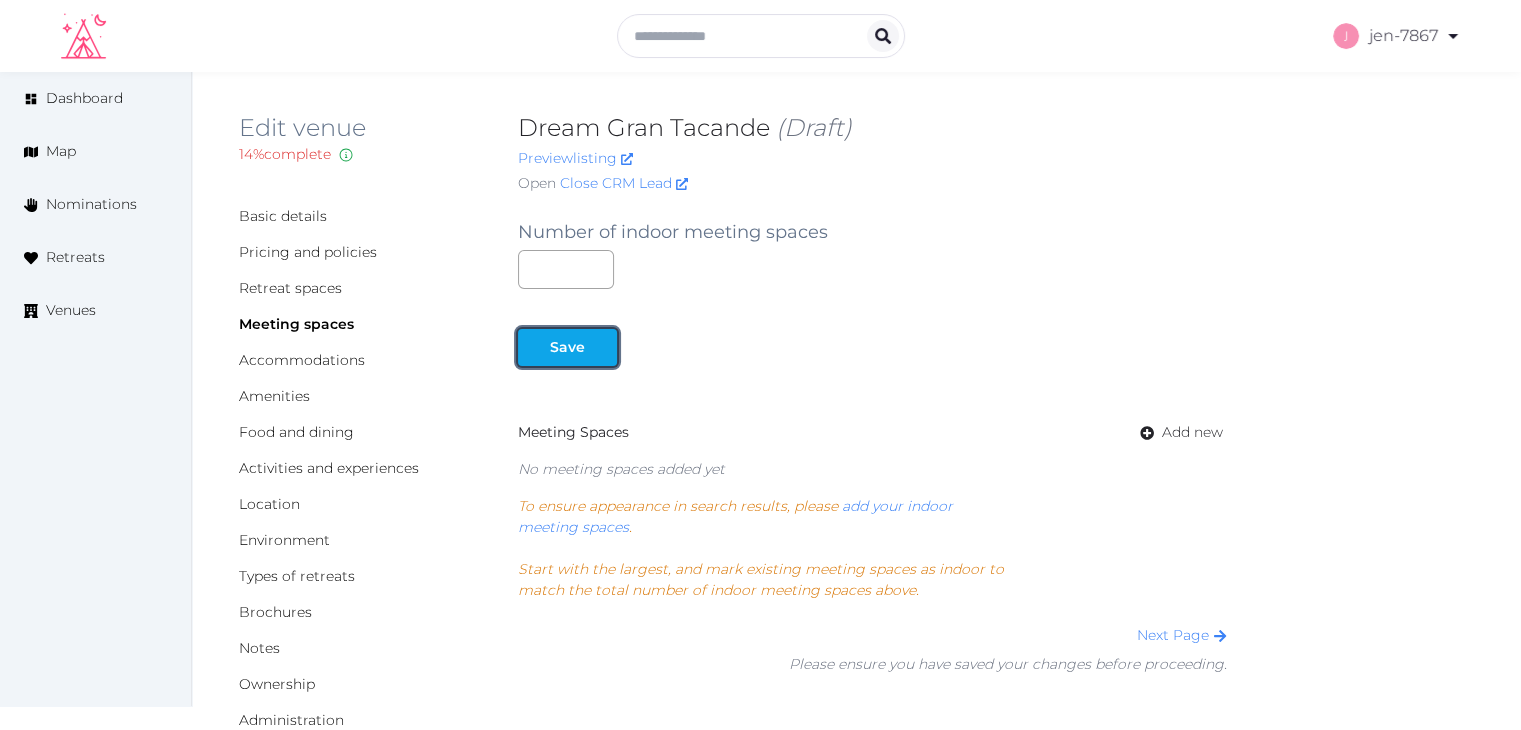 click on "Save" at bounding box center [567, 347] 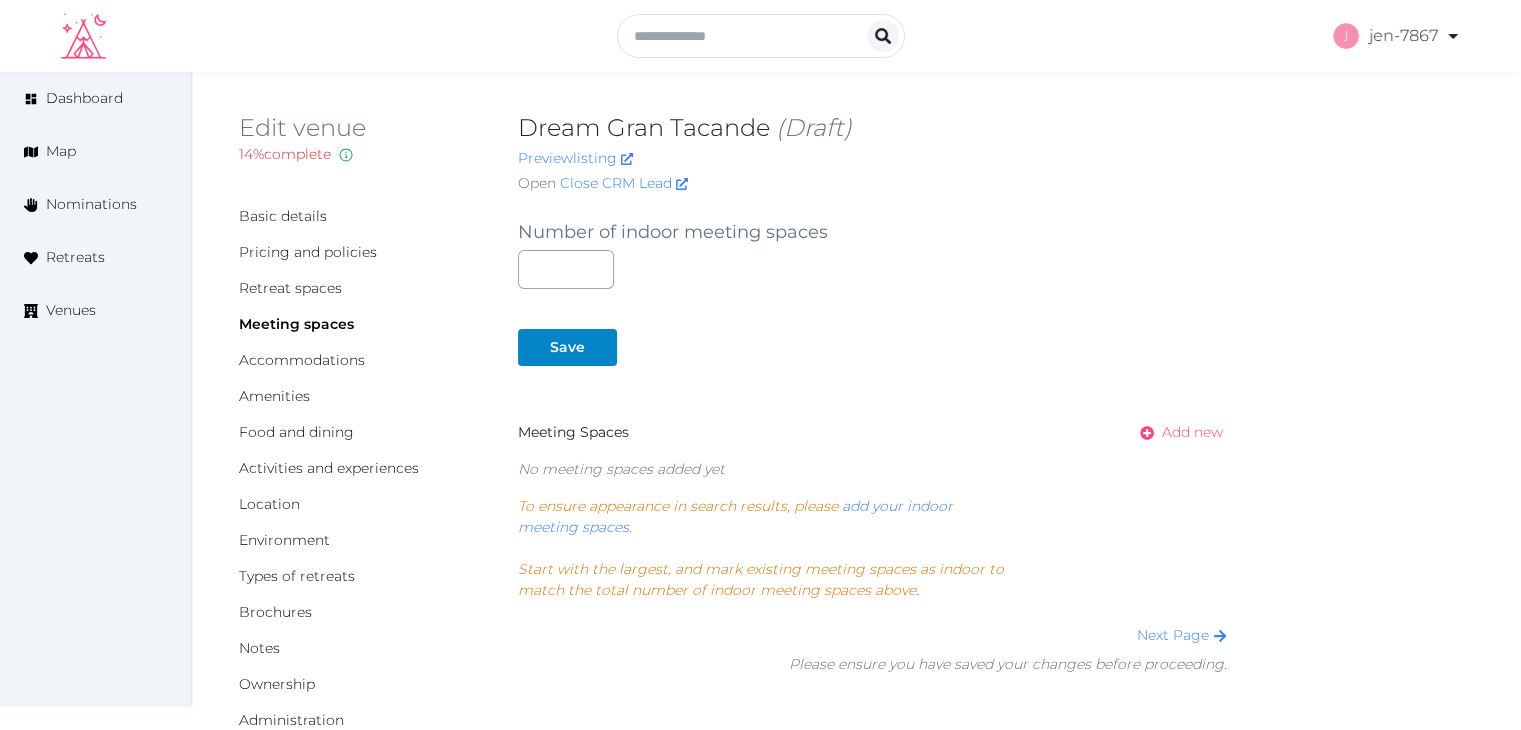 click on "Add new" at bounding box center (1192, 432) 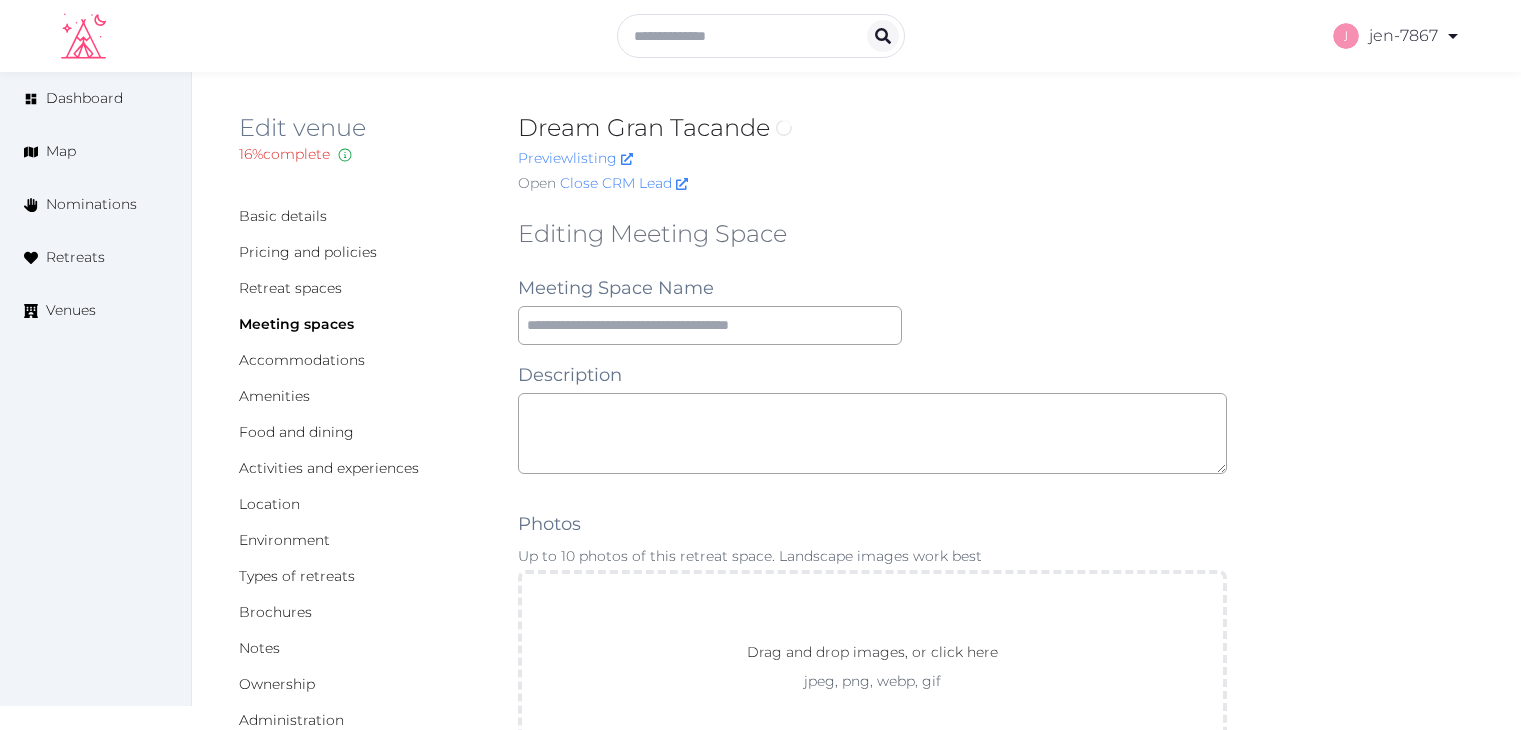 scroll, scrollTop: 0, scrollLeft: 0, axis: both 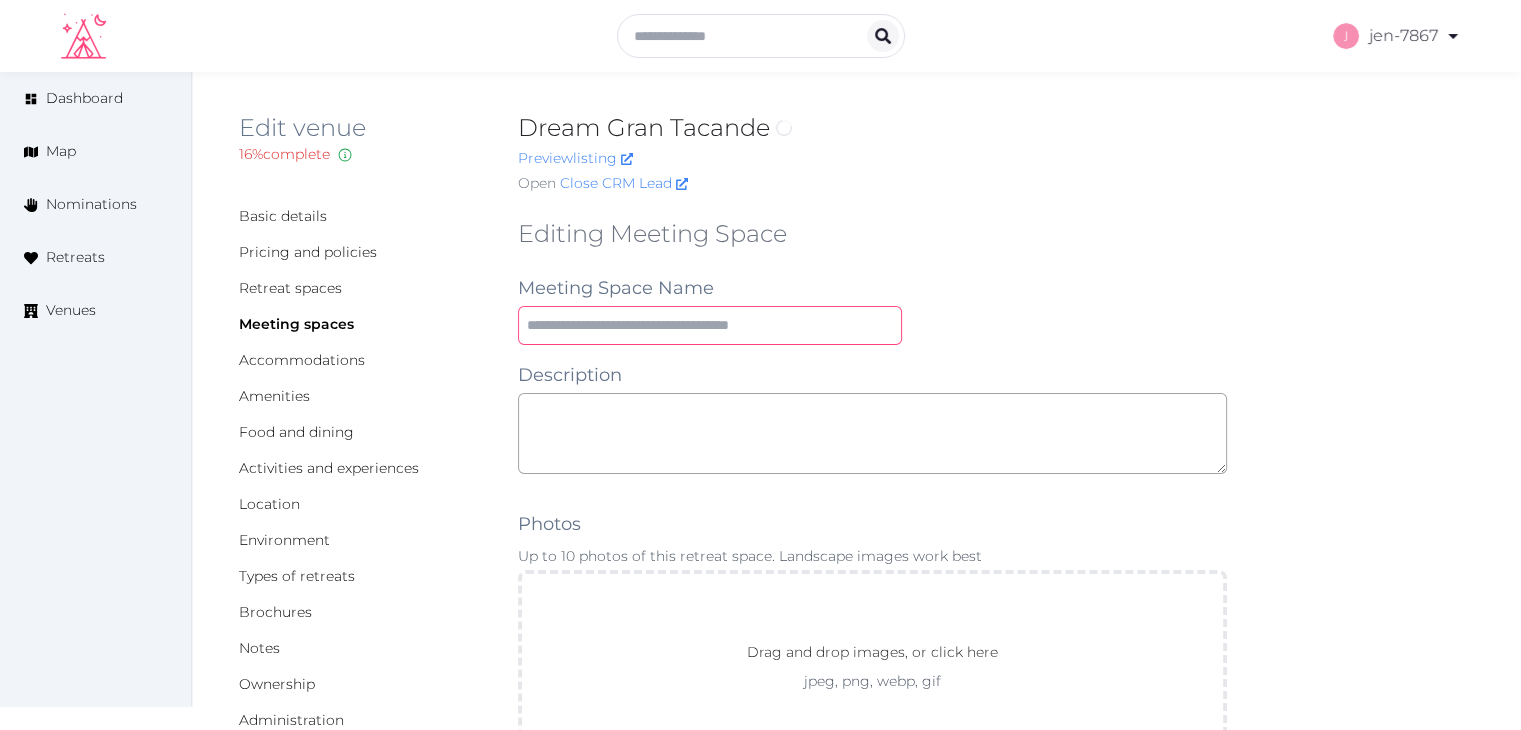 click at bounding box center (710, 325) 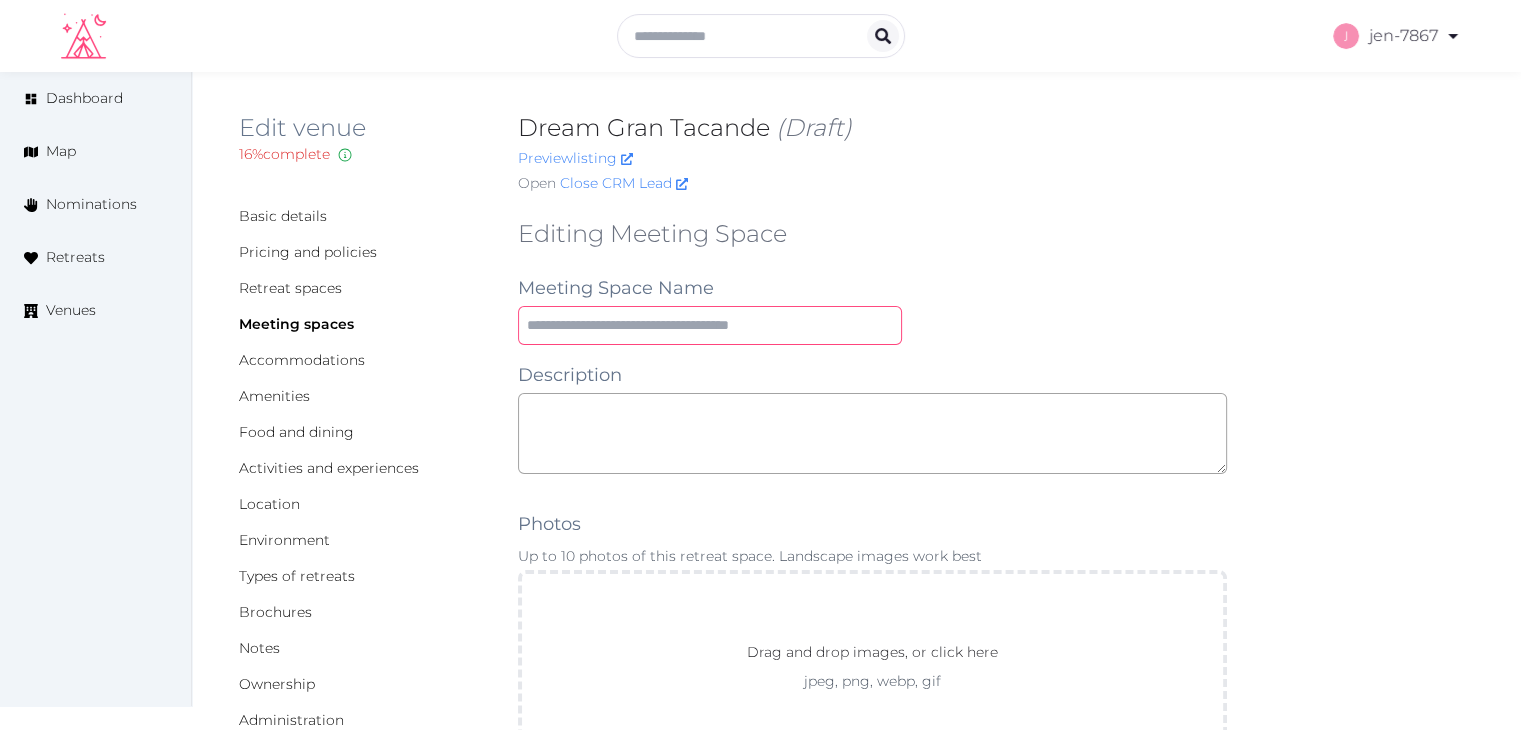 type on "**********" 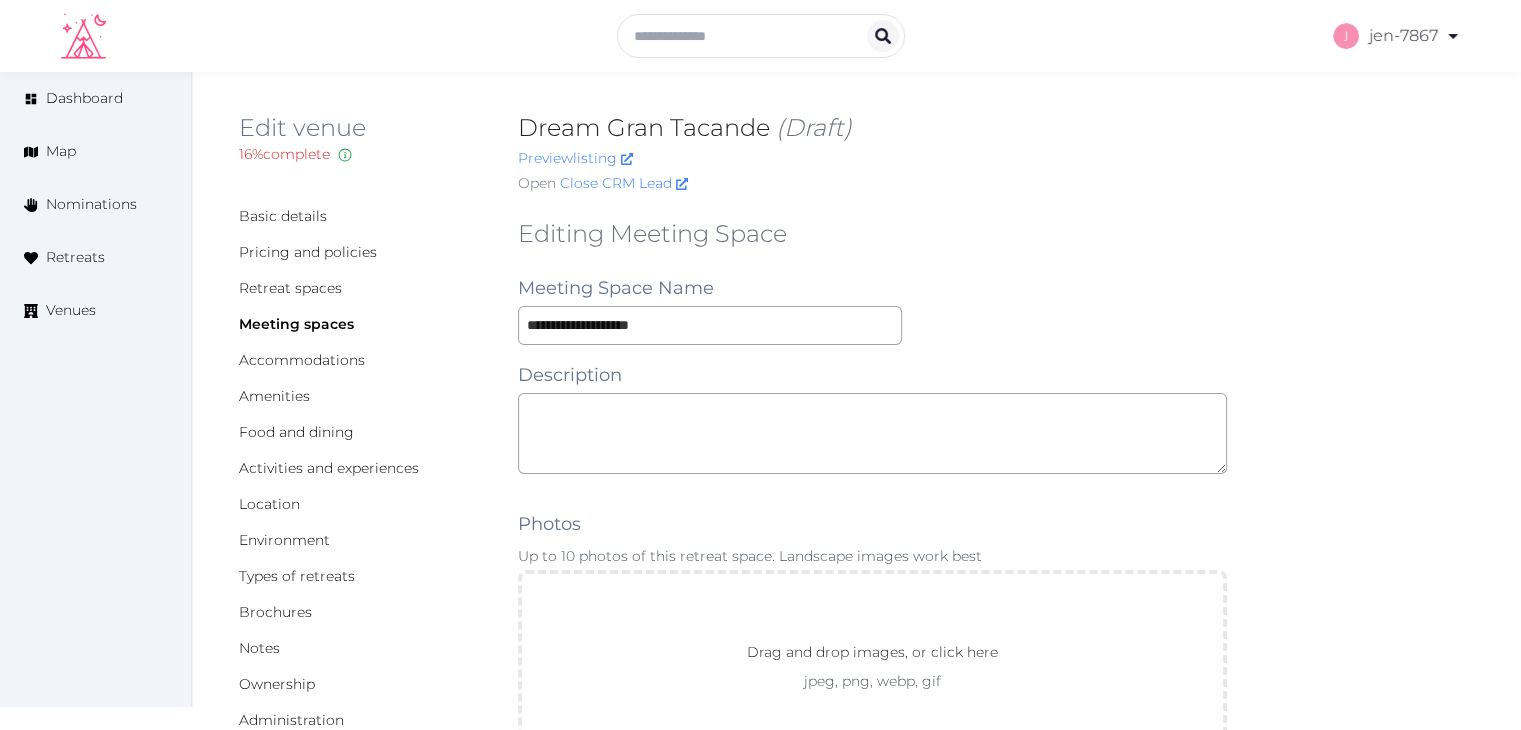 click on "**********" at bounding box center (872, 325) 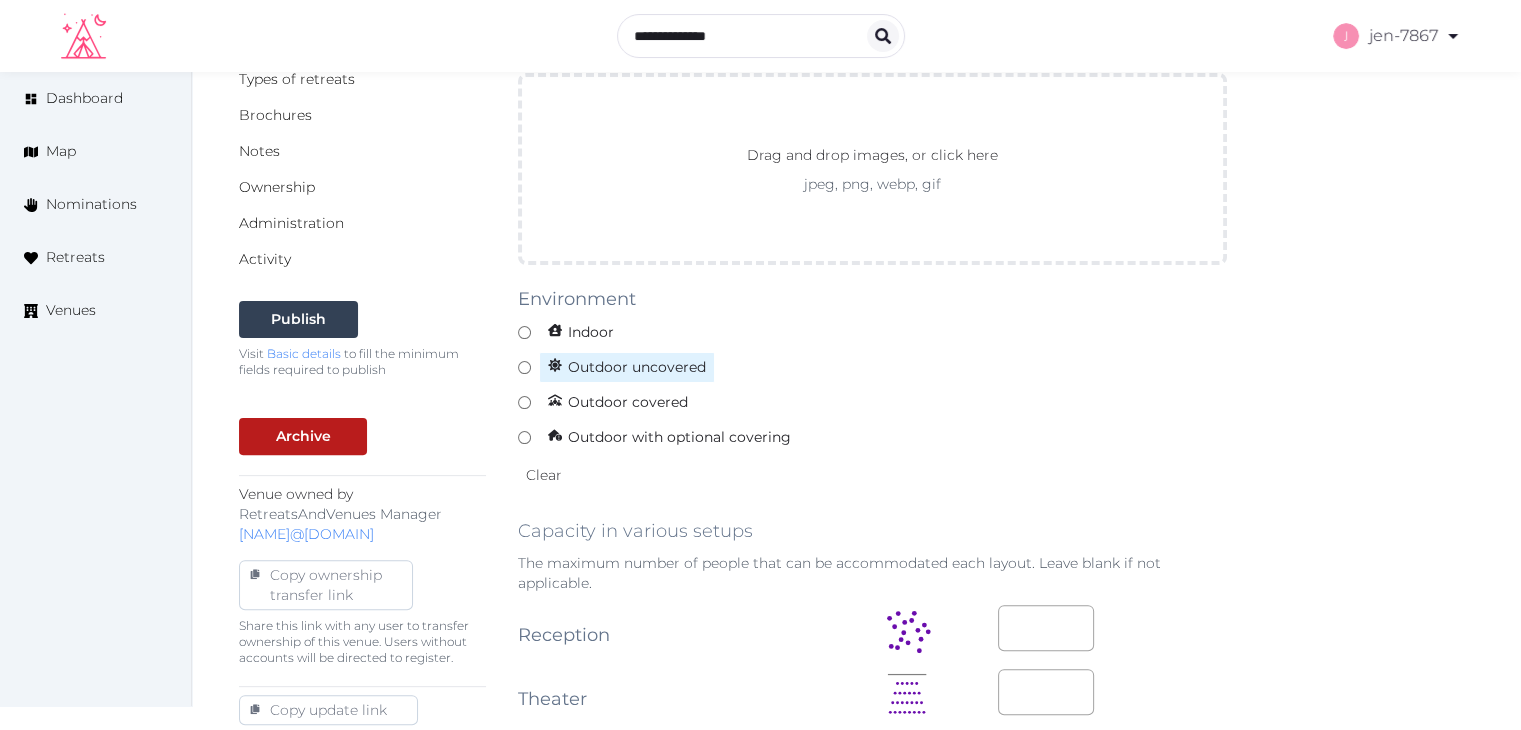 scroll, scrollTop: 500, scrollLeft: 0, axis: vertical 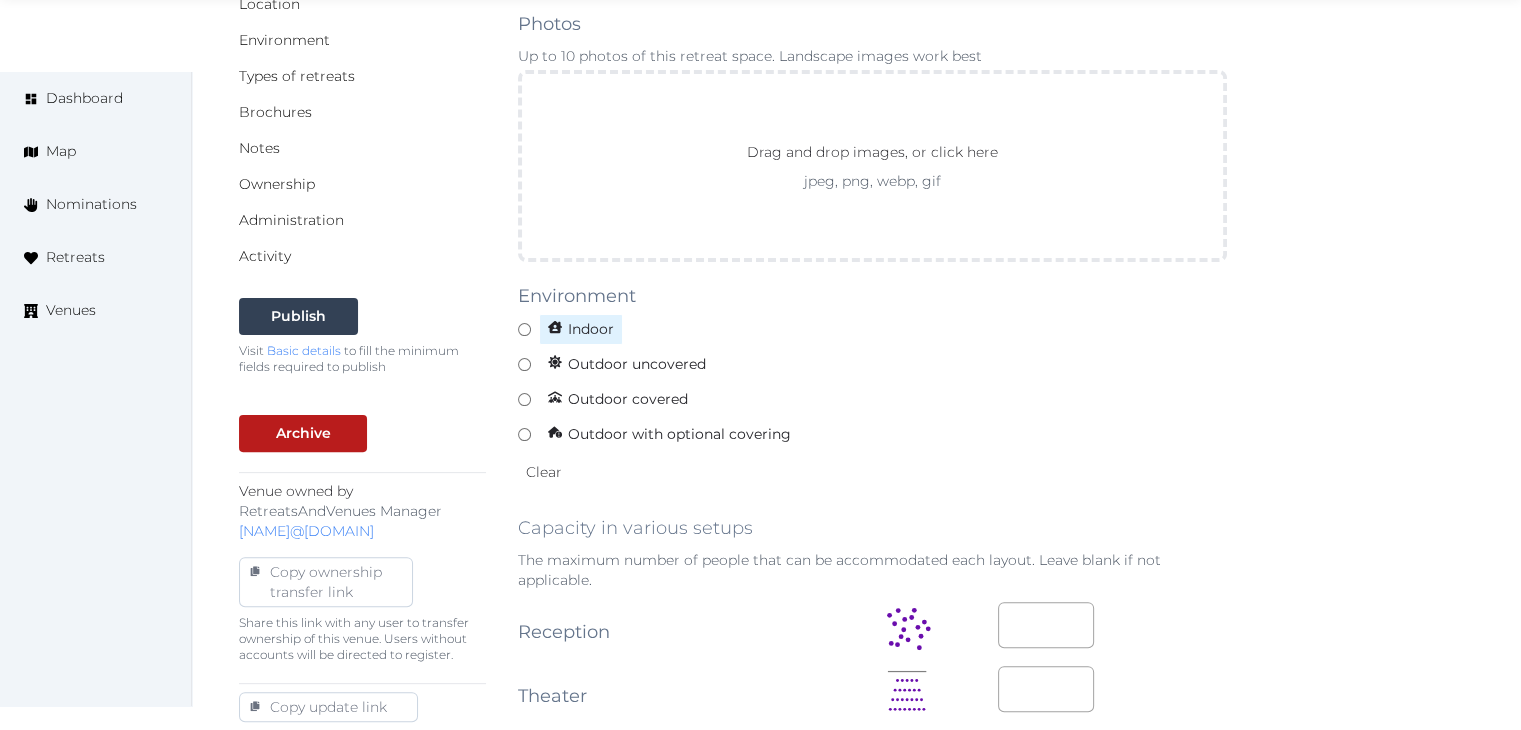 click on "Indoor" at bounding box center [581, 329] 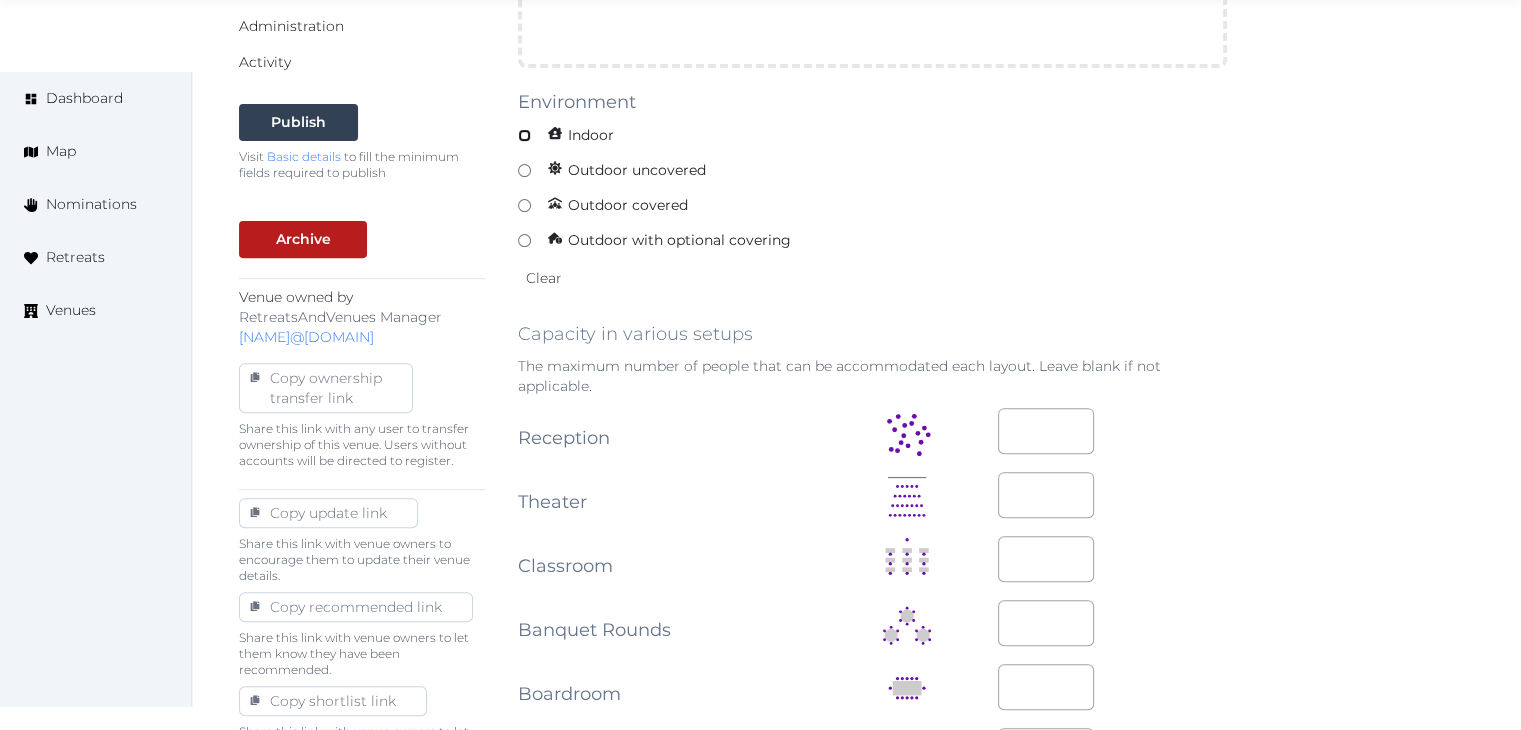 scroll, scrollTop: 800, scrollLeft: 0, axis: vertical 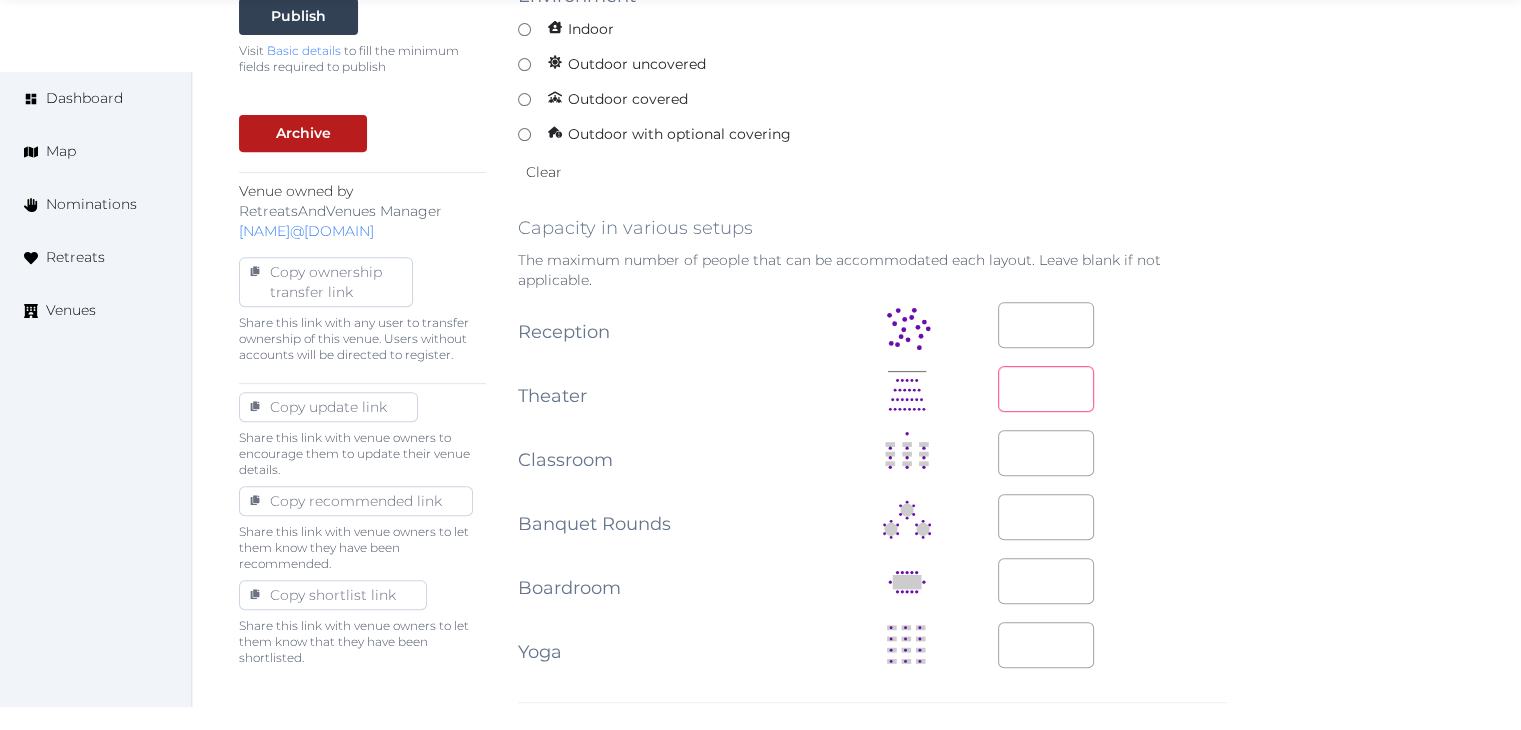 click at bounding box center [1046, 389] 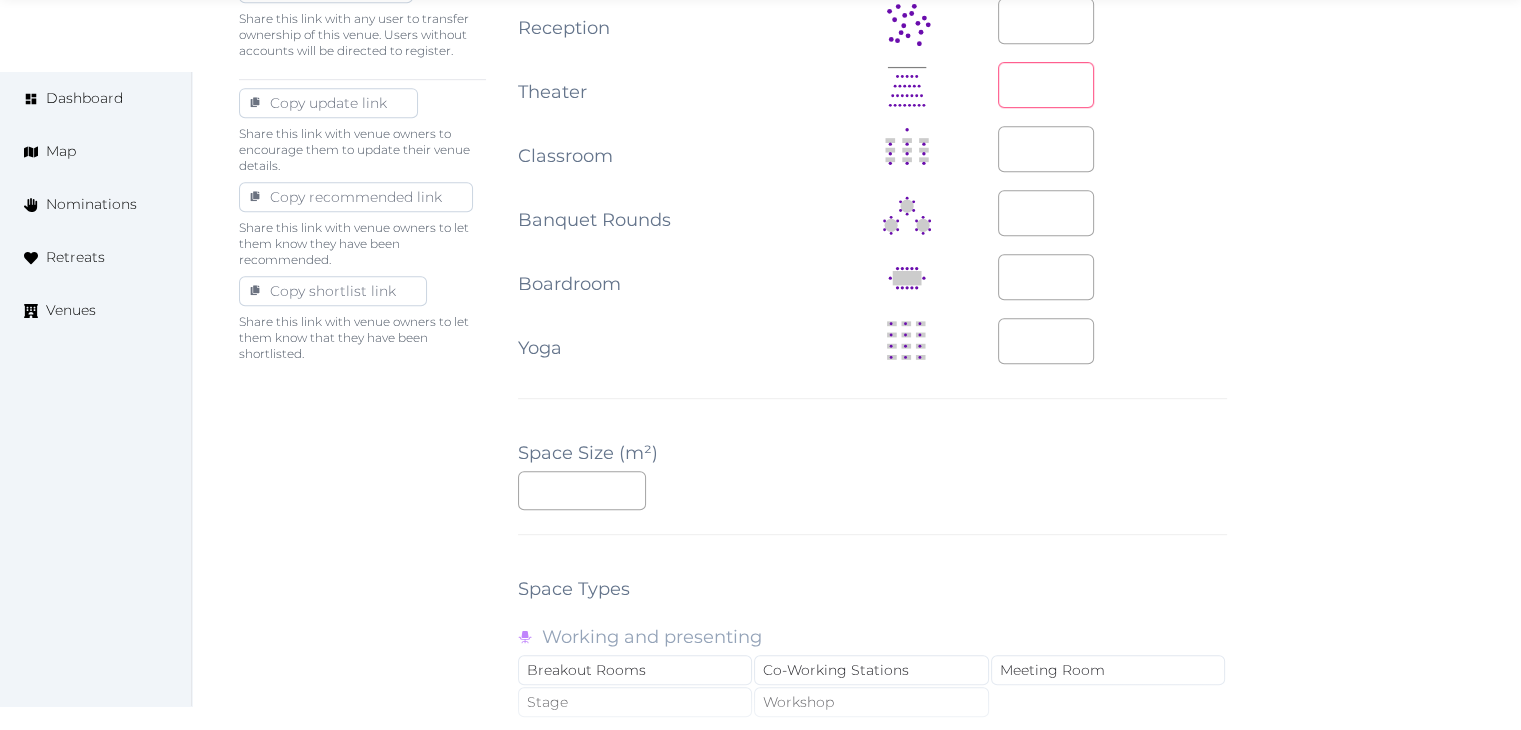 scroll, scrollTop: 1200, scrollLeft: 0, axis: vertical 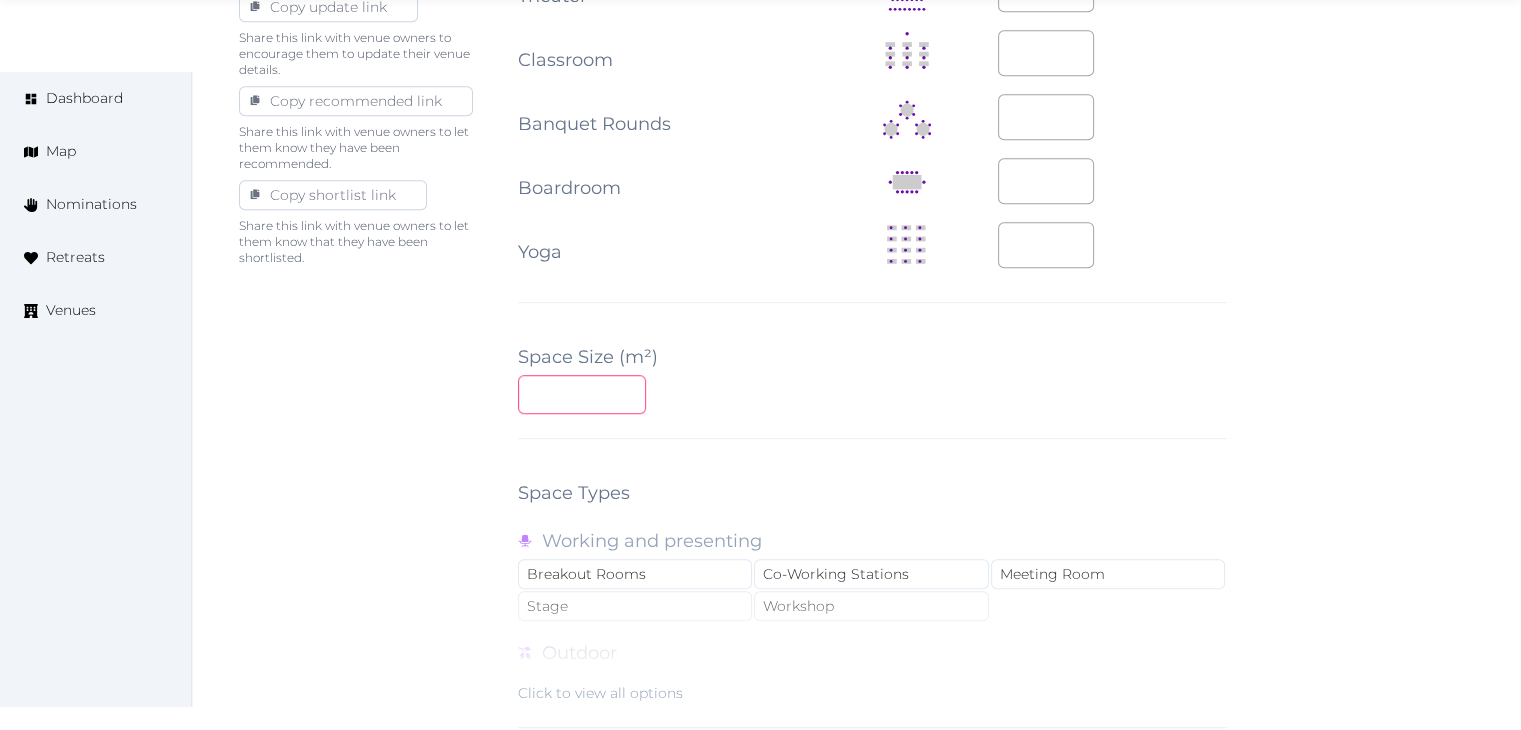 click at bounding box center [582, 394] 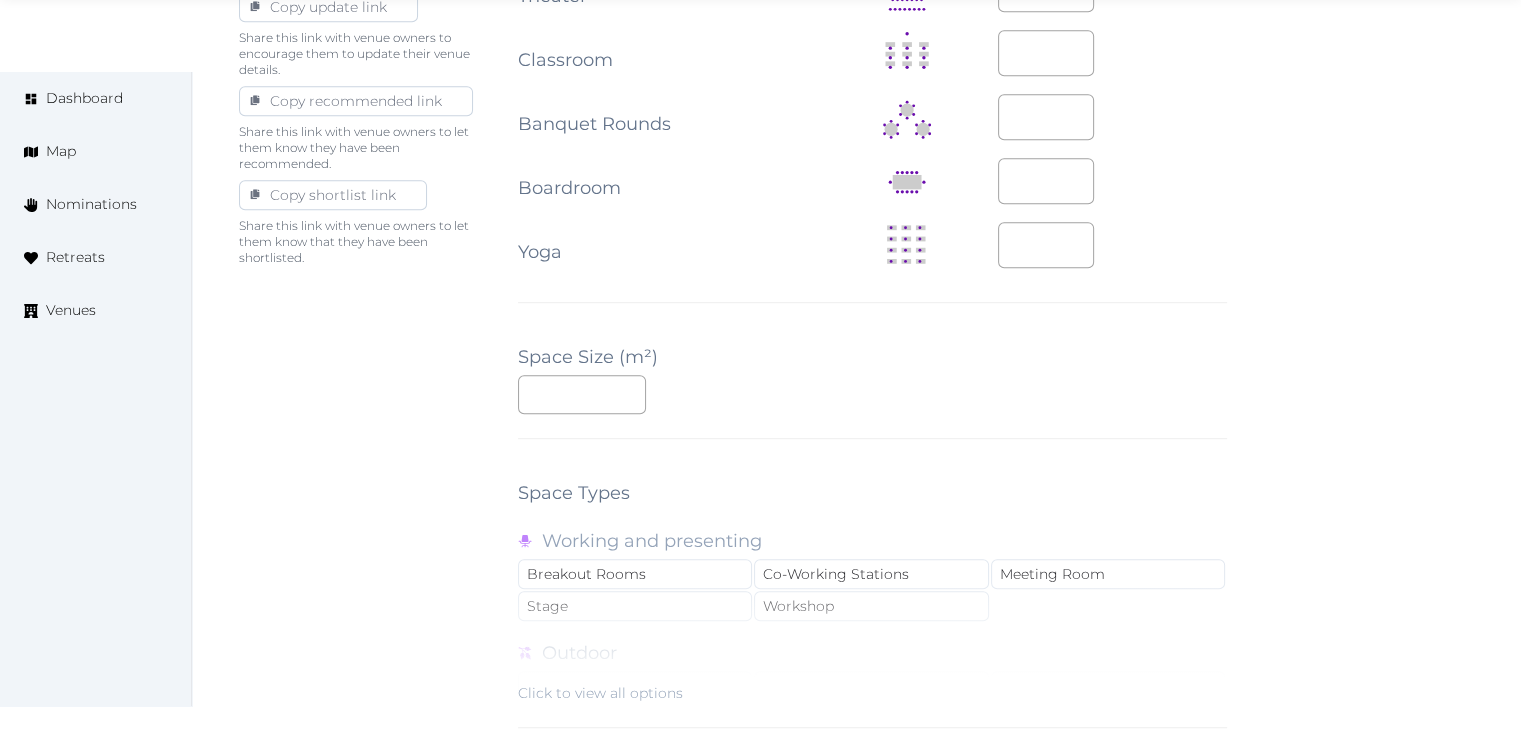 click on "**********" at bounding box center [872, 146] 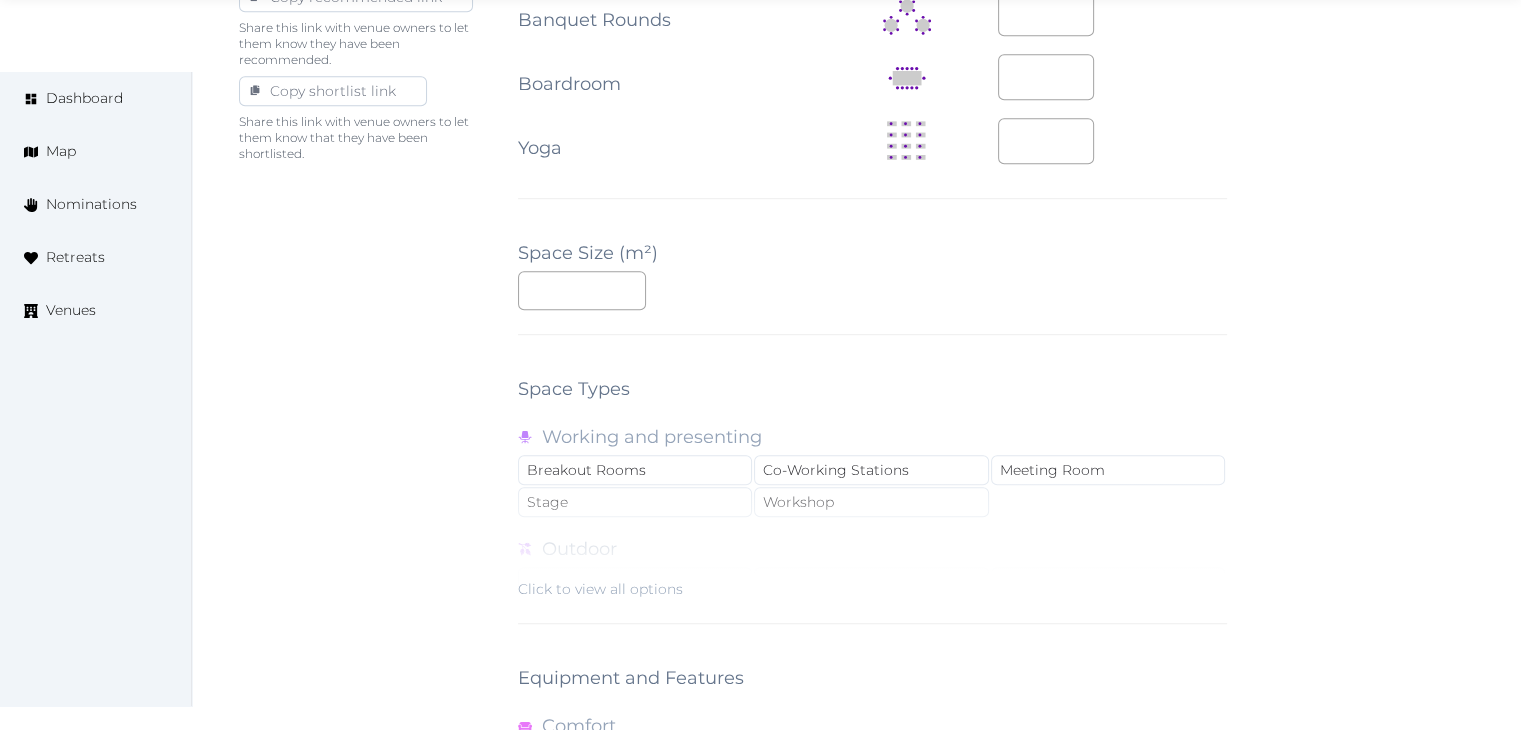scroll, scrollTop: 1700, scrollLeft: 0, axis: vertical 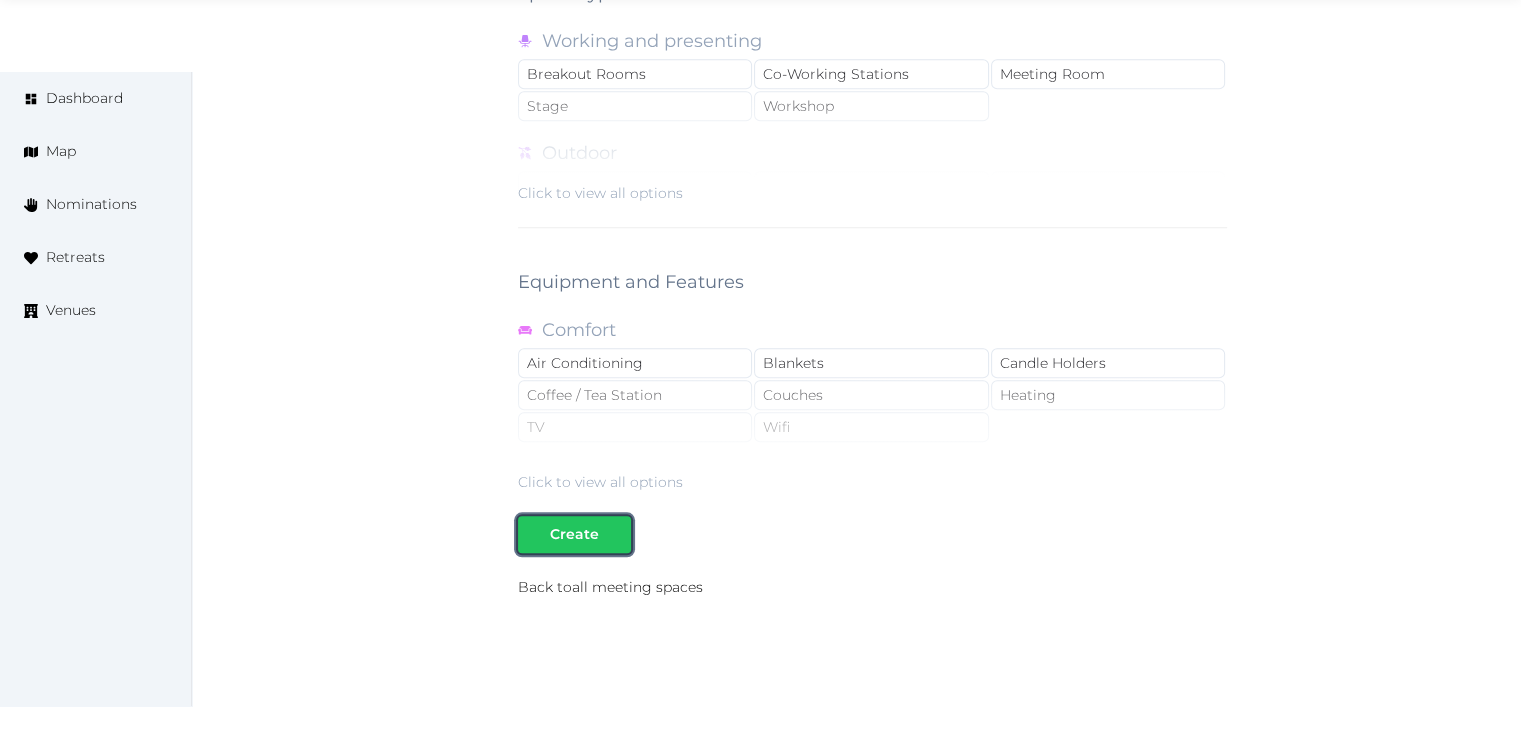 click on "Create" at bounding box center (574, 534) 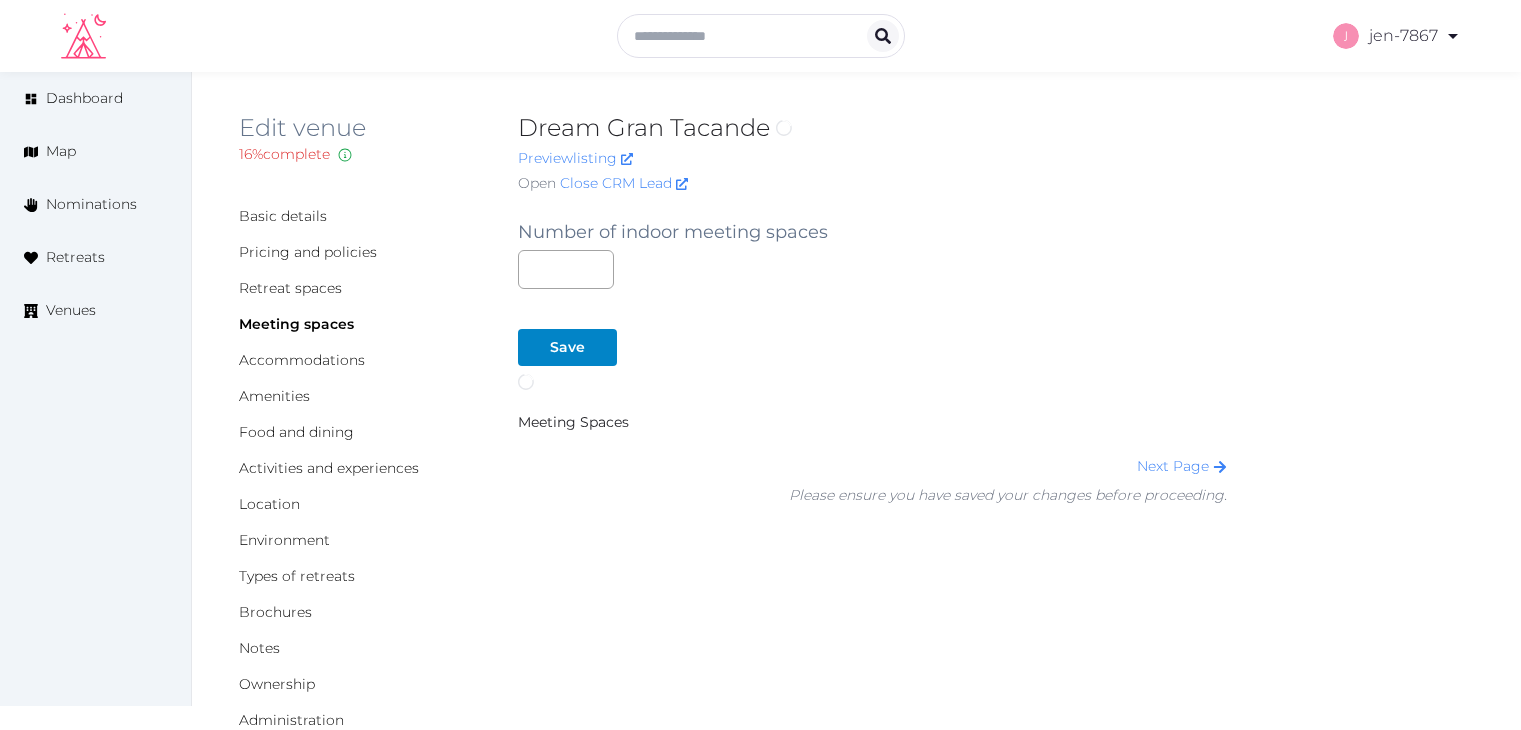 scroll, scrollTop: 0, scrollLeft: 0, axis: both 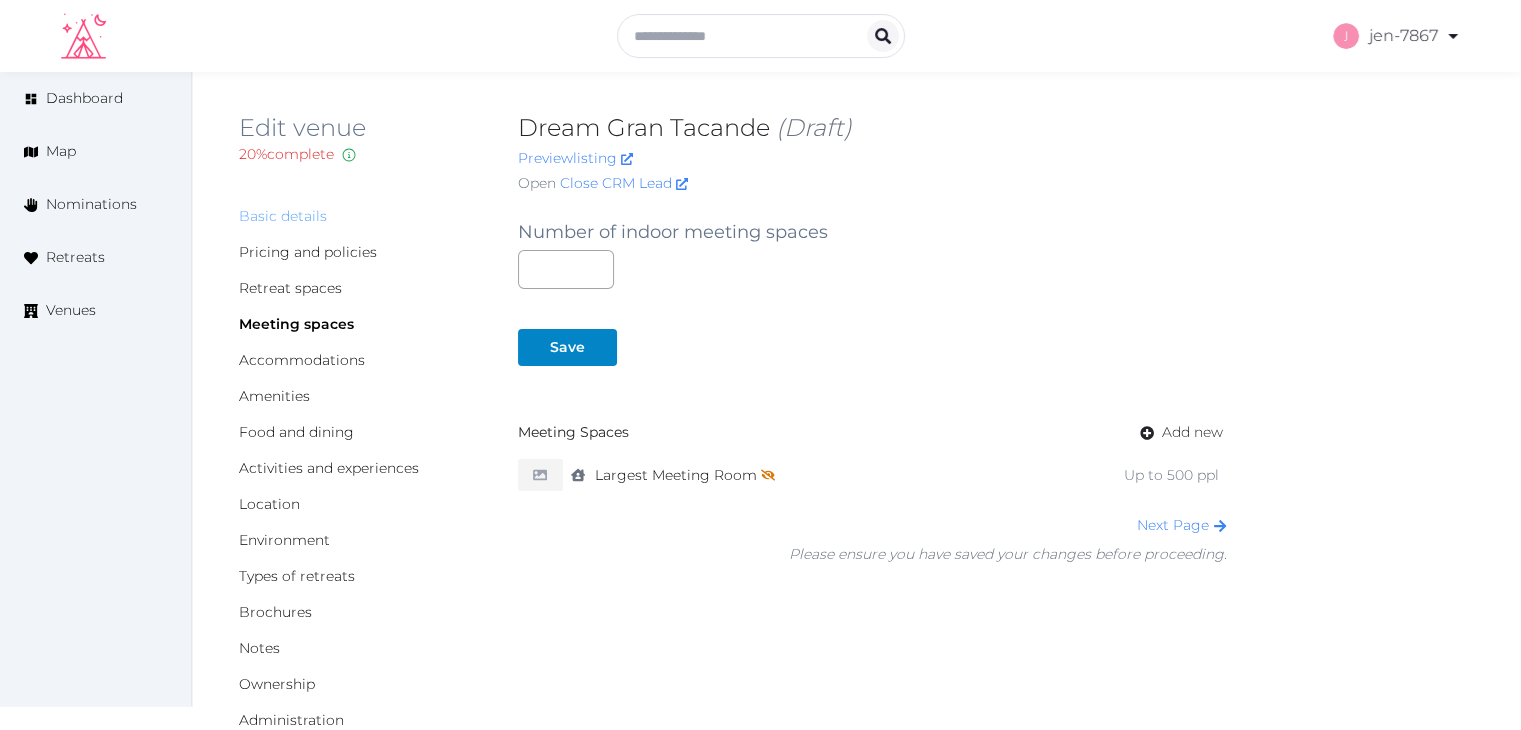 click on "Basic details" at bounding box center [283, 216] 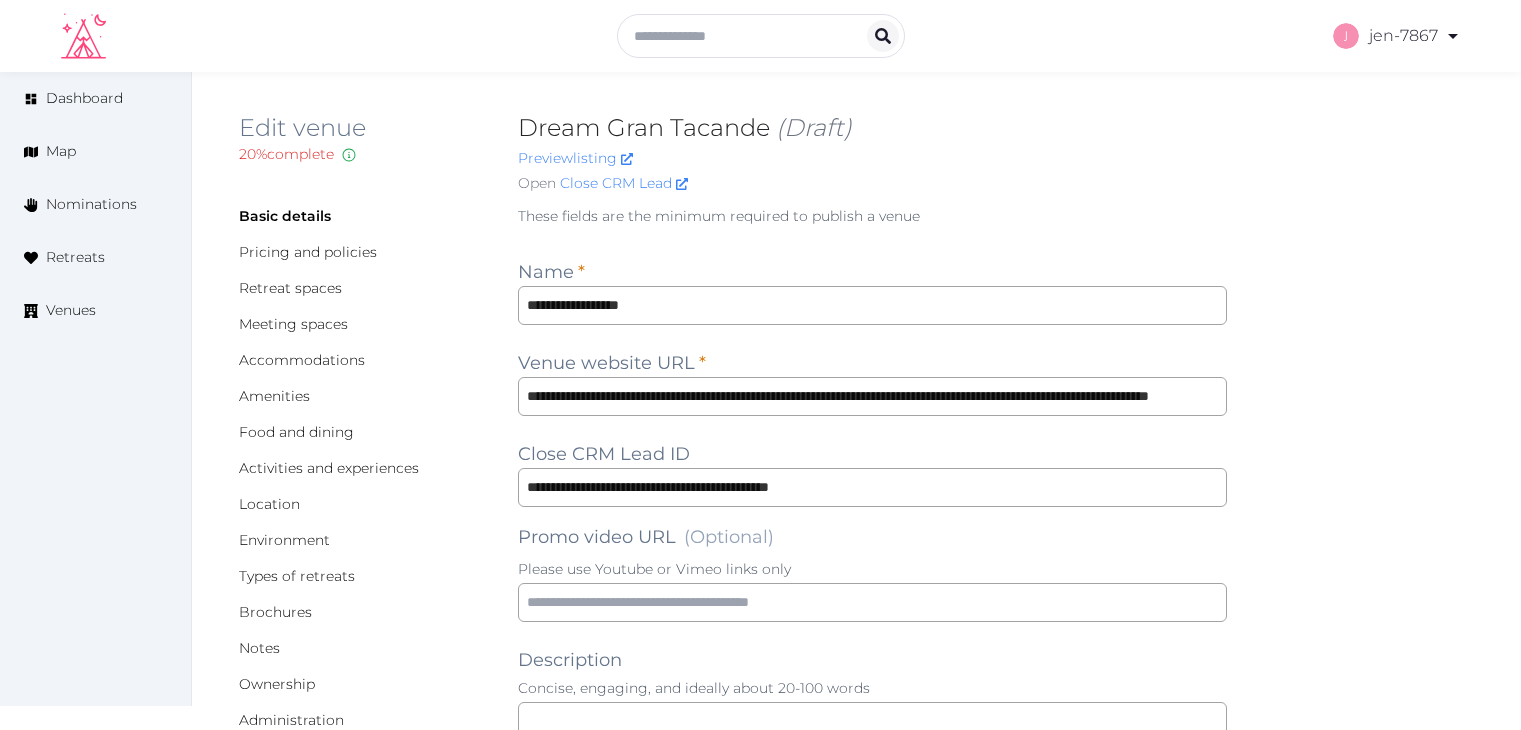 scroll, scrollTop: 0, scrollLeft: 0, axis: both 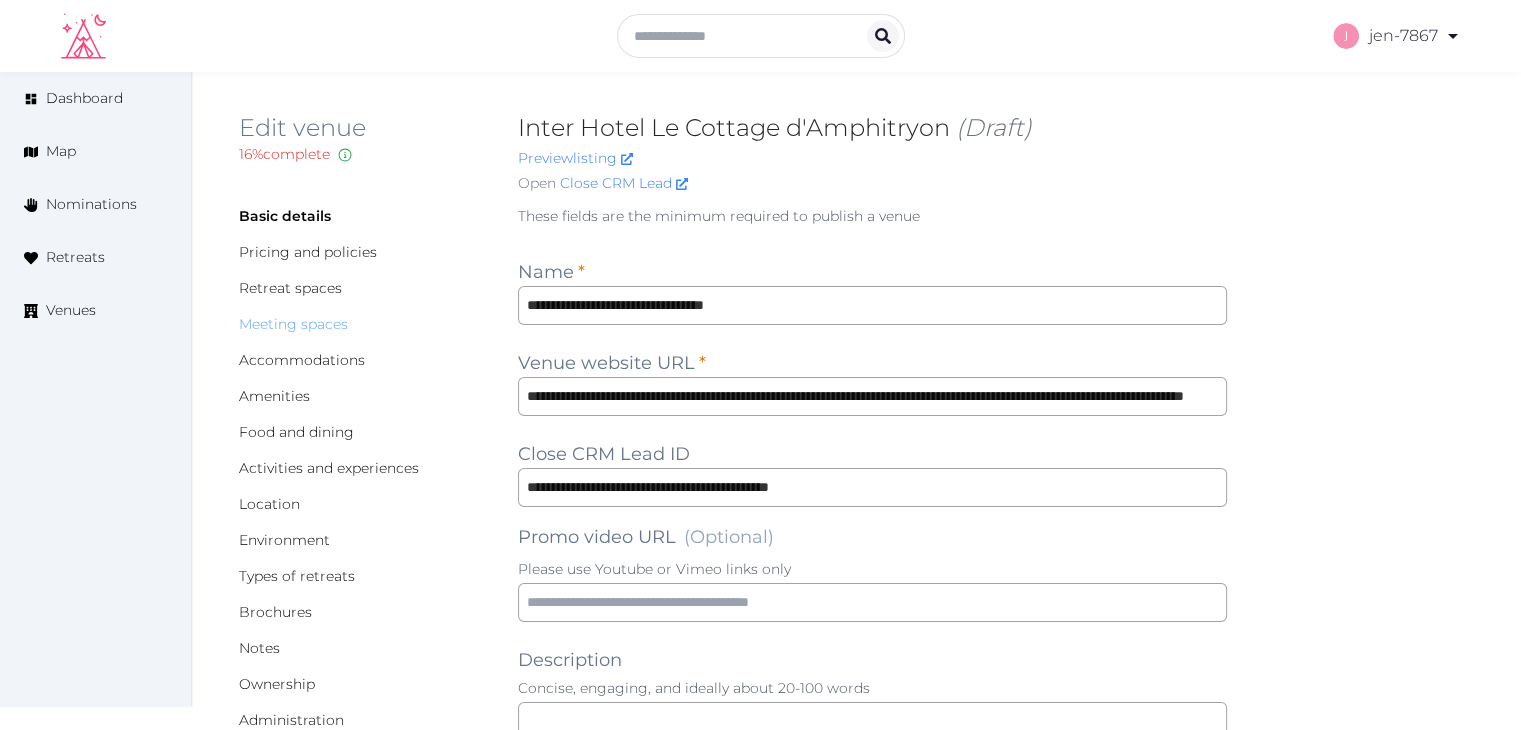 click on "Meeting spaces" at bounding box center [293, 324] 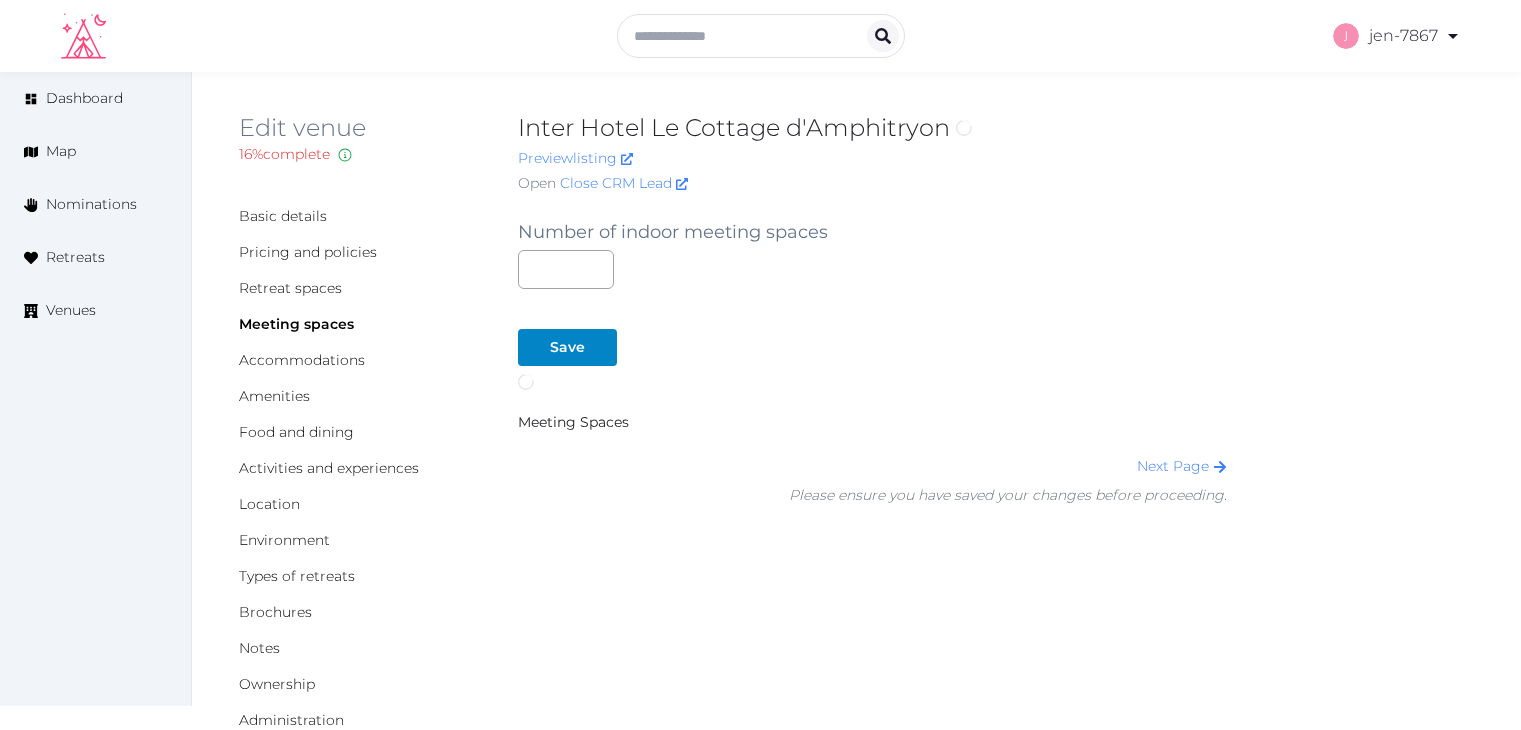 scroll, scrollTop: 0, scrollLeft: 0, axis: both 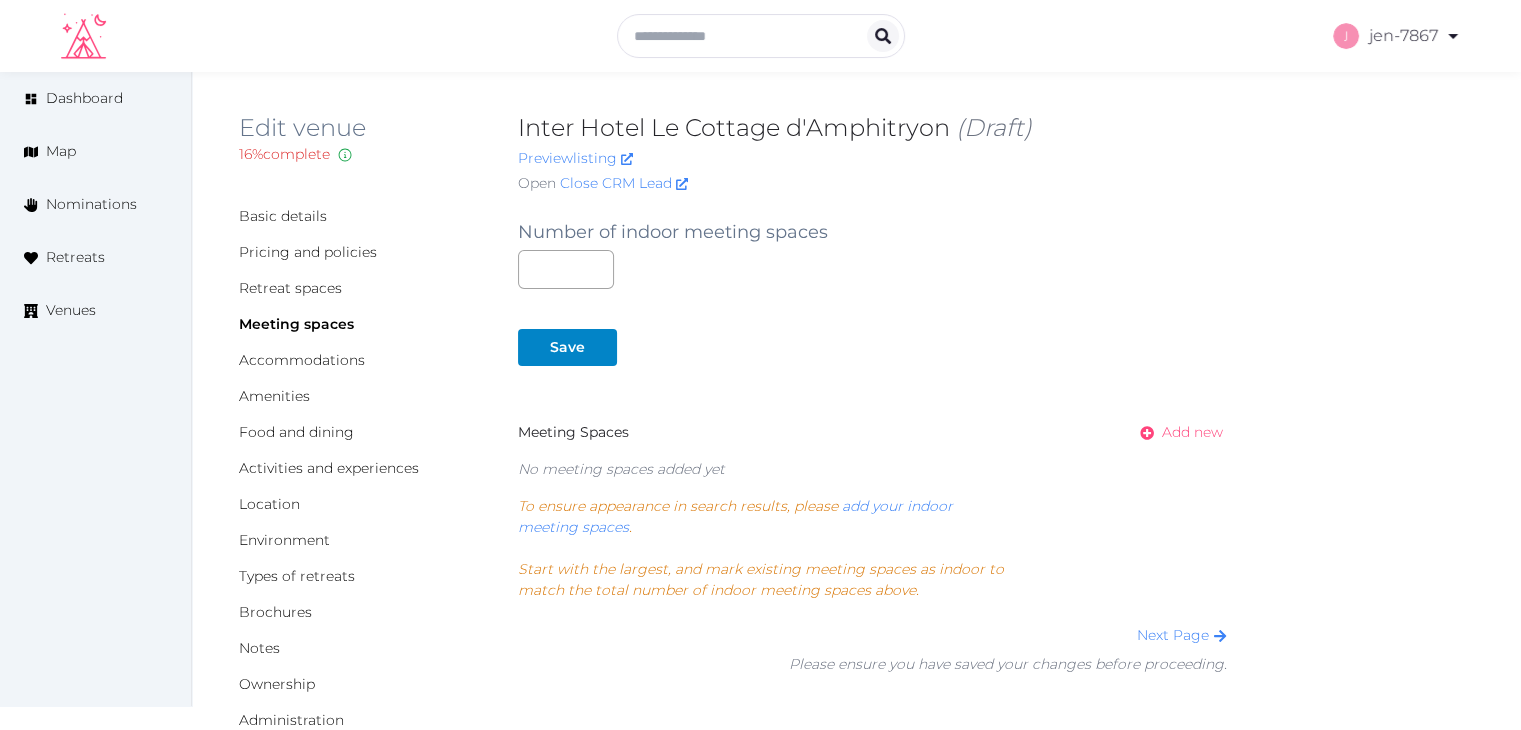 click on "Add new" at bounding box center (1192, 432) 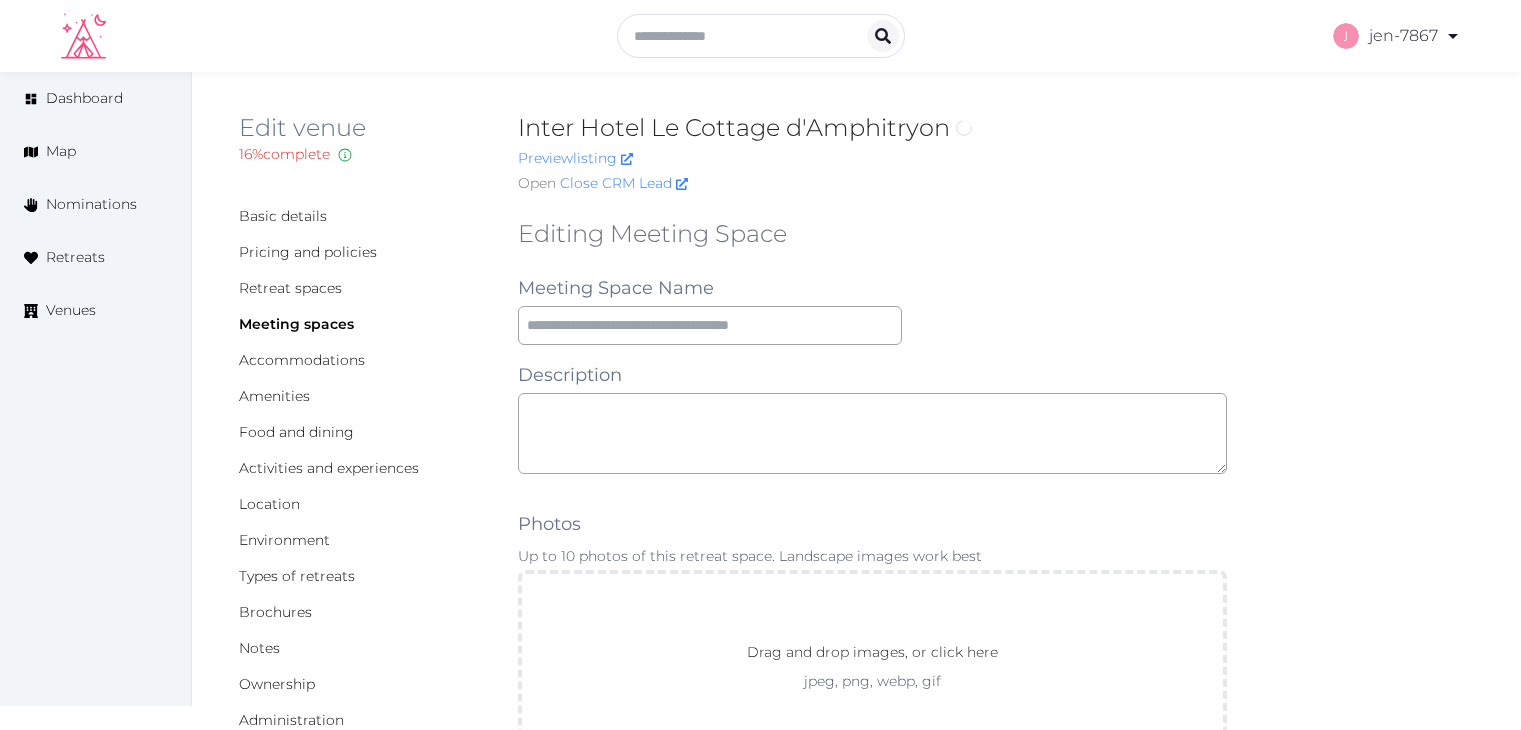 scroll, scrollTop: 0, scrollLeft: 0, axis: both 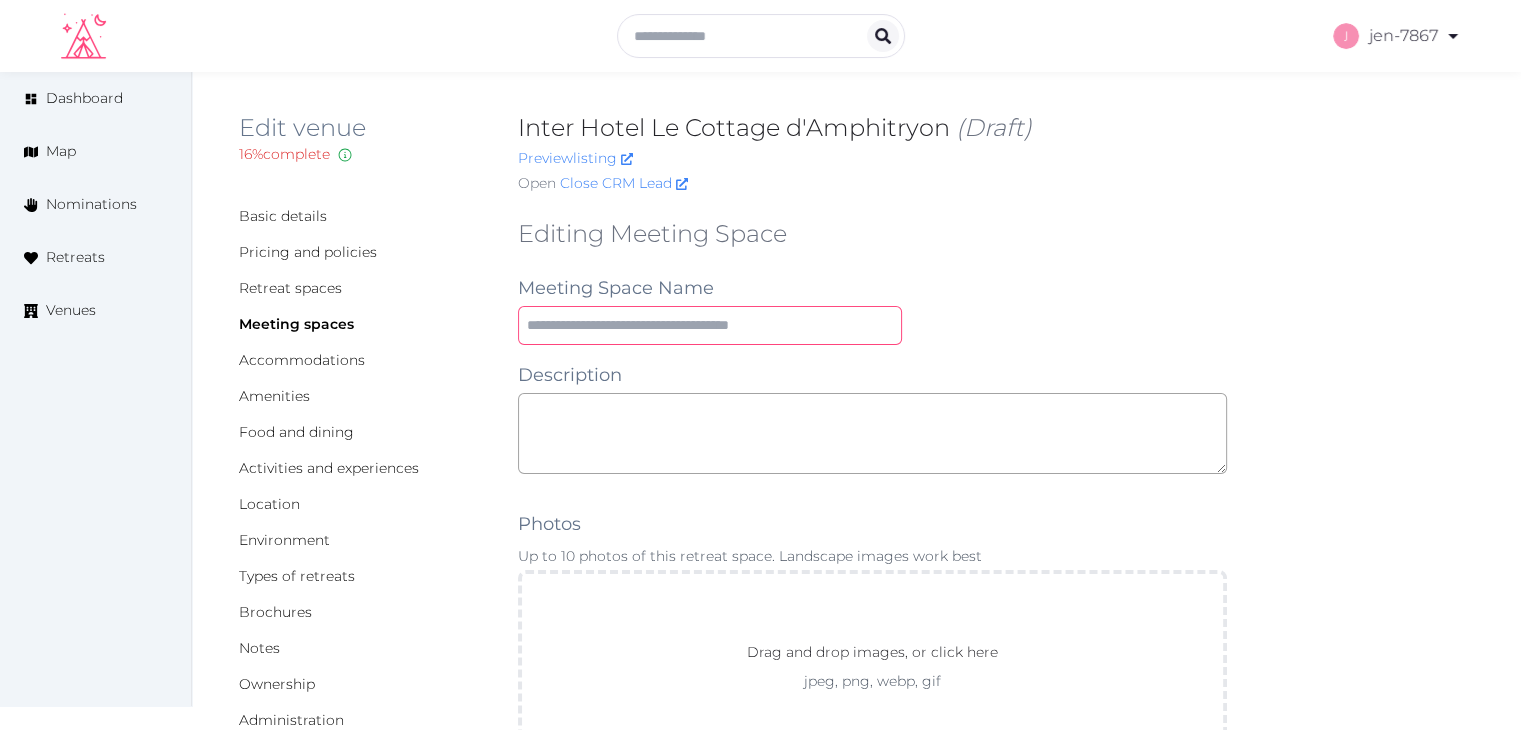 click at bounding box center [710, 325] 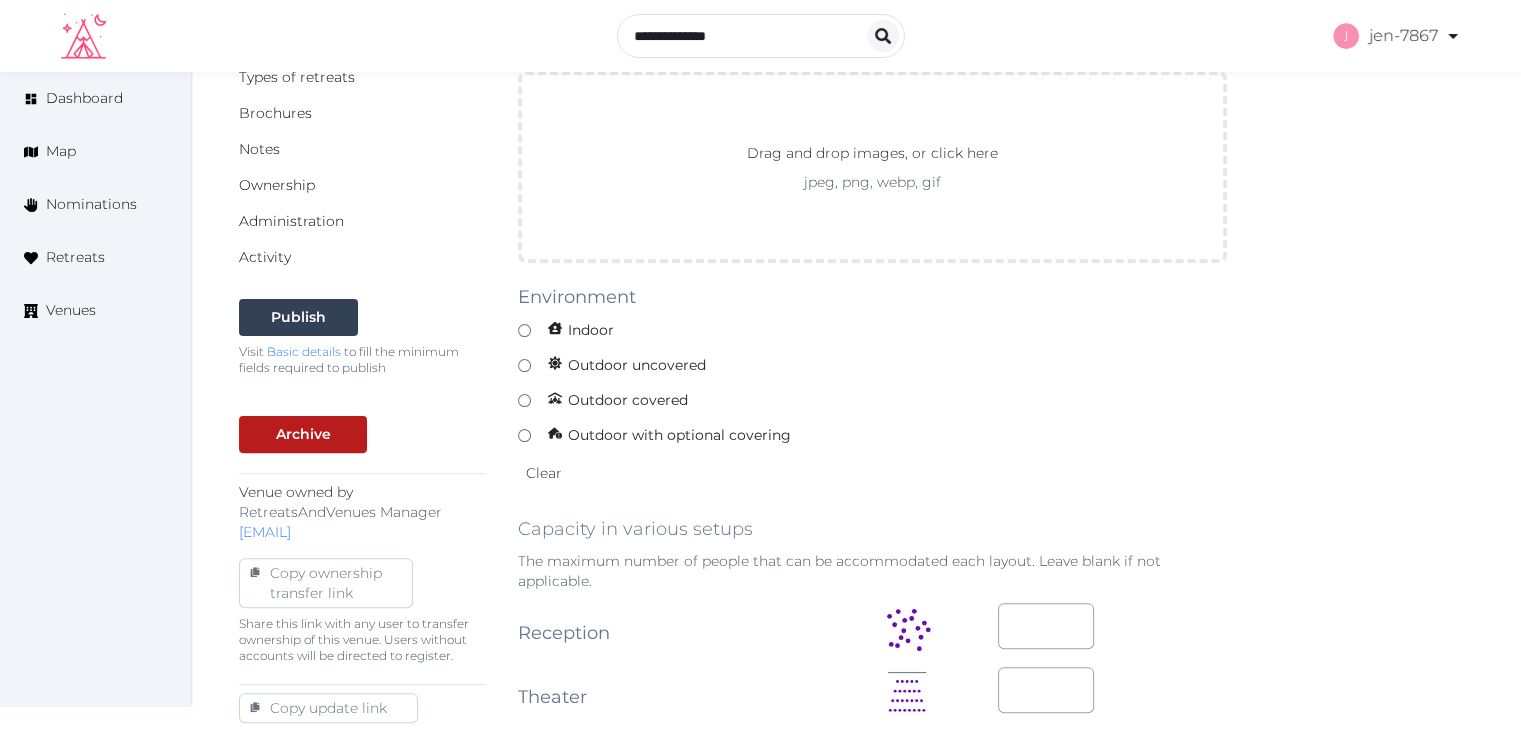 scroll, scrollTop: 700, scrollLeft: 0, axis: vertical 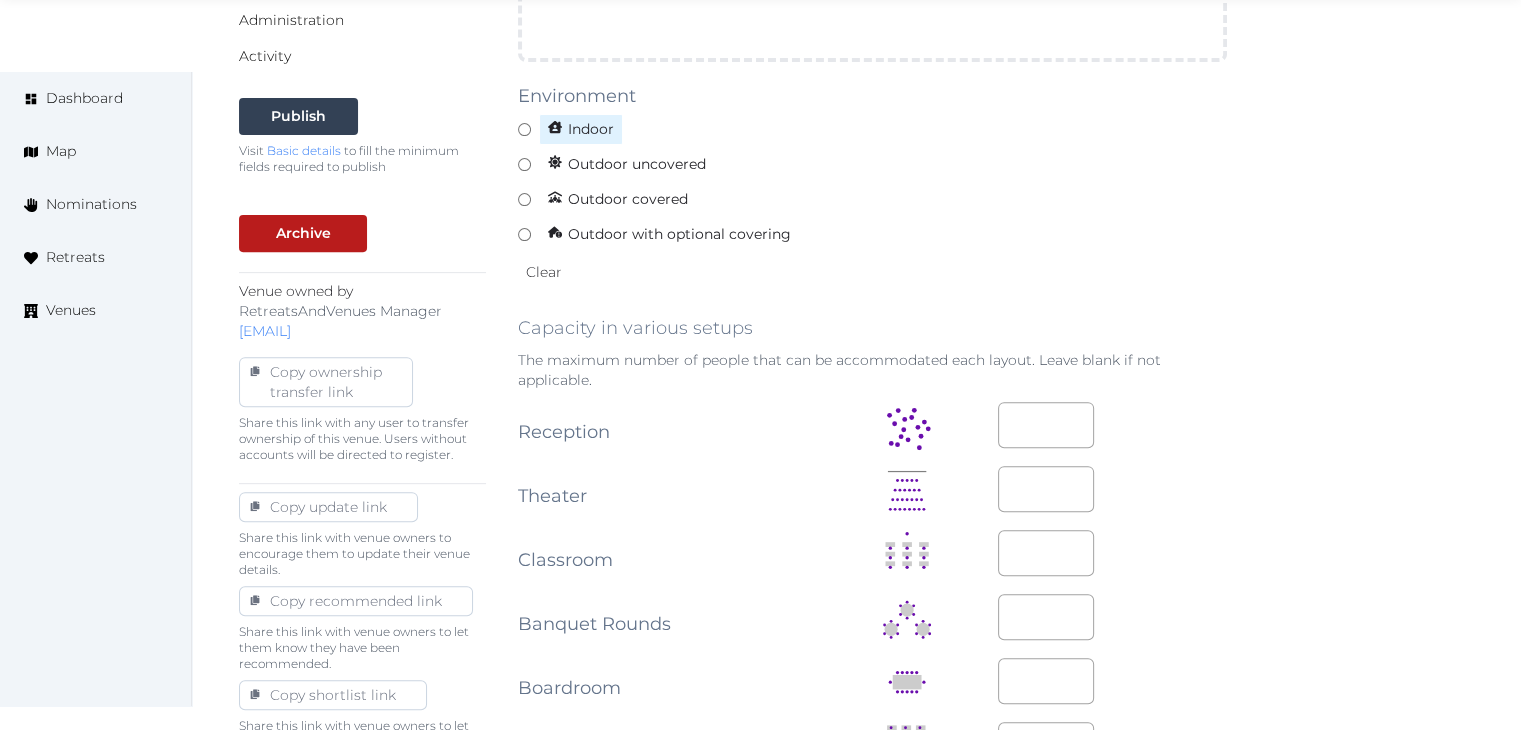 click on "Indoor" at bounding box center [581, 129] 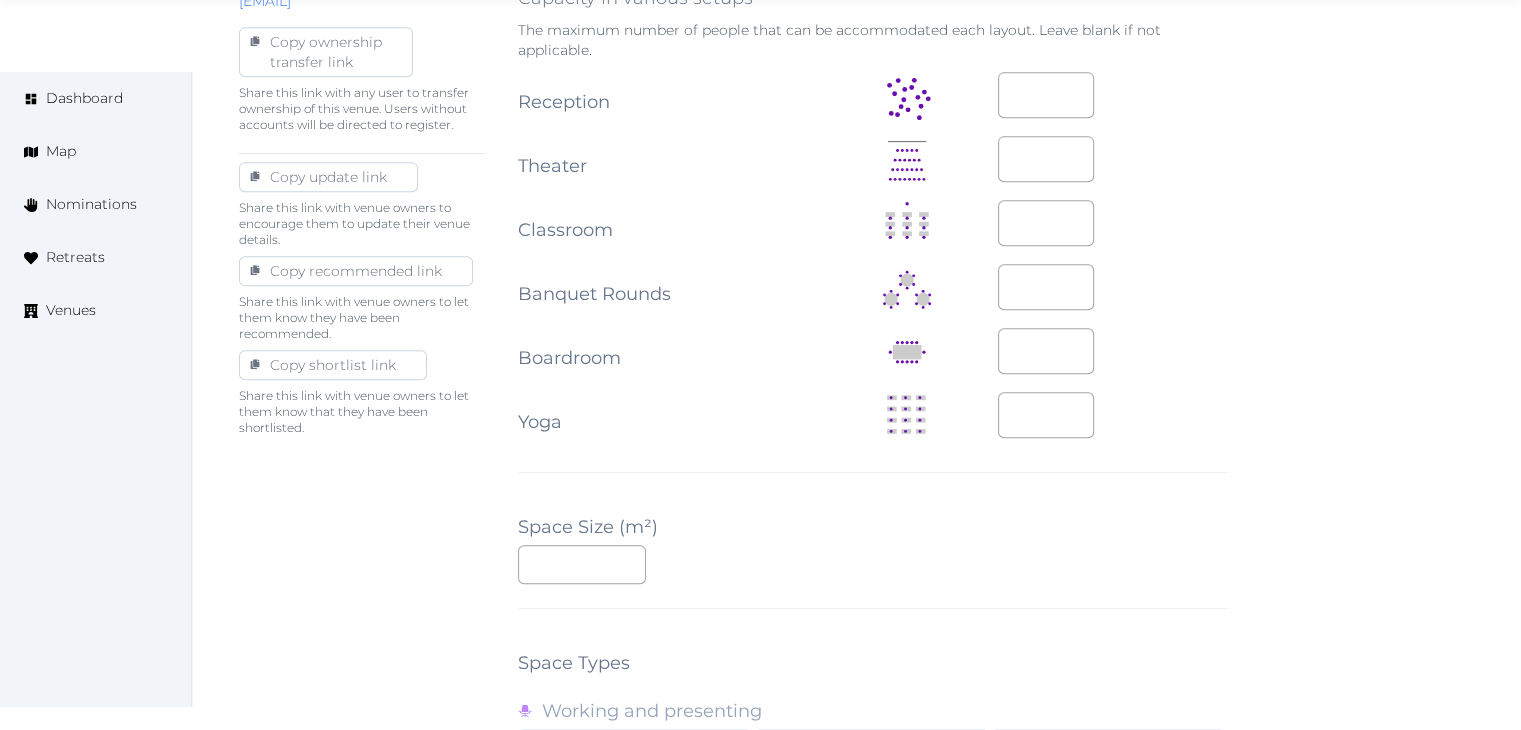 scroll, scrollTop: 1100, scrollLeft: 0, axis: vertical 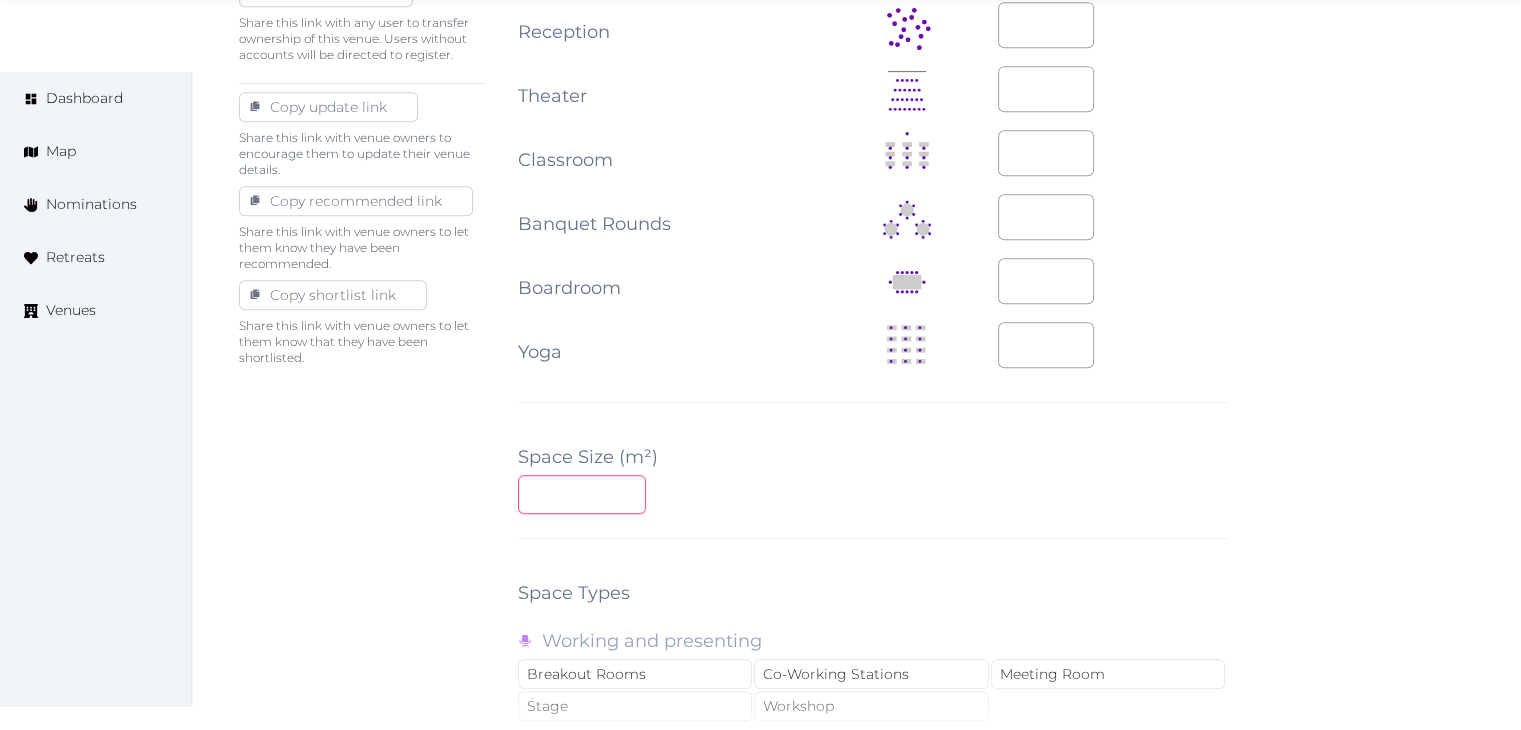 click at bounding box center (582, 494) 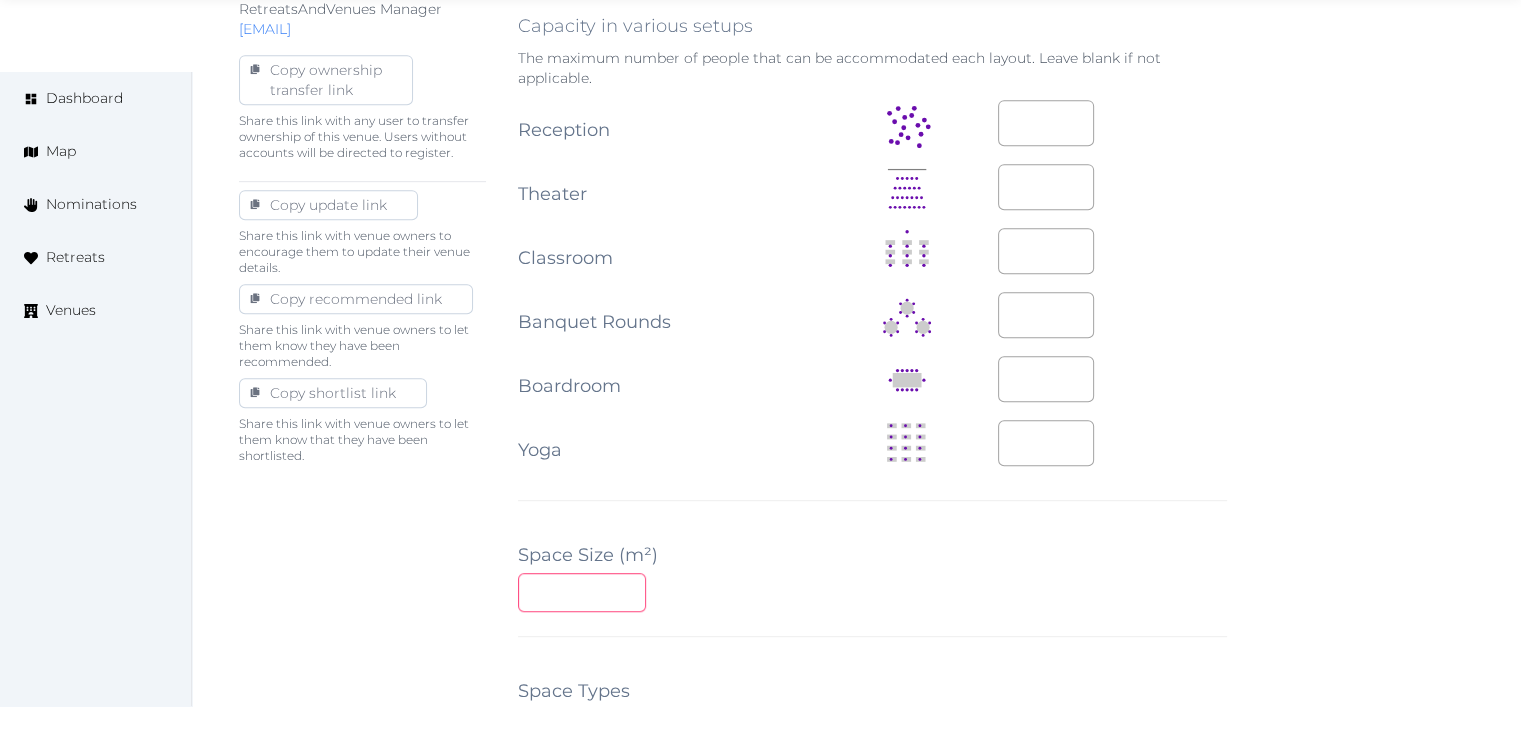 scroll, scrollTop: 1000, scrollLeft: 0, axis: vertical 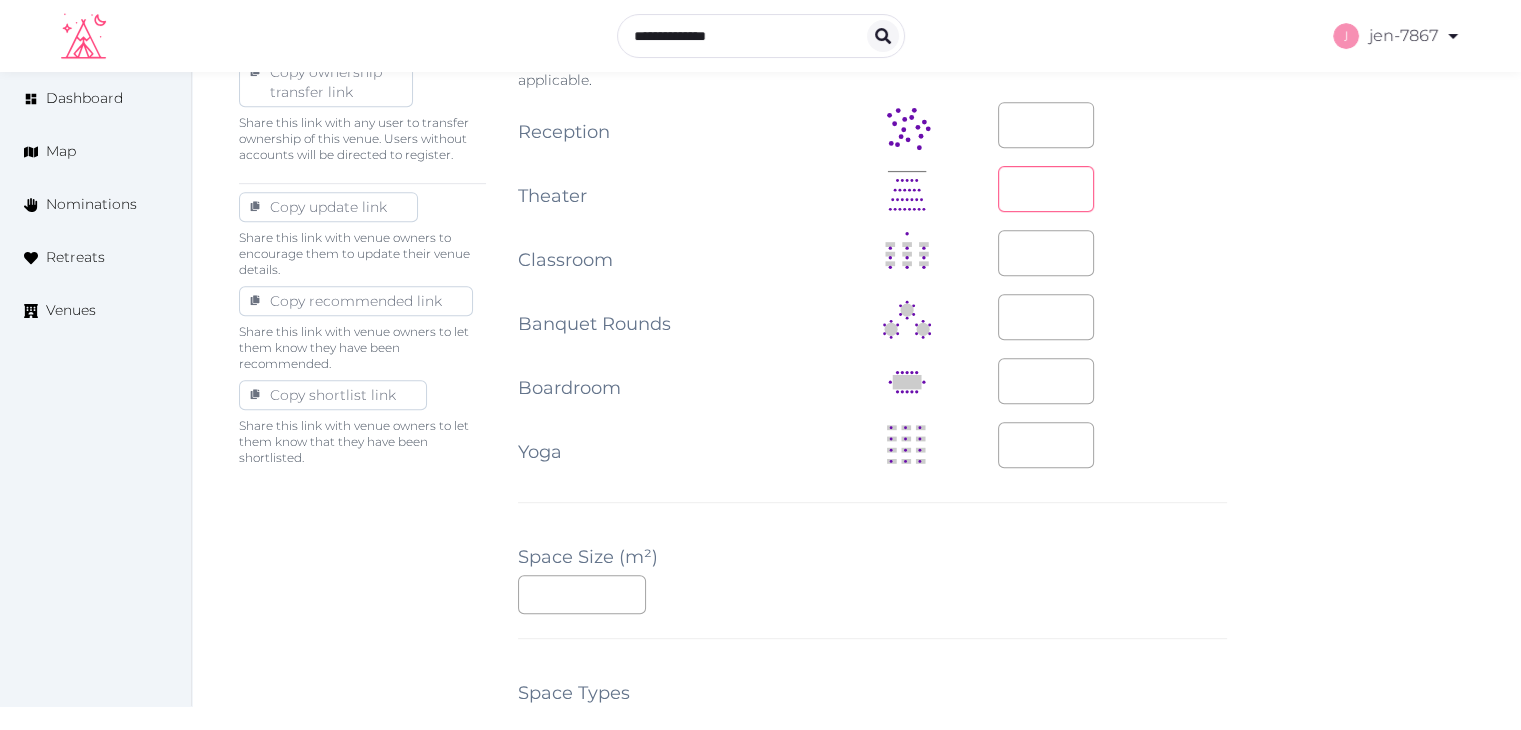 click at bounding box center [1046, 189] 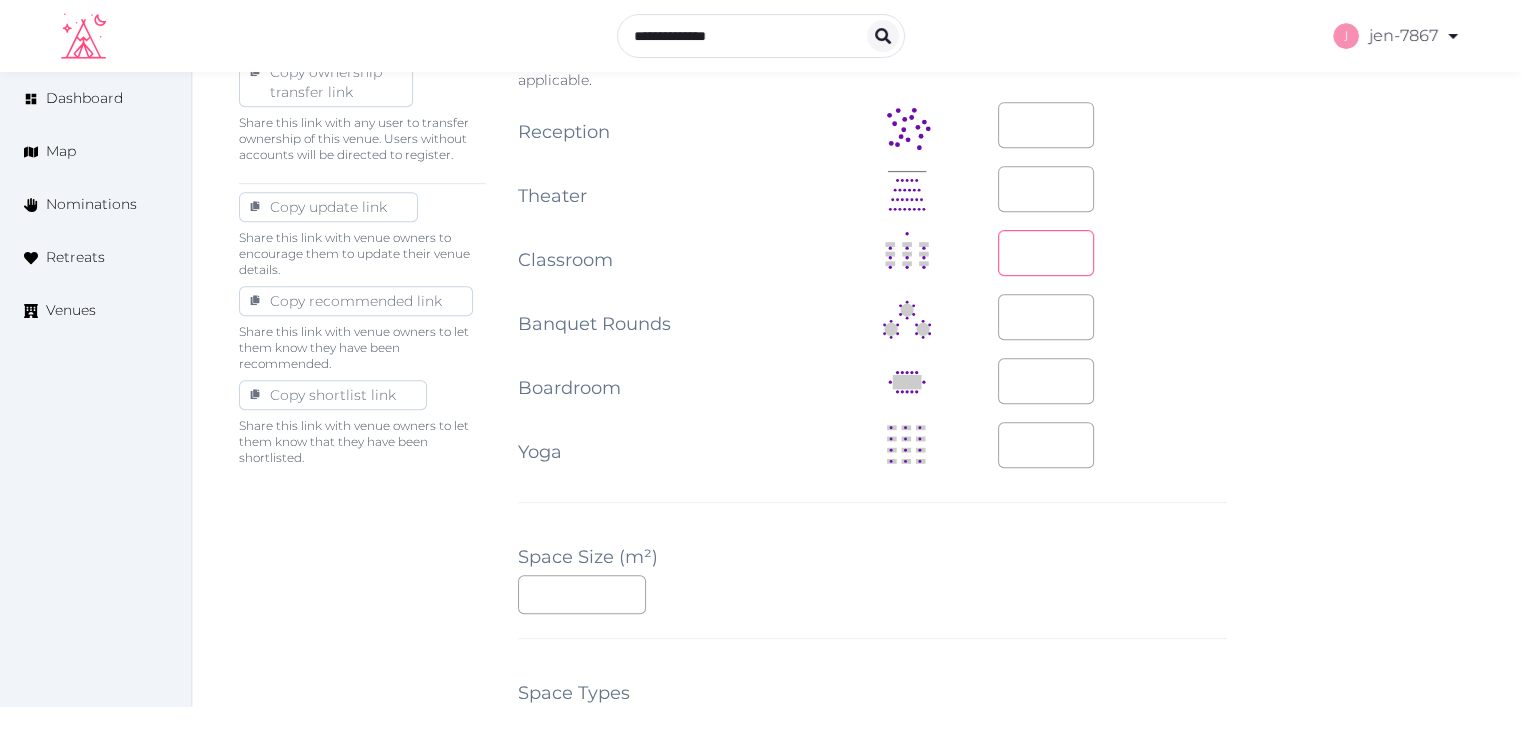 click at bounding box center (1046, 253) 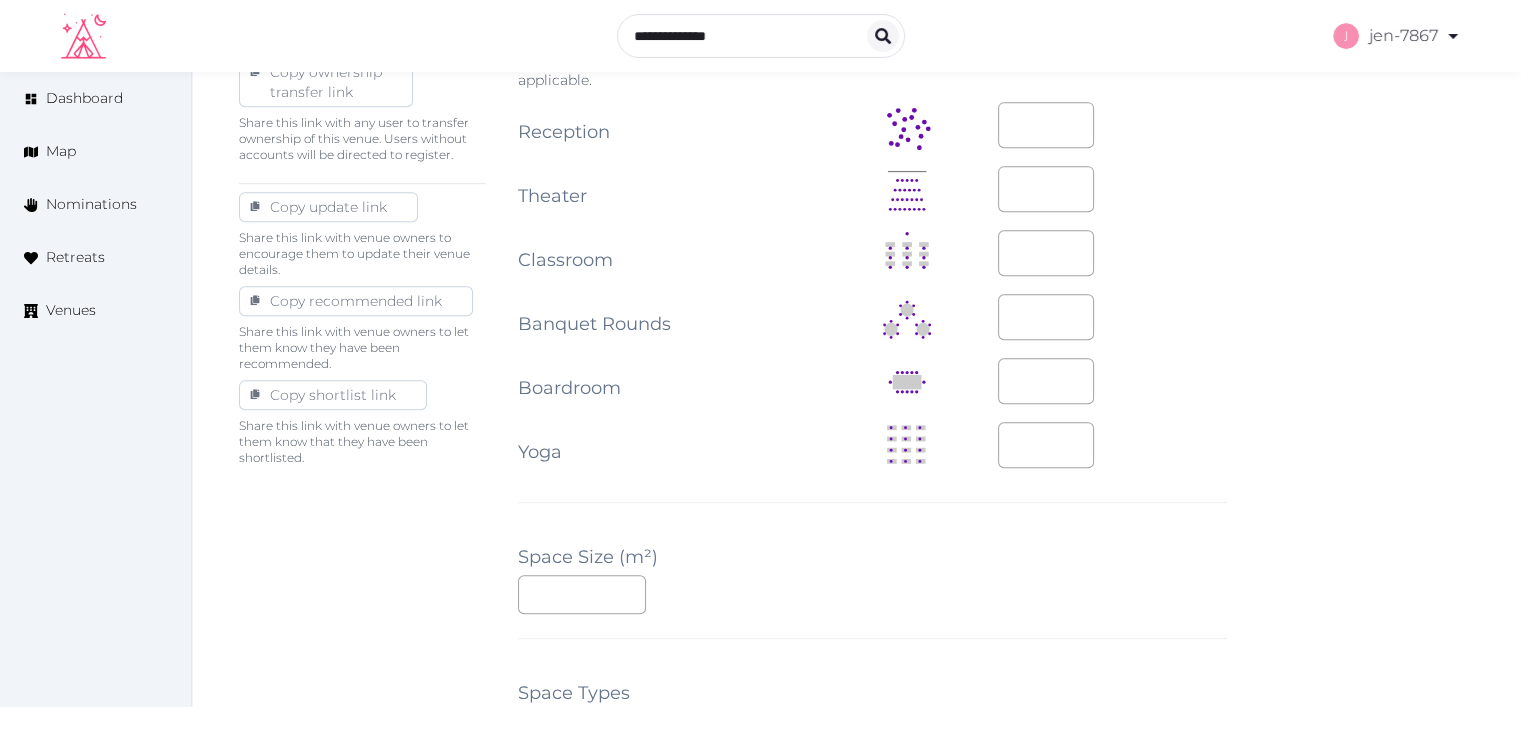 click on "**********" at bounding box center [856, 346] 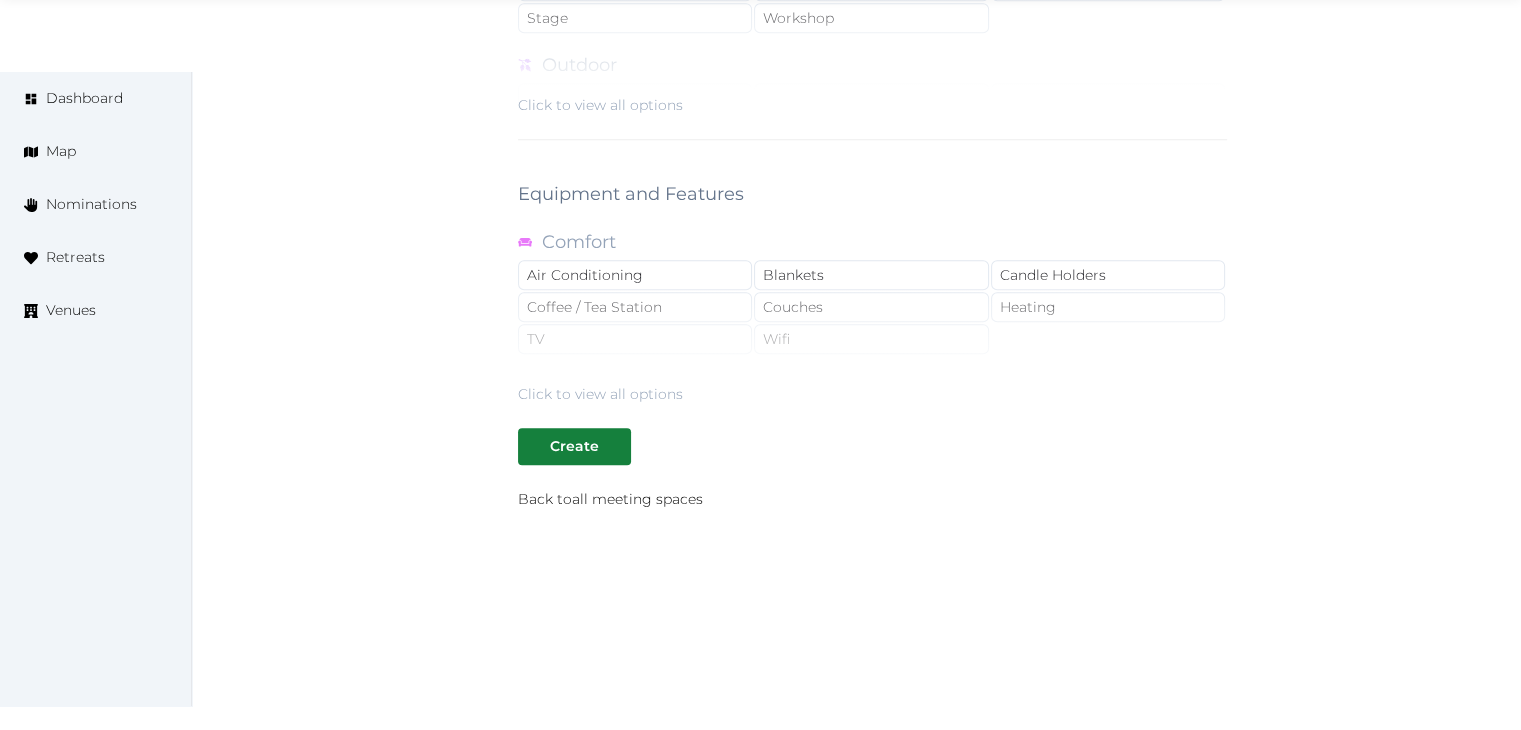 scroll, scrollTop: 1788, scrollLeft: 0, axis: vertical 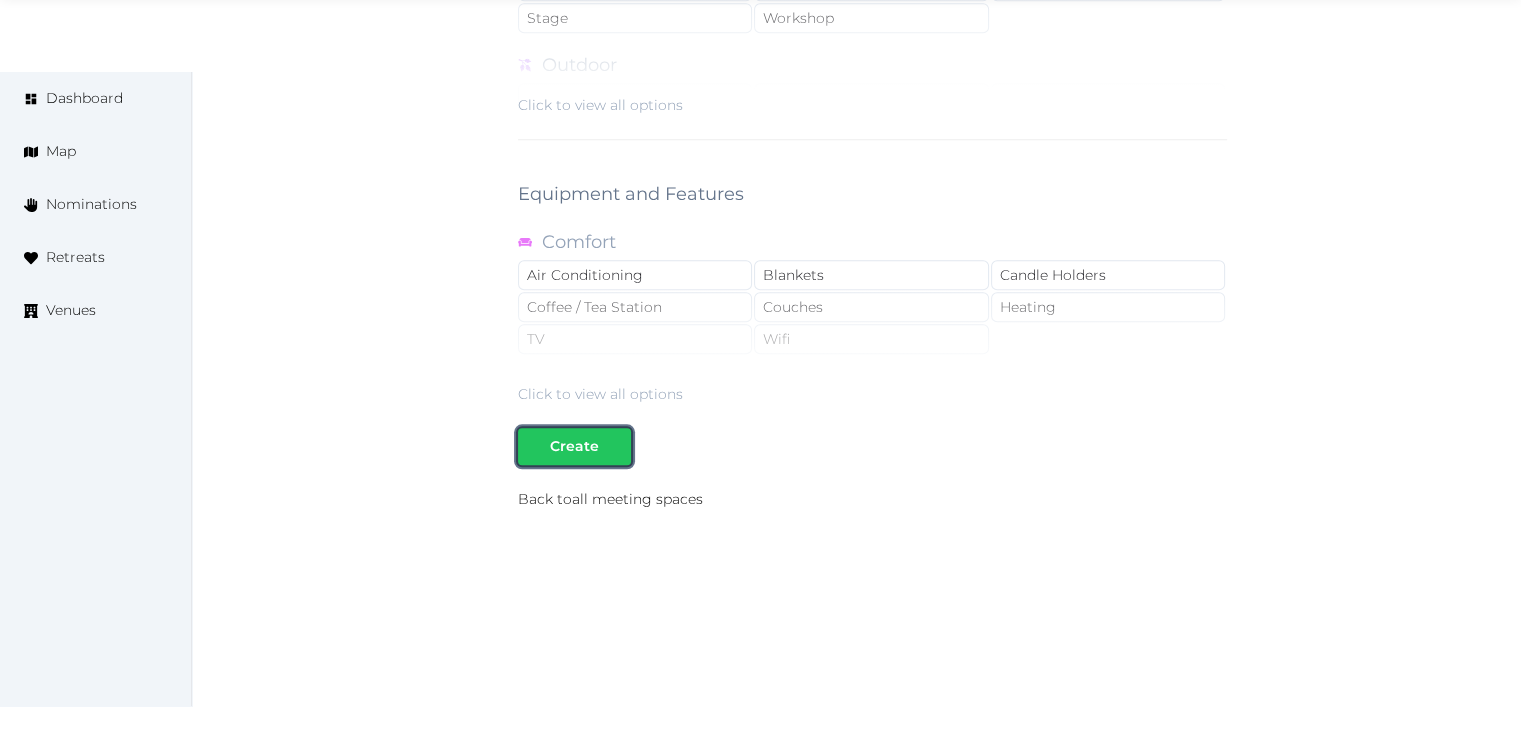 click on "Create" at bounding box center (574, 446) 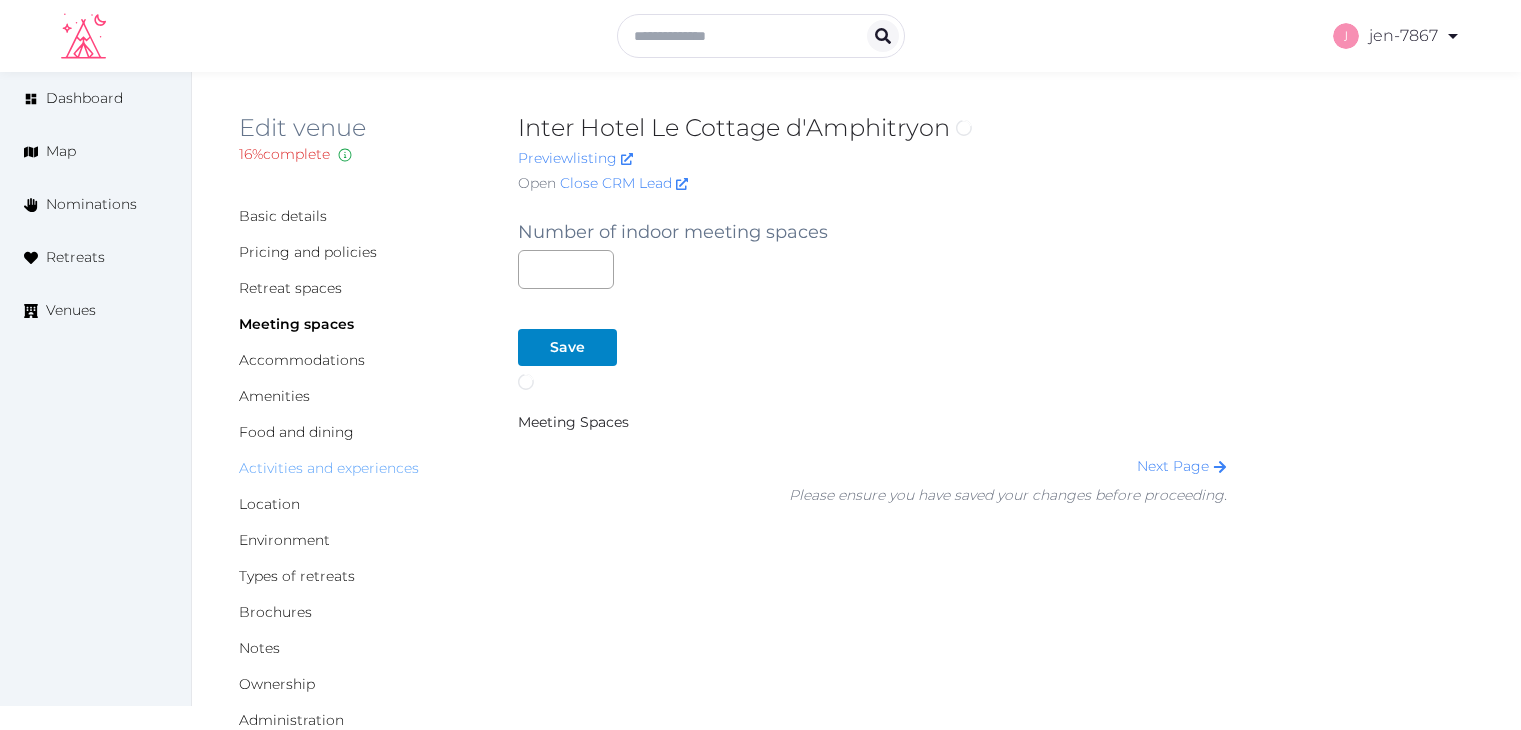 scroll, scrollTop: 0, scrollLeft: 0, axis: both 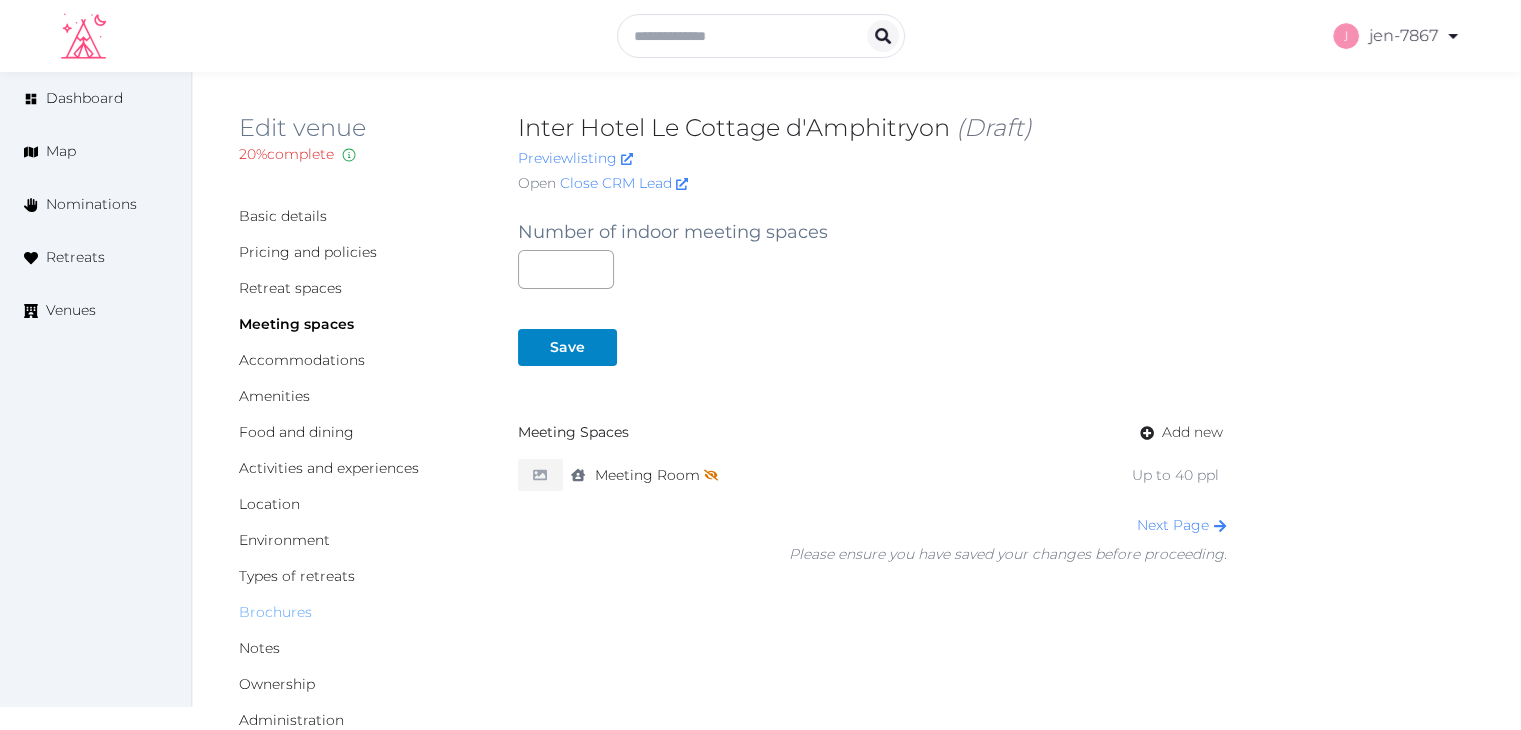 click on "Brochures" at bounding box center (275, 612) 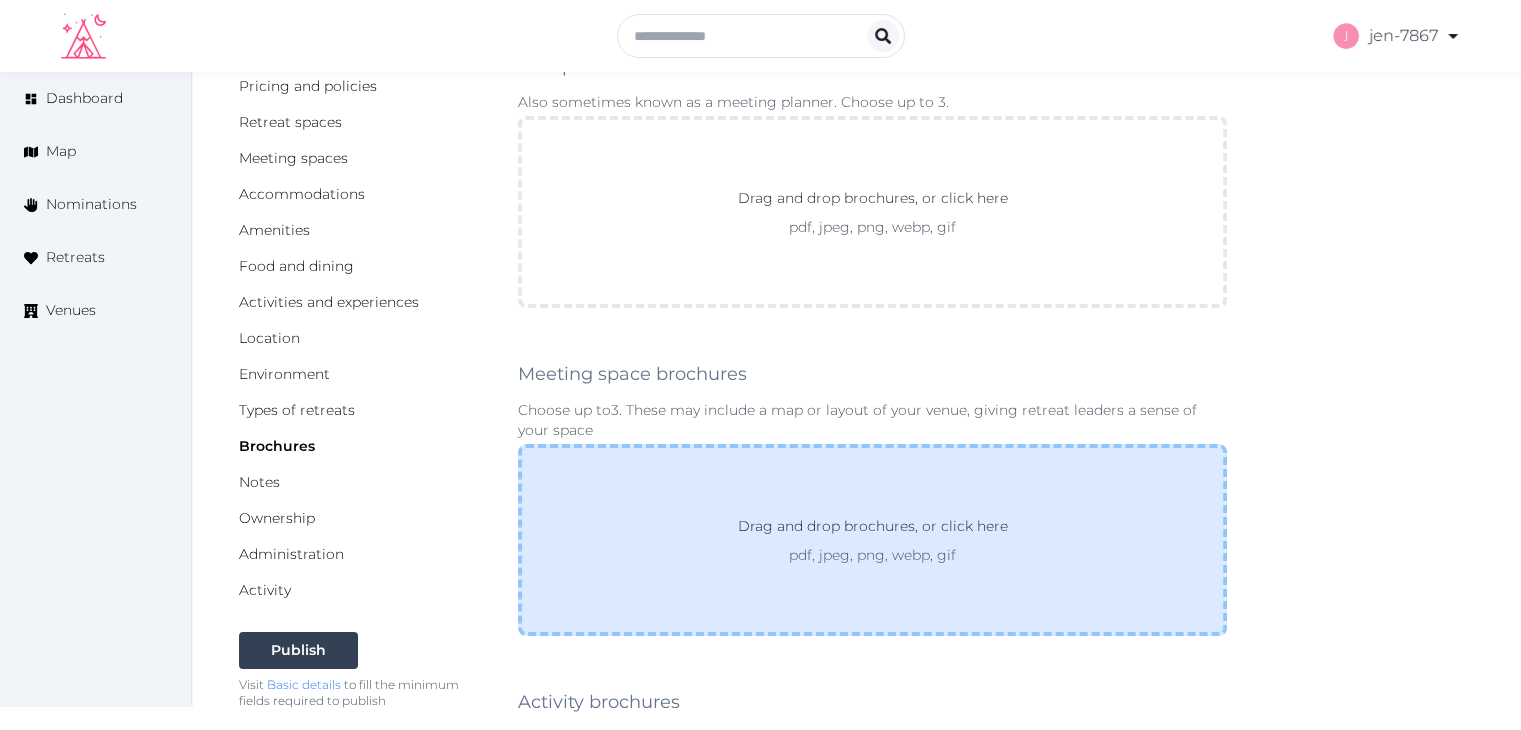 scroll, scrollTop: 200, scrollLeft: 0, axis: vertical 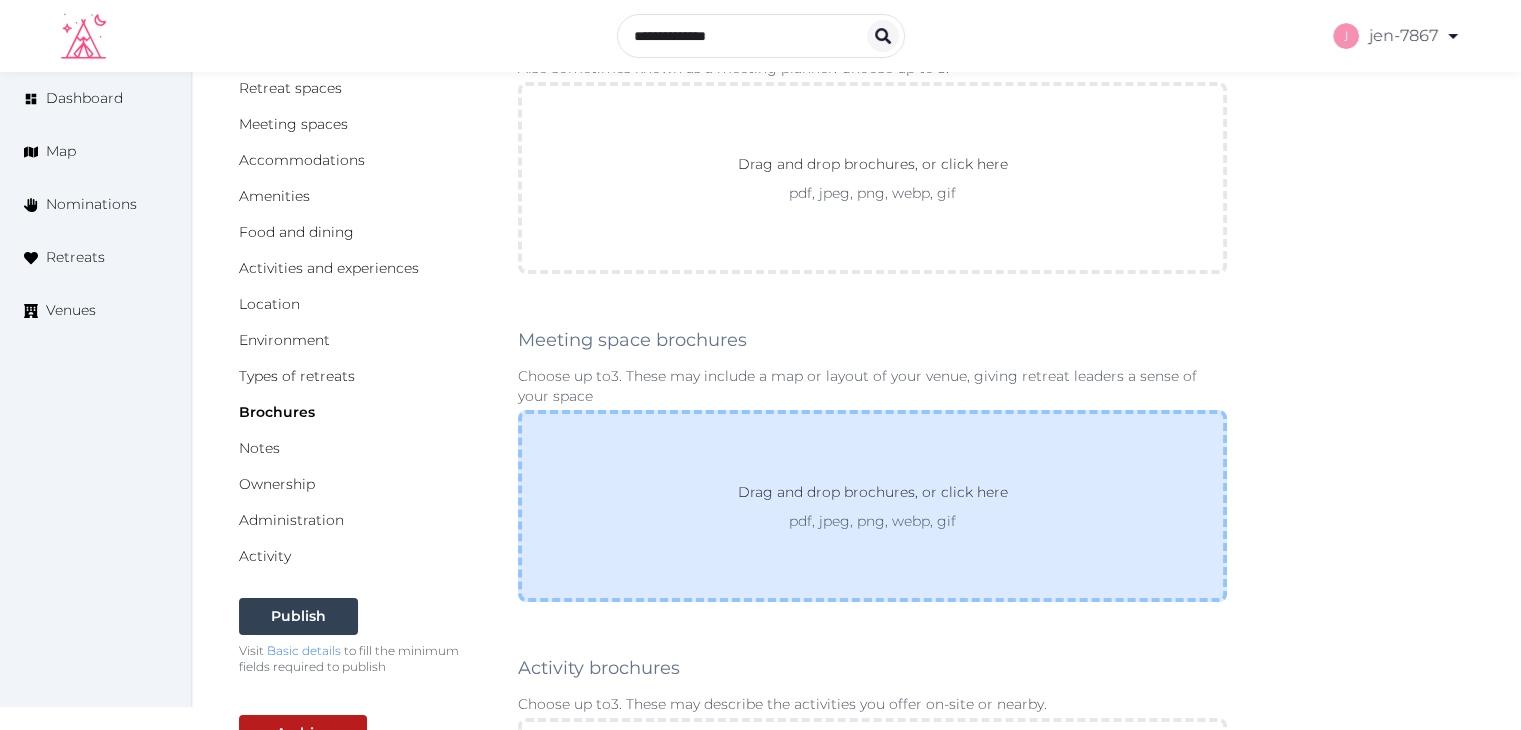 click on "Drag and drop brochures, or click here pdf, jpeg, png, webp, gif" at bounding box center [872, 506] 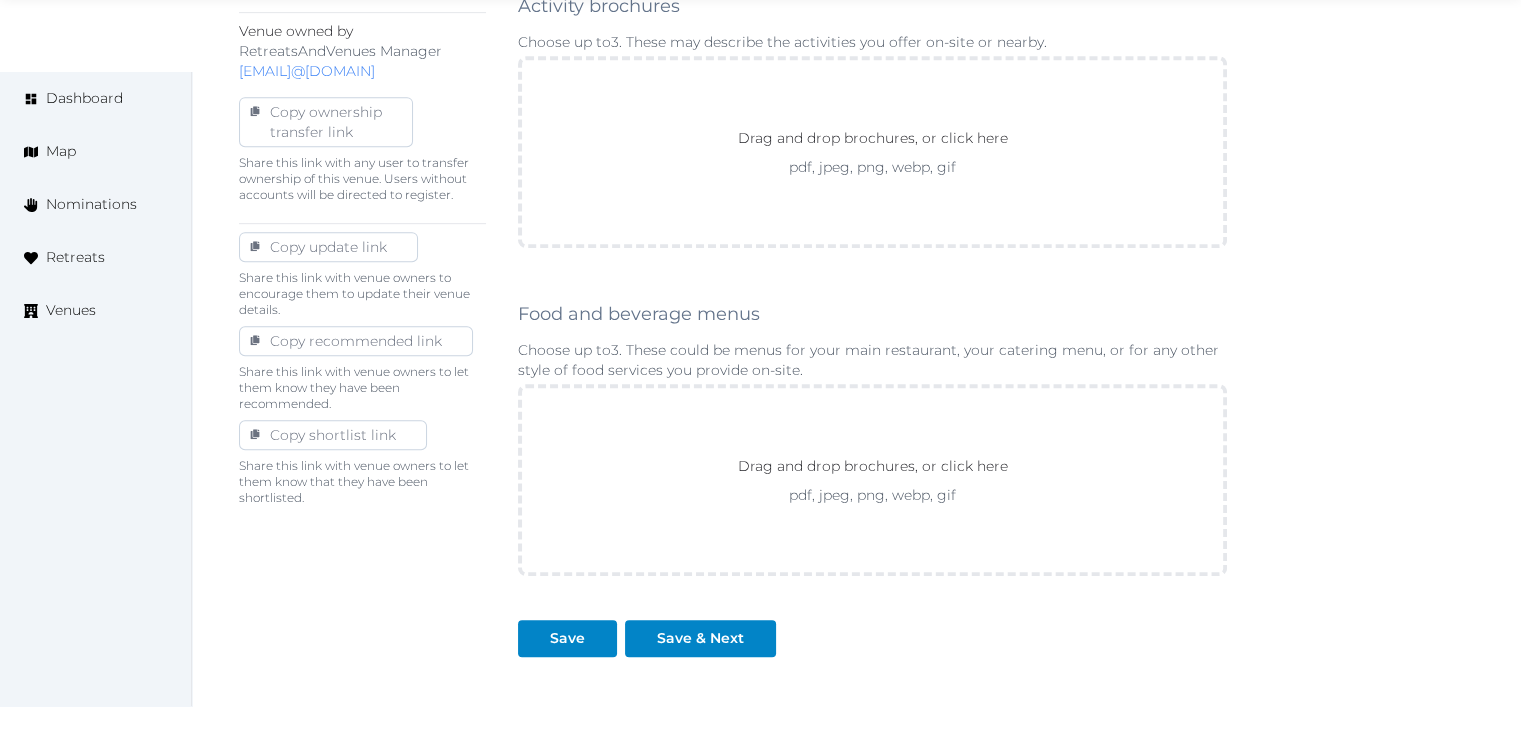 scroll, scrollTop: 1111, scrollLeft: 0, axis: vertical 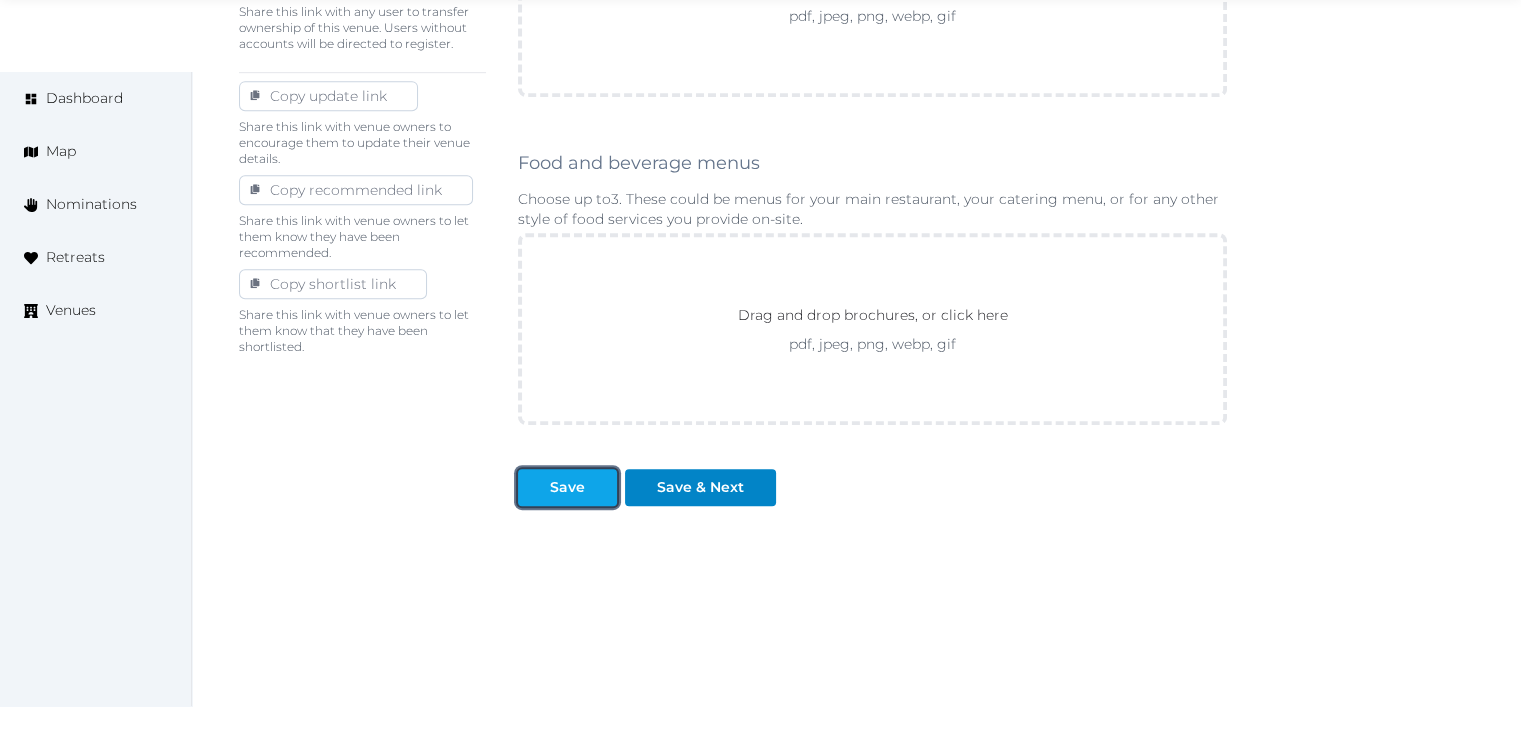 click on "Save" at bounding box center (567, 487) 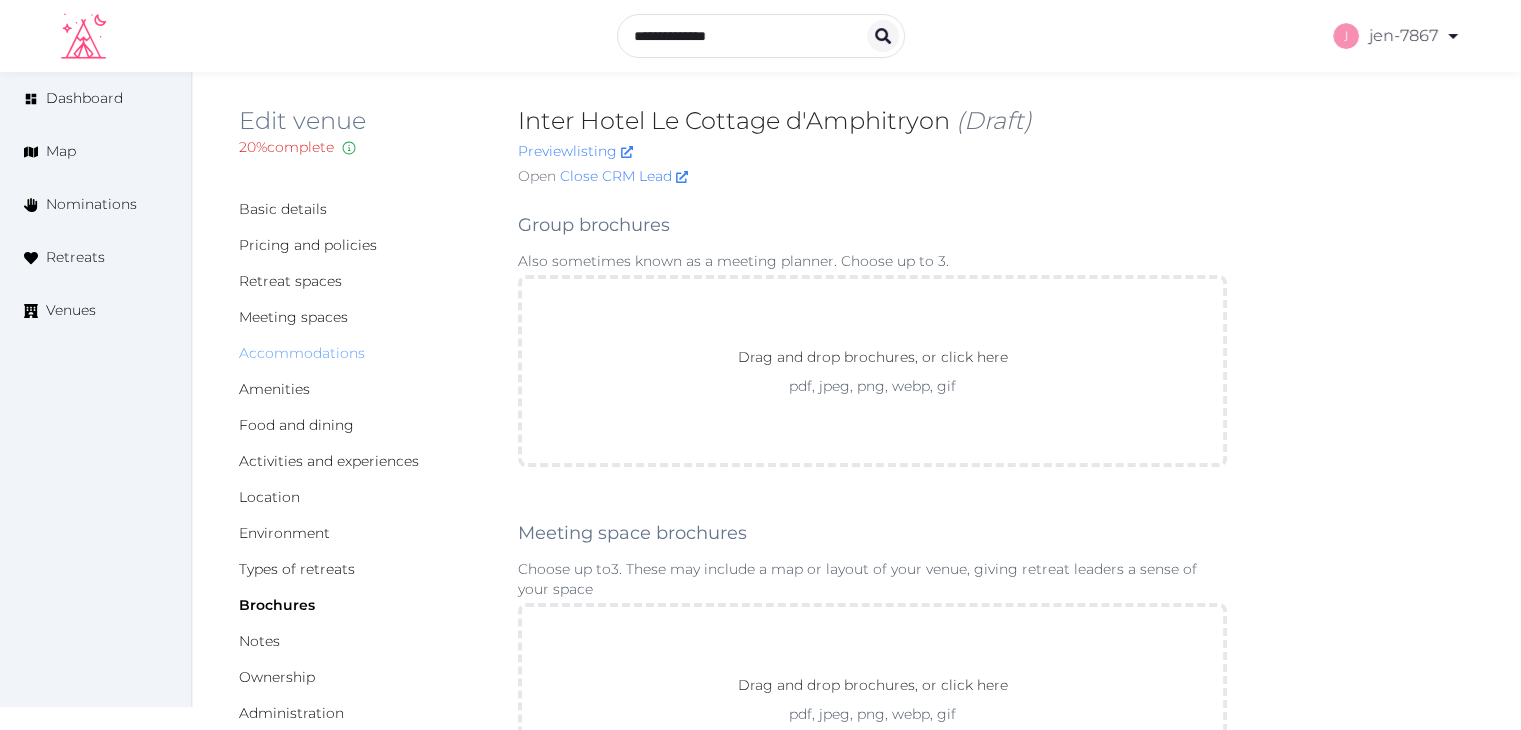 scroll, scrollTop: 0, scrollLeft: 0, axis: both 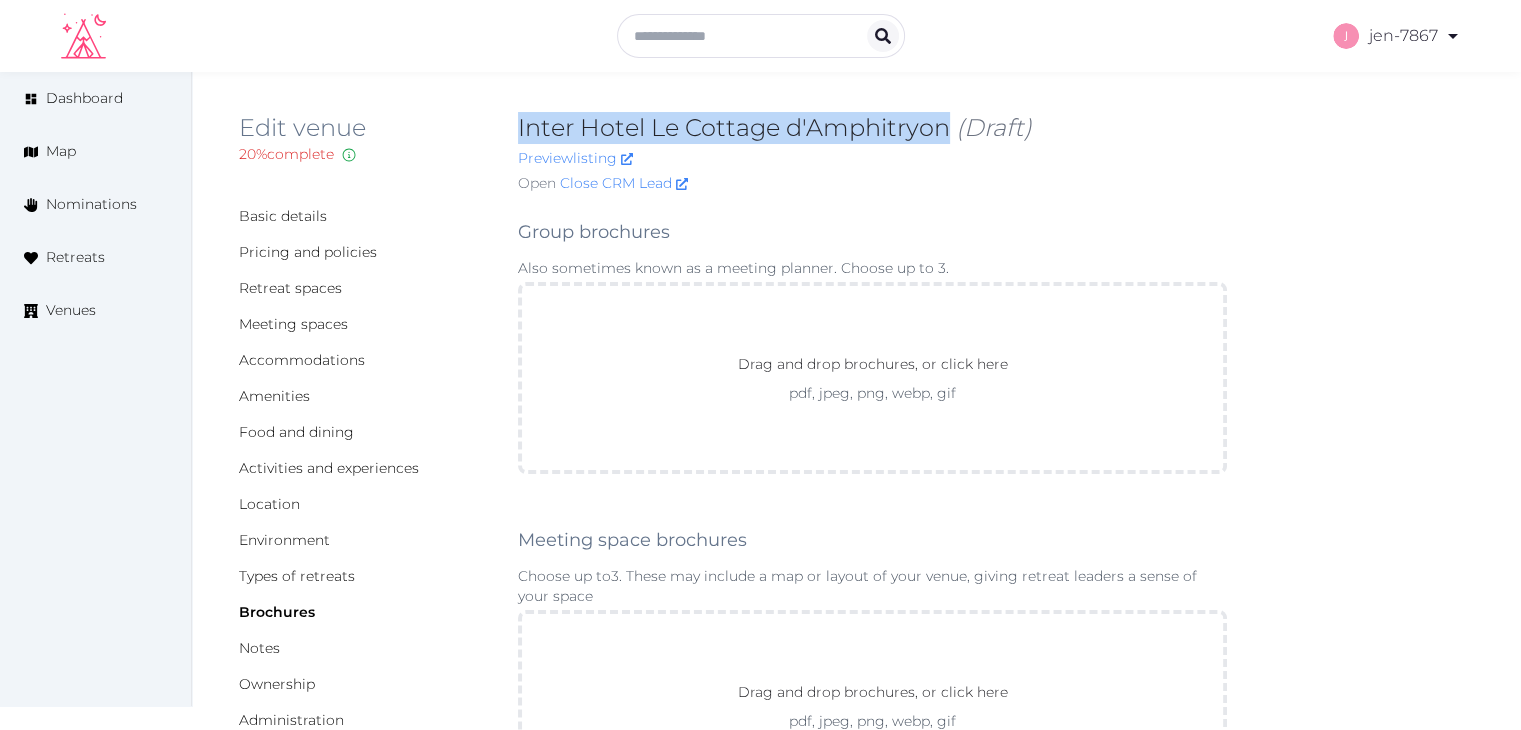 drag, startPoint x: 945, startPoint y: 125, endPoint x: 516, endPoint y: 113, distance: 429.1678 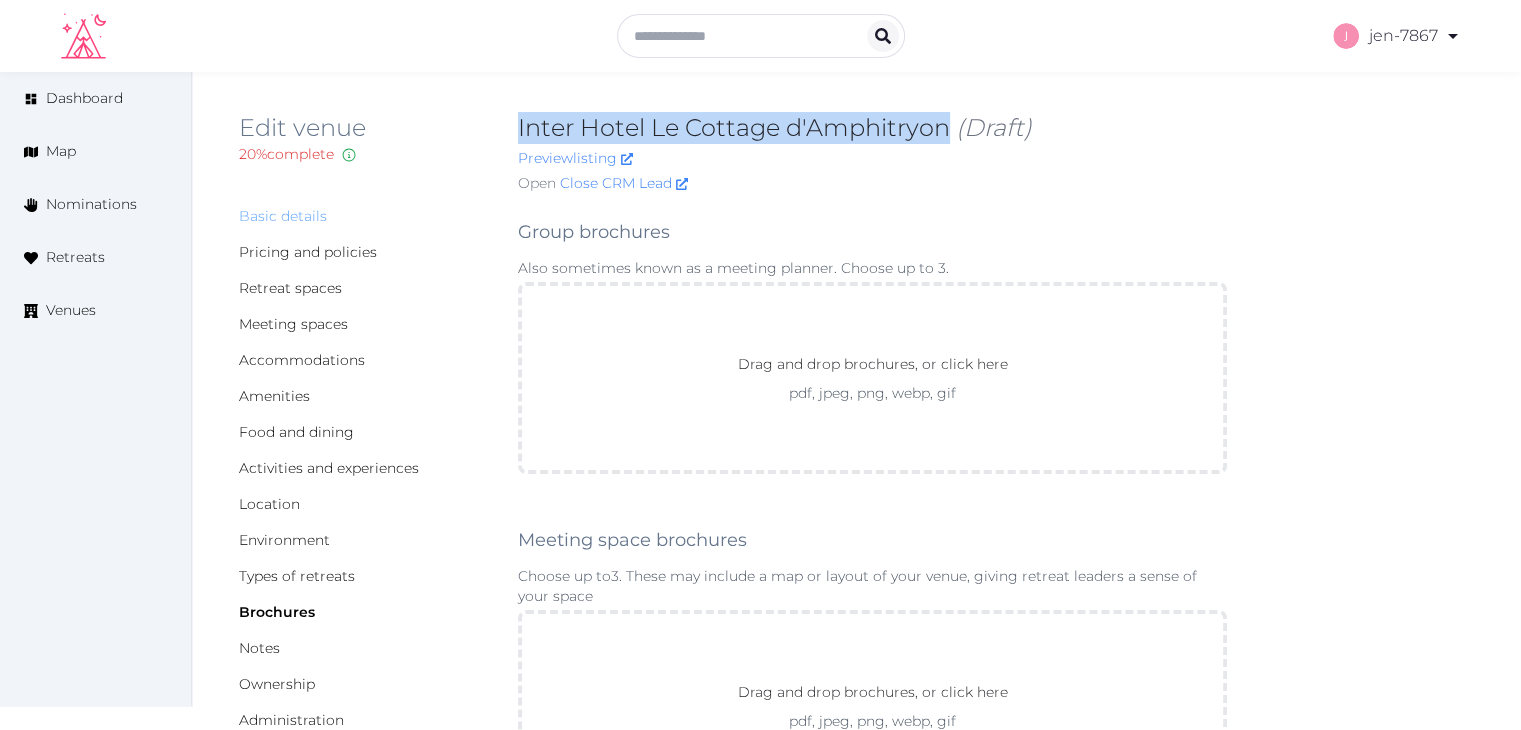 click on "Basic details" at bounding box center [283, 216] 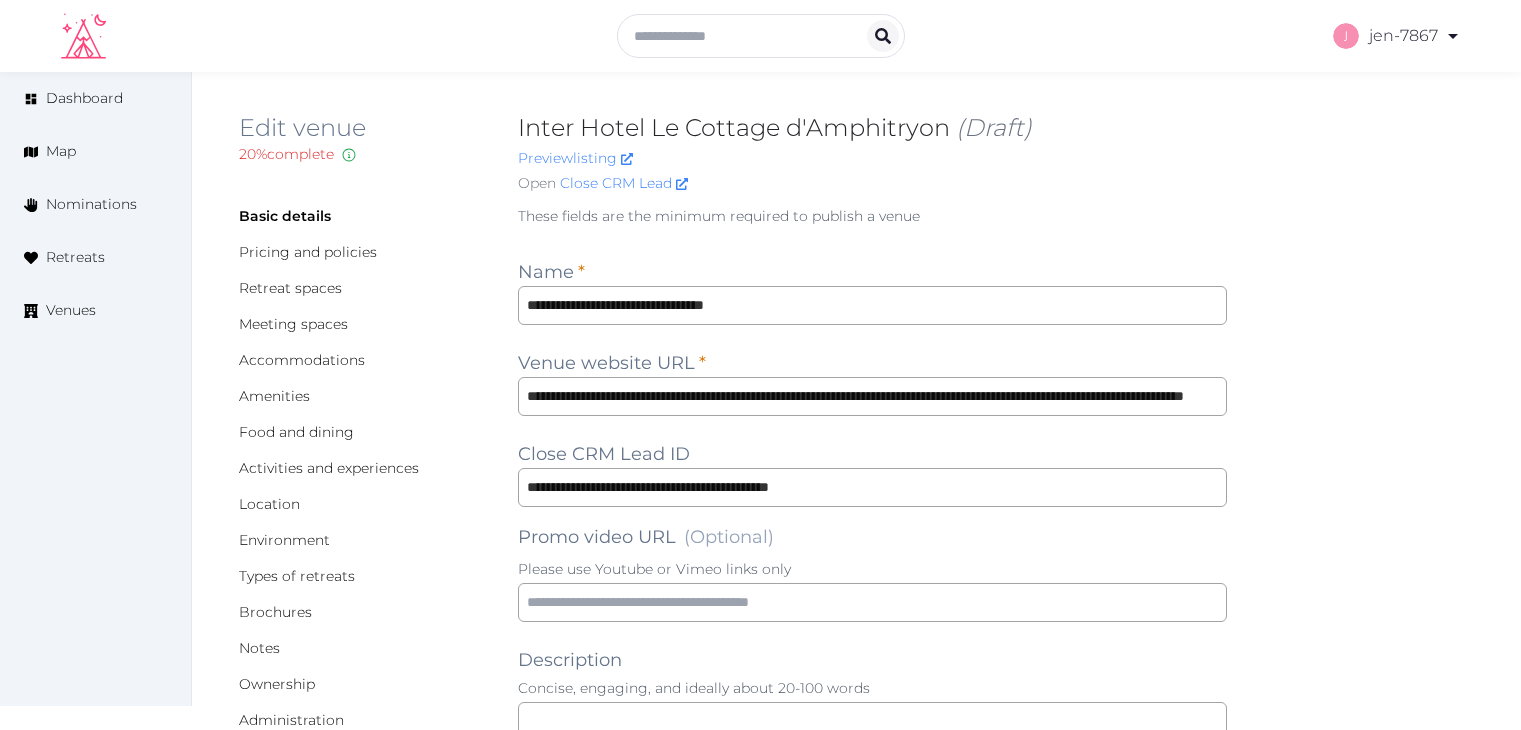 scroll, scrollTop: 0, scrollLeft: 0, axis: both 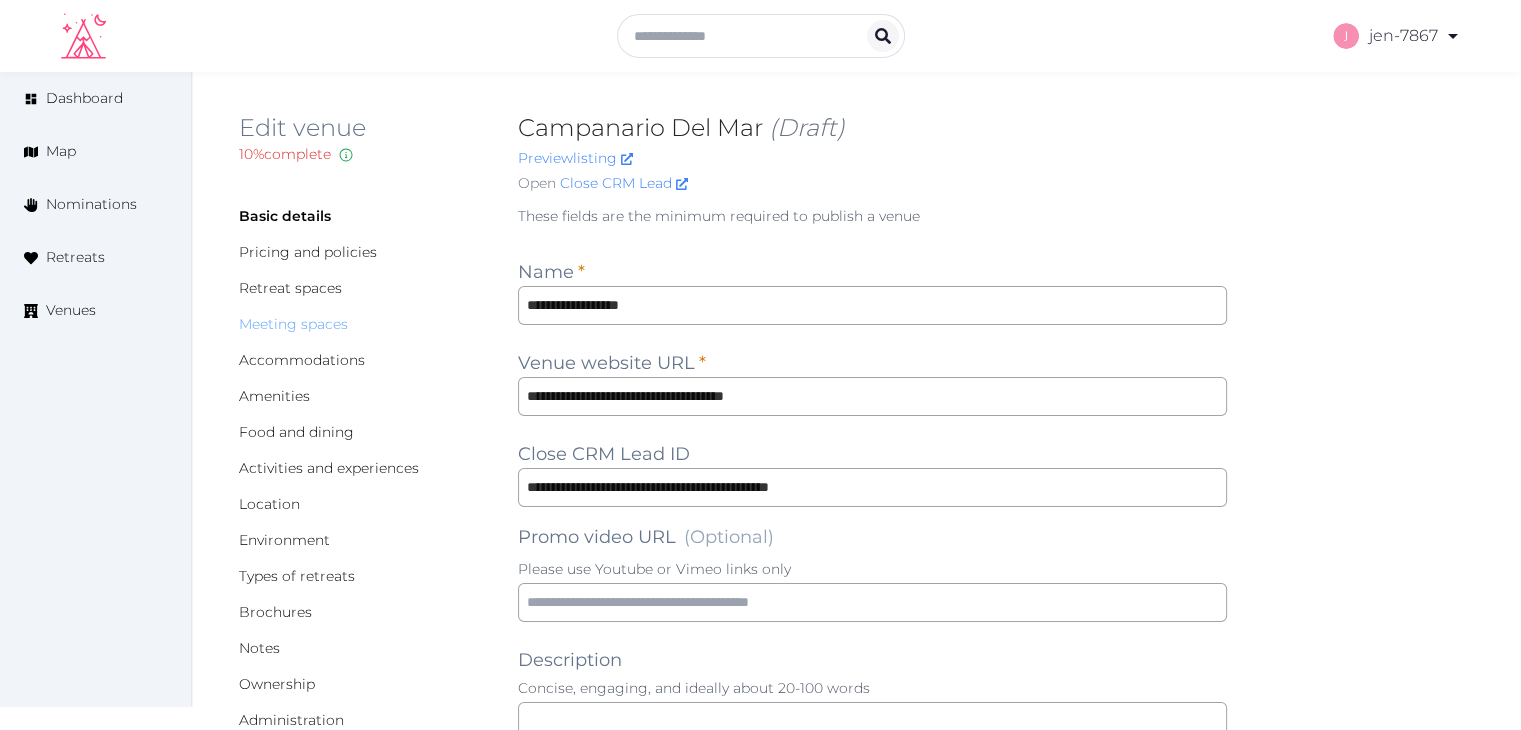 click on "Meeting spaces" at bounding box center (293, 324) 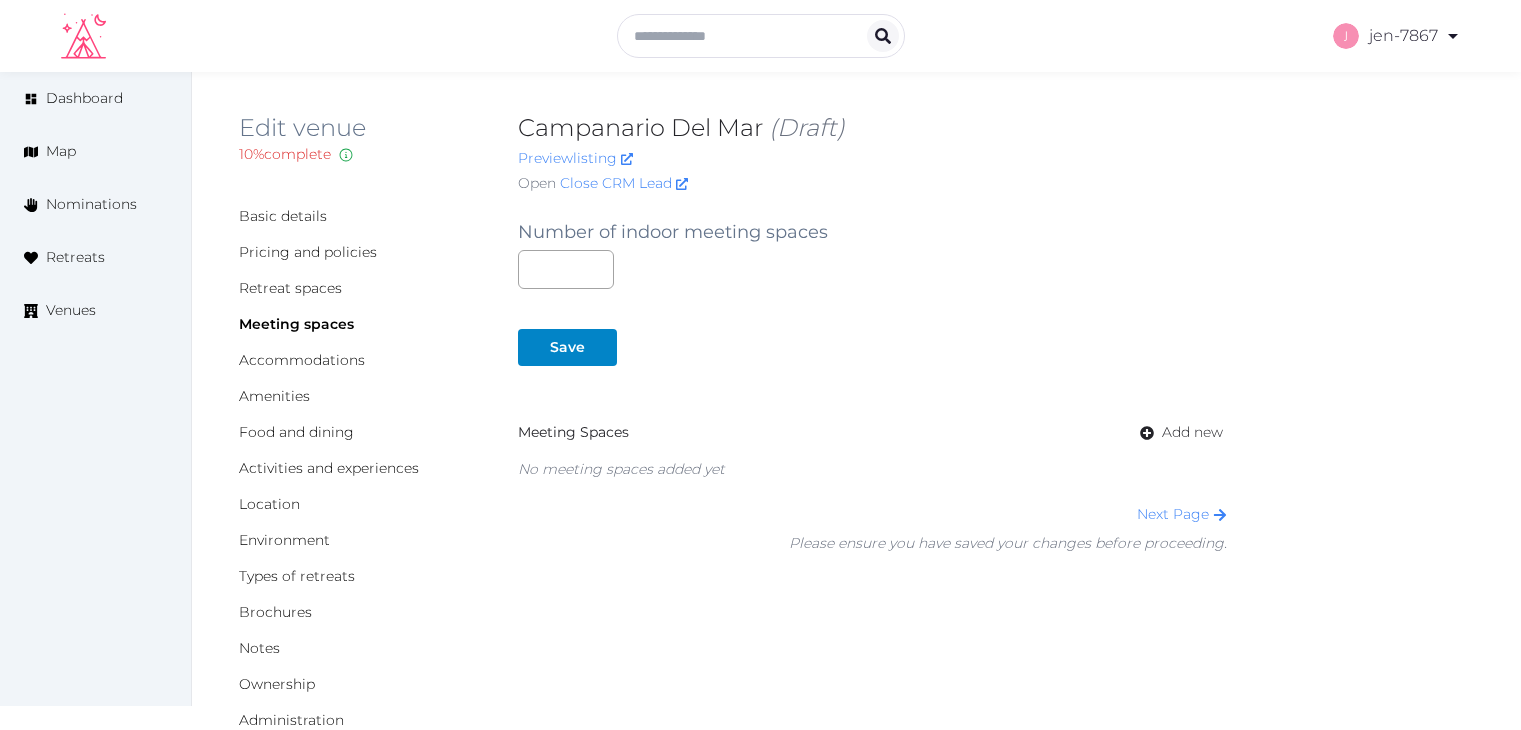 scroll, scrollTop: 0, scrollLeft: 0, axis: both 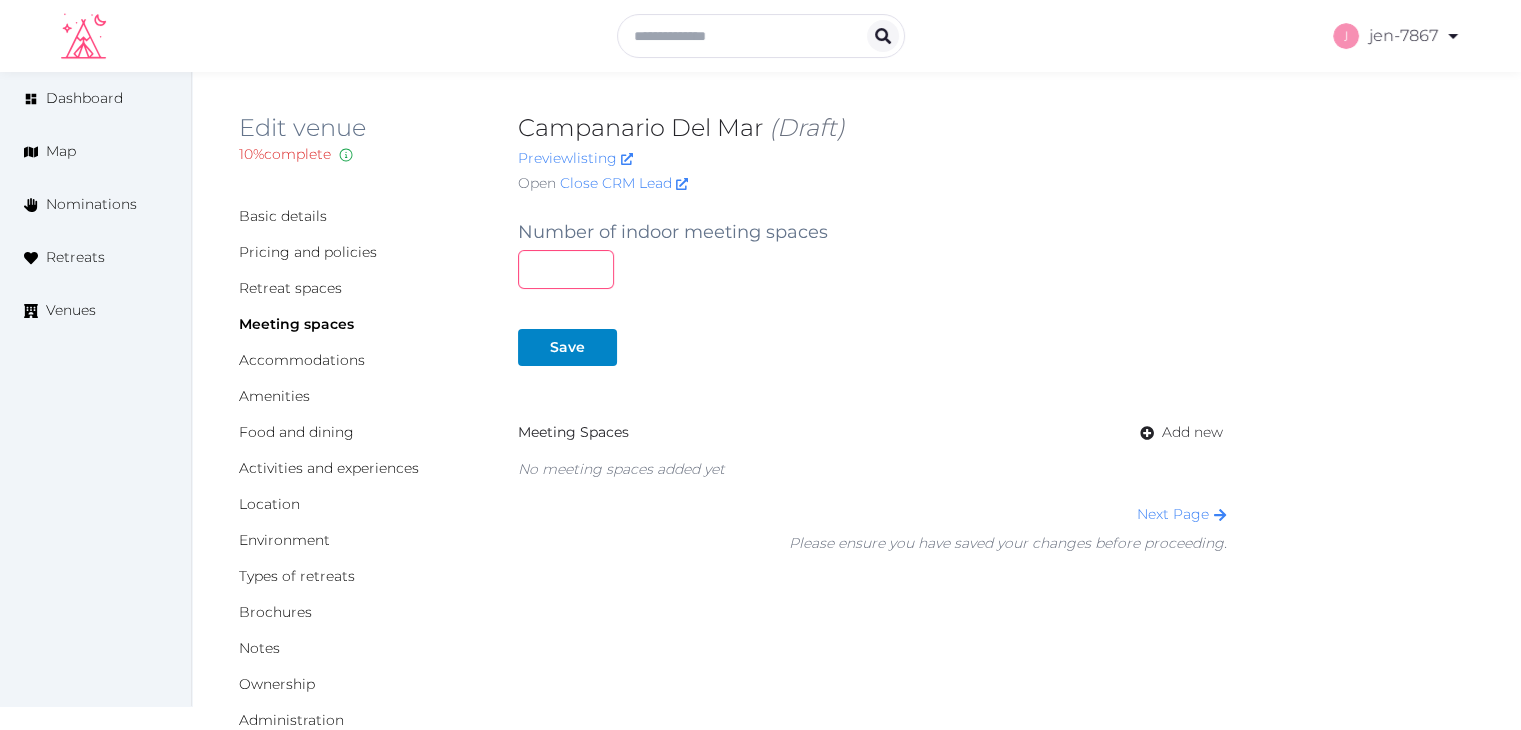 click at bounding box center (566, 269) 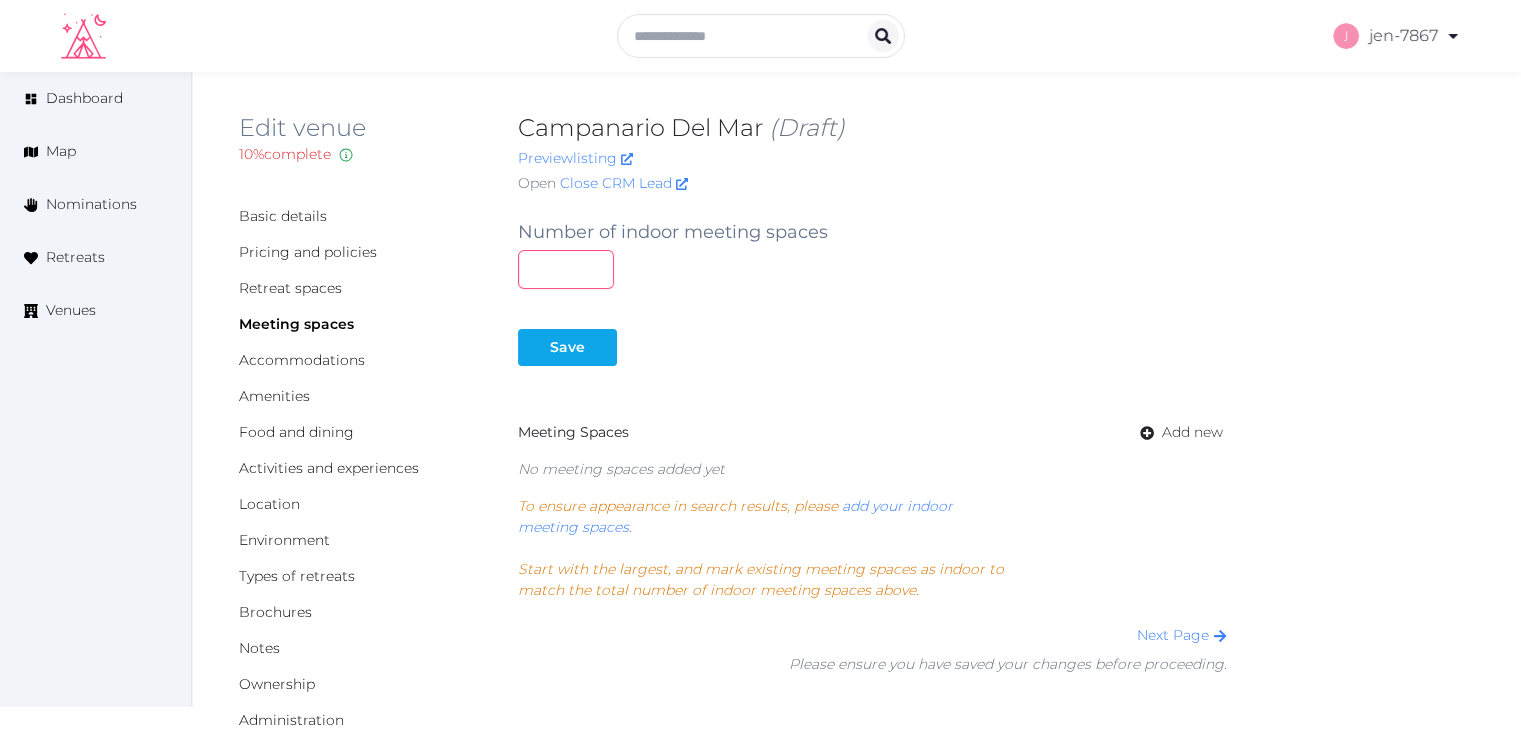 type on "*" 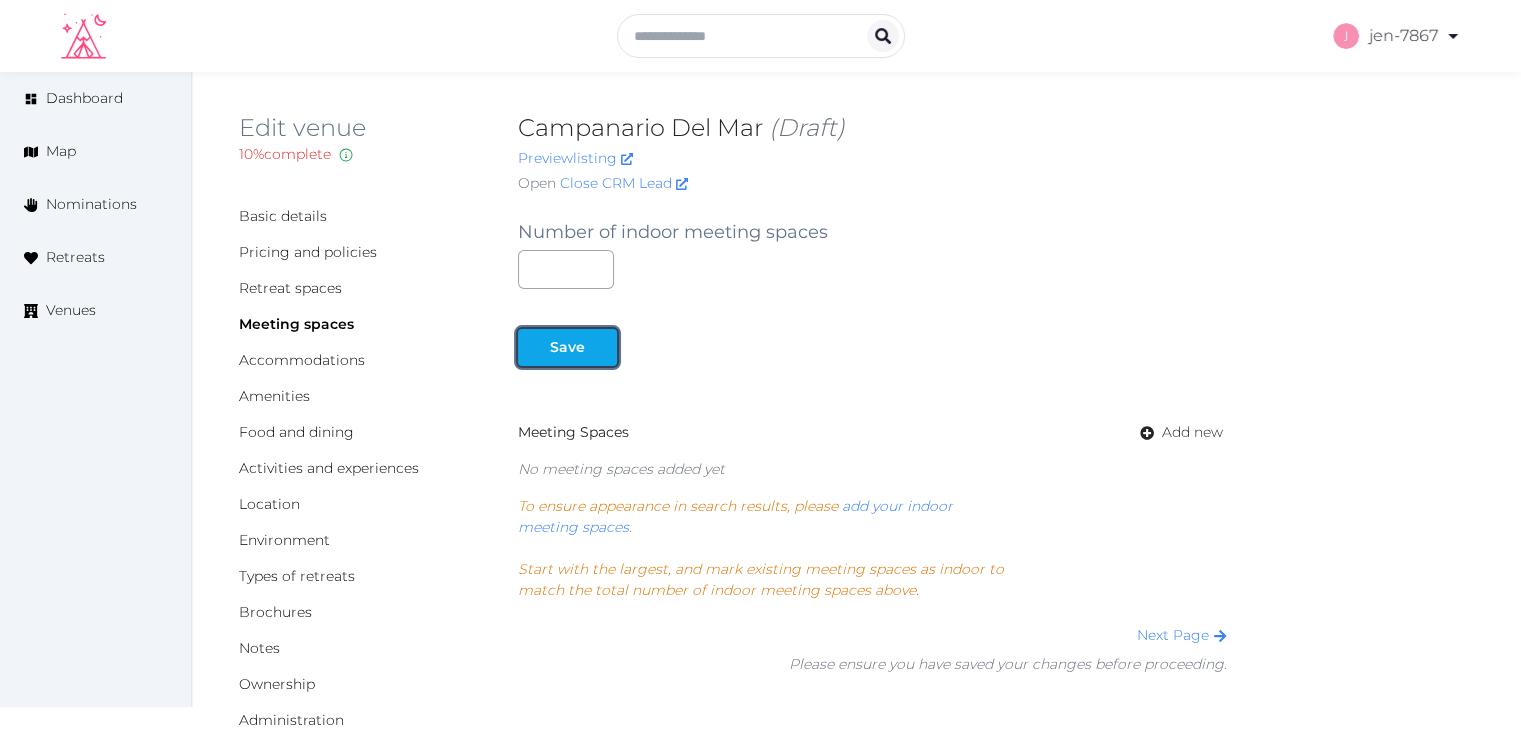 click on "Save" at bounding box center [567, 347] 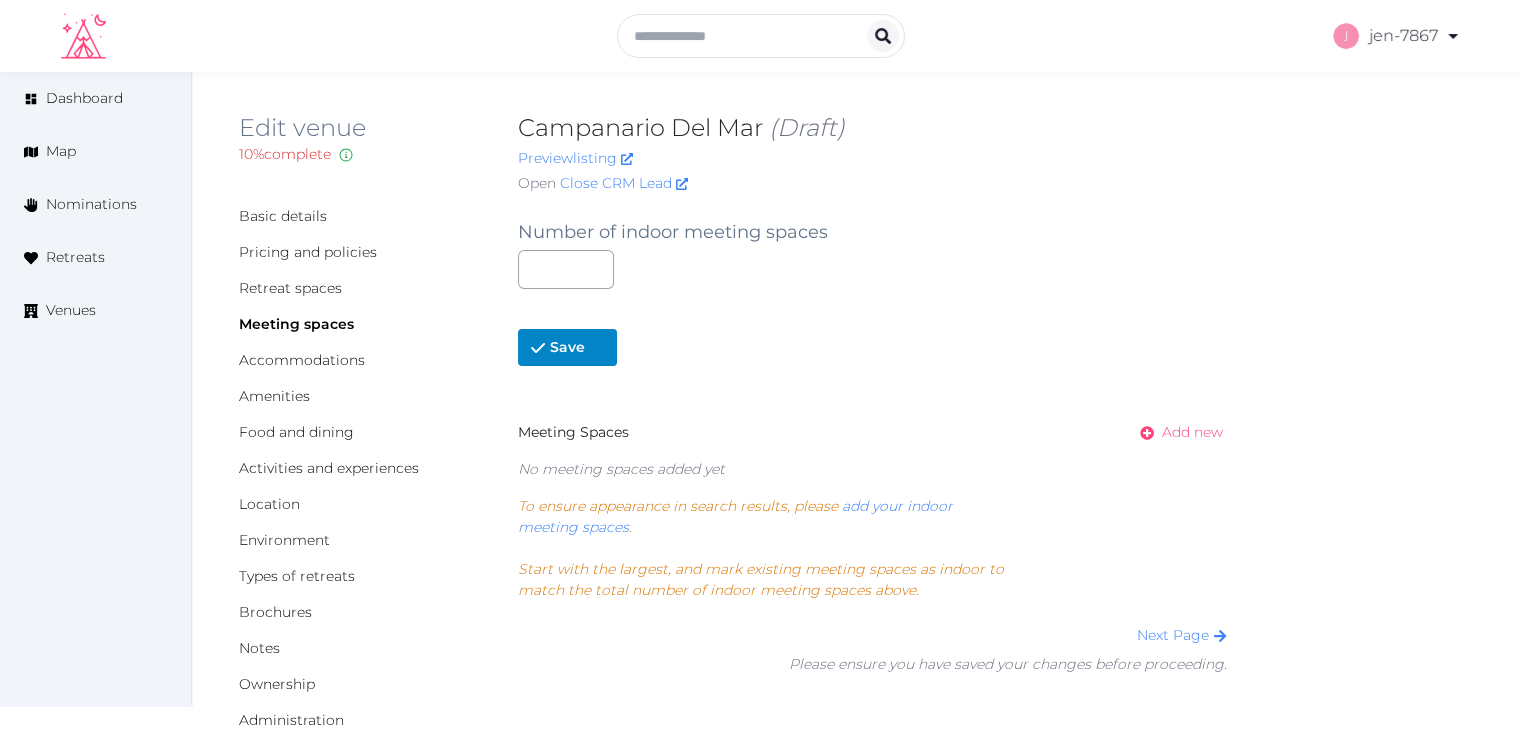 click on "Add new" at bounding box center (1192, 432) 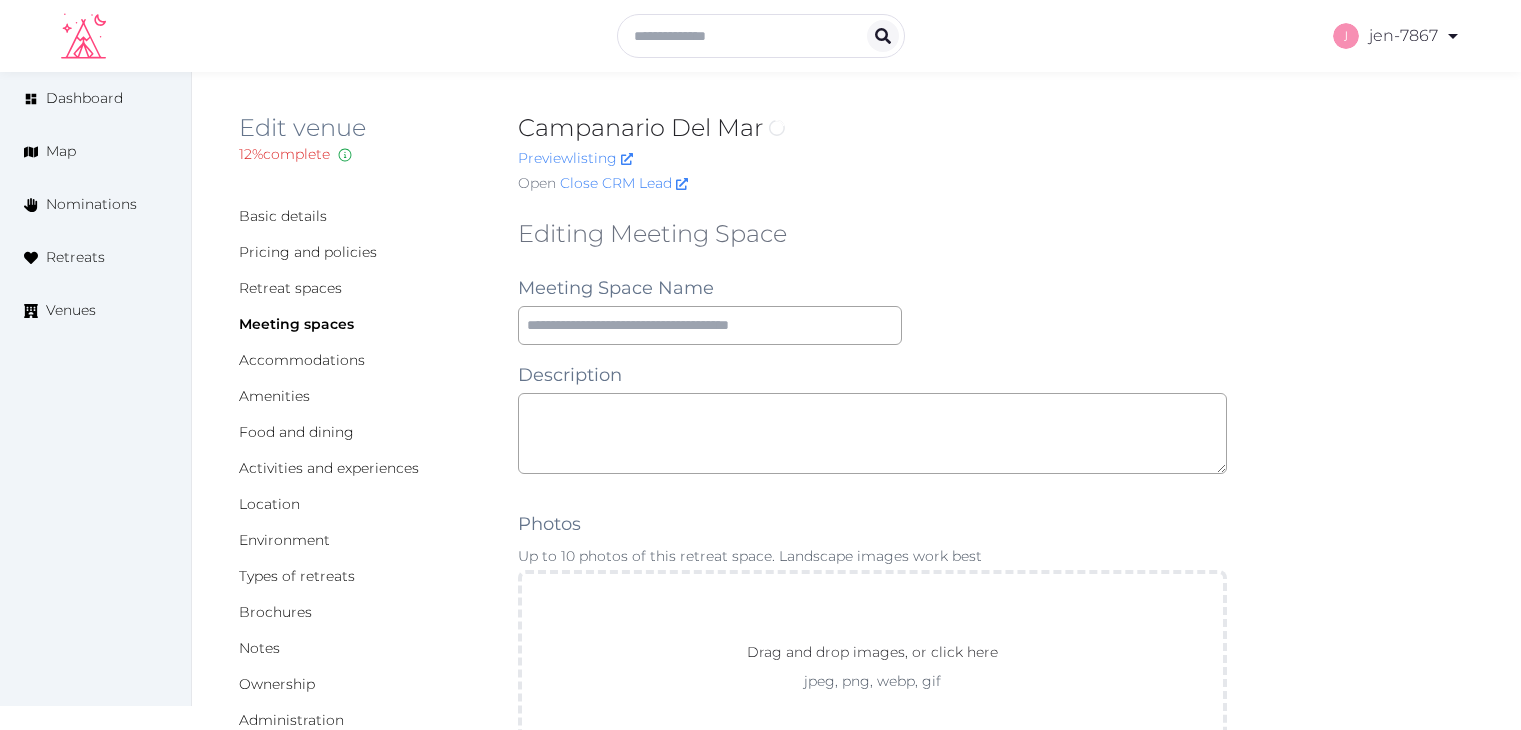 scroll, scrollTop: 0, scrollLeft: 0, axis: both 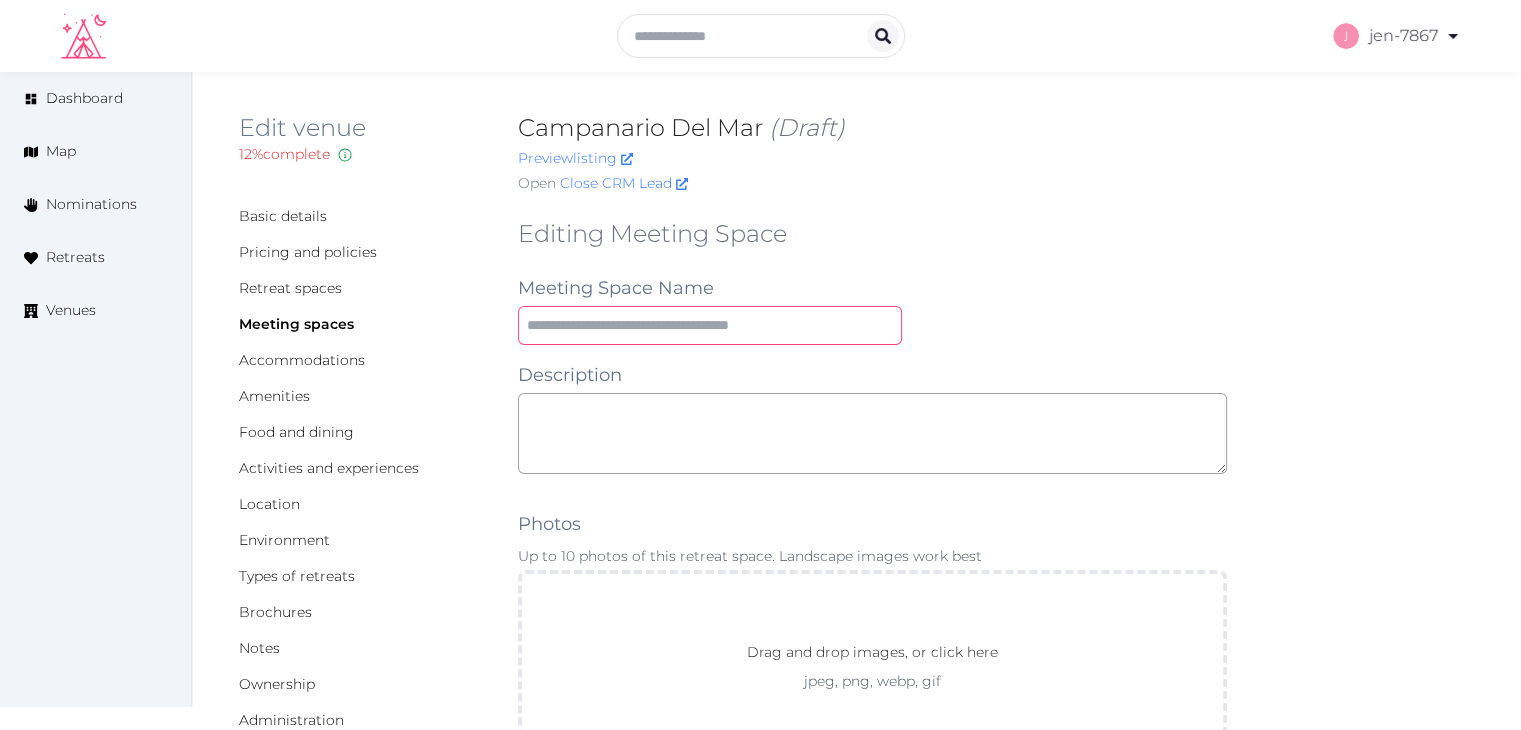 click at bounding box center [710, 325] 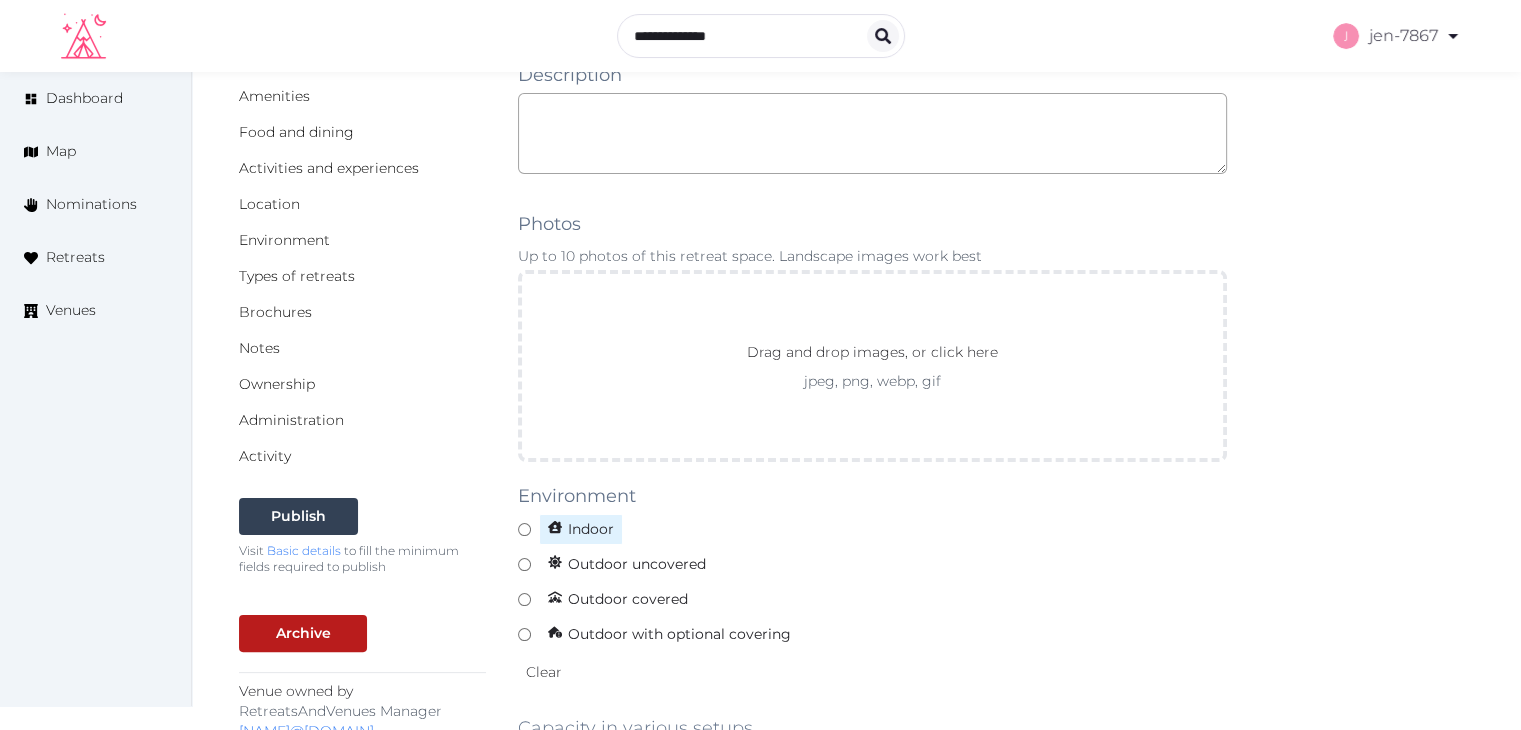 click on "Indoor" at bounding box center [581, 529] 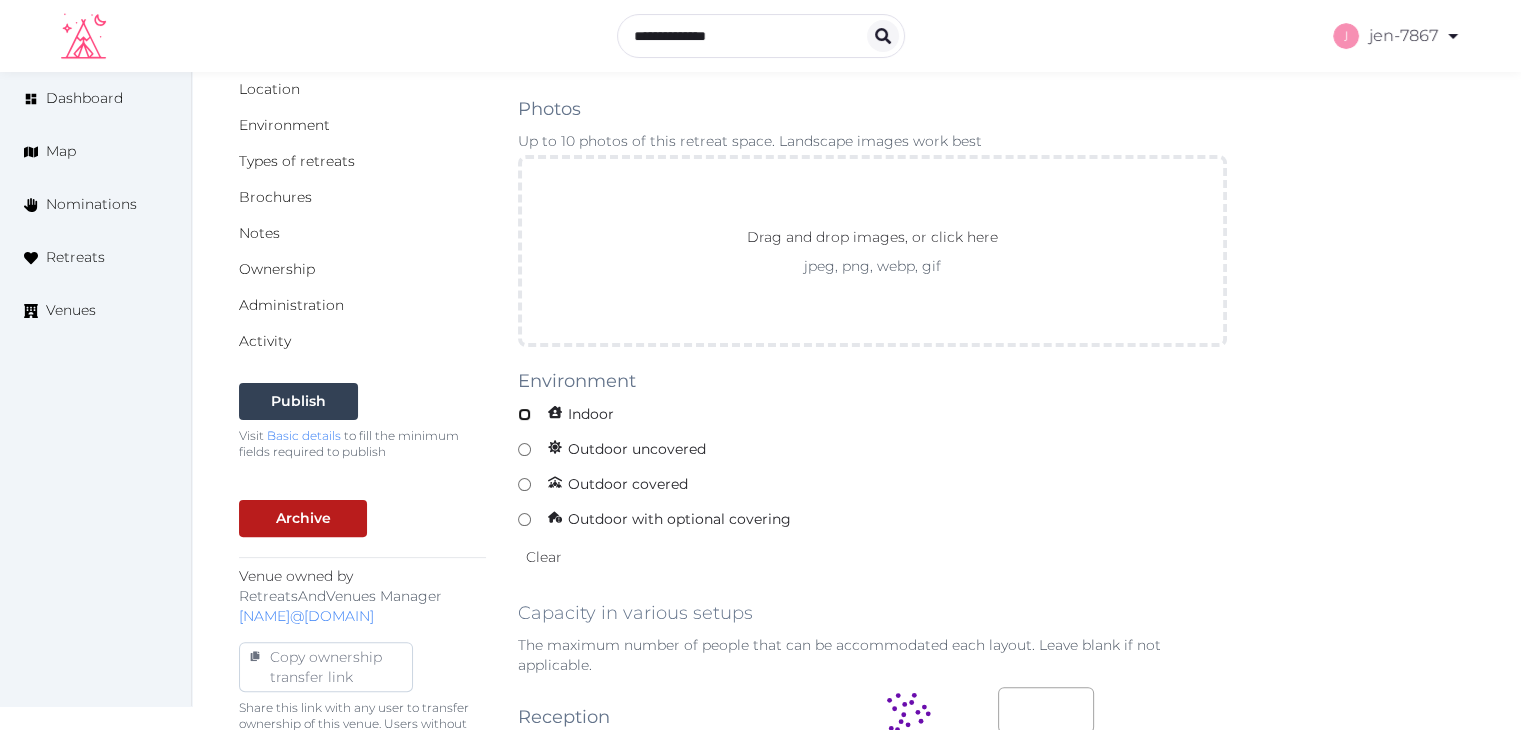 scroll, scrollTop: 800, scrollLeft: 0, axis: vertical 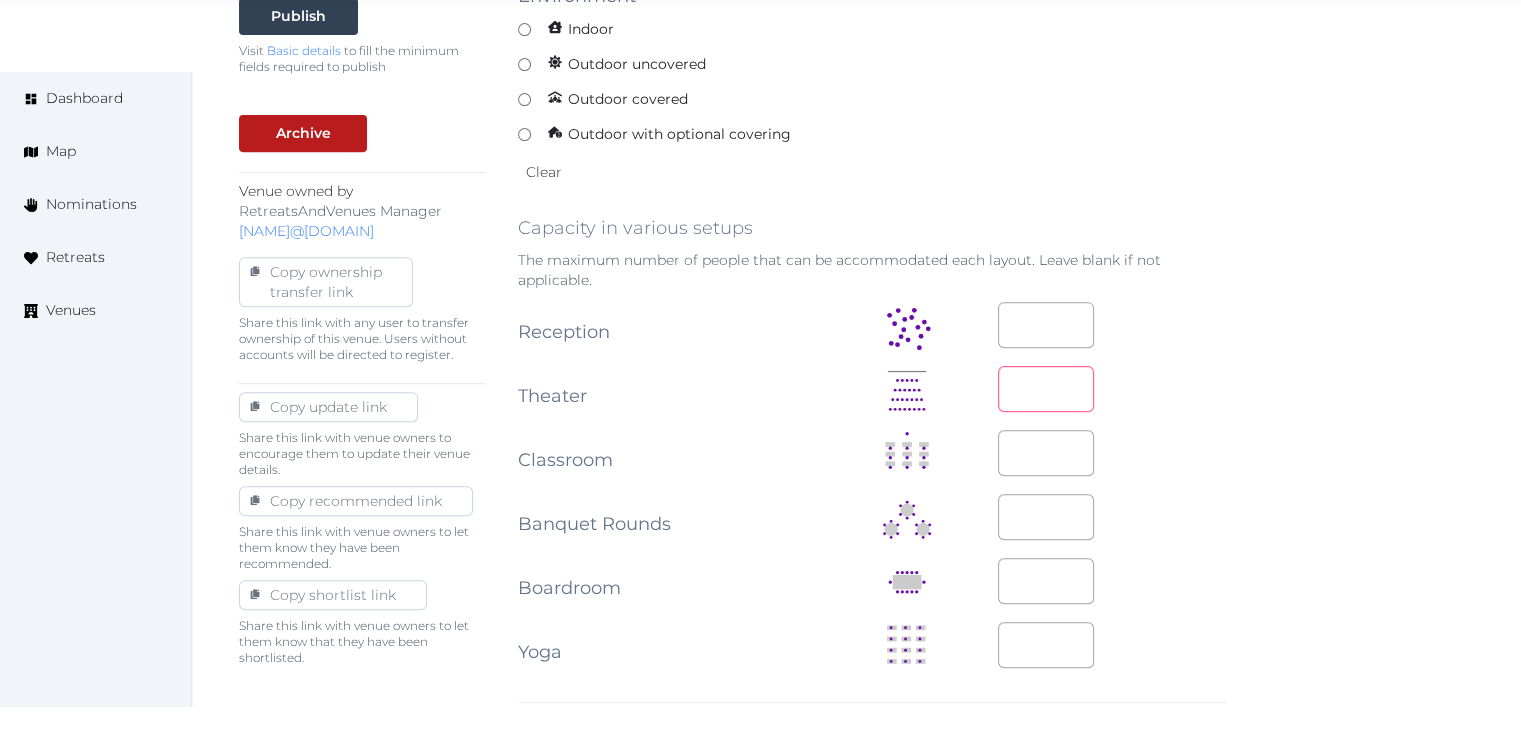 click at bounding box center [1046, 389] 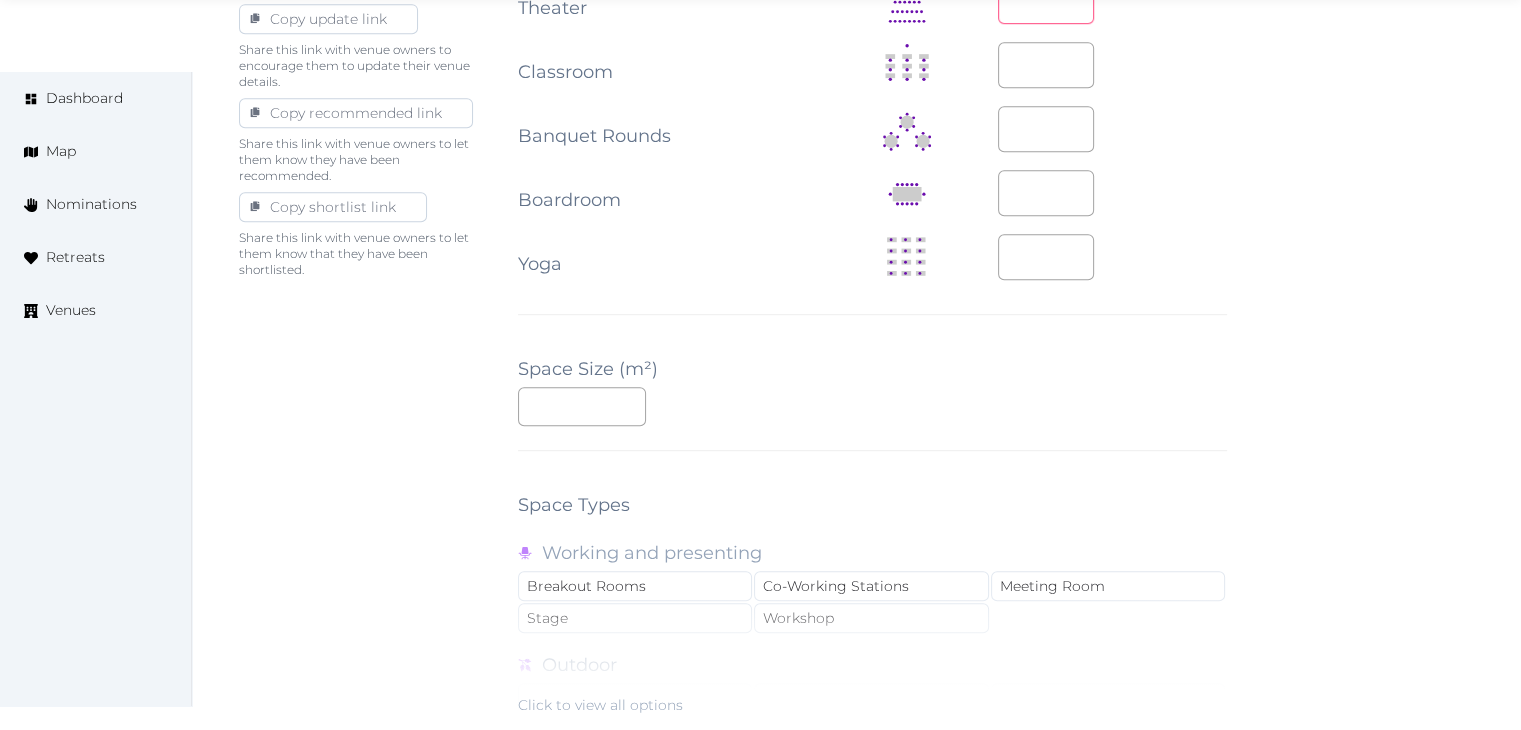 scroll, scrollTop: 1200, scrollLeft: 0, axis: vertical 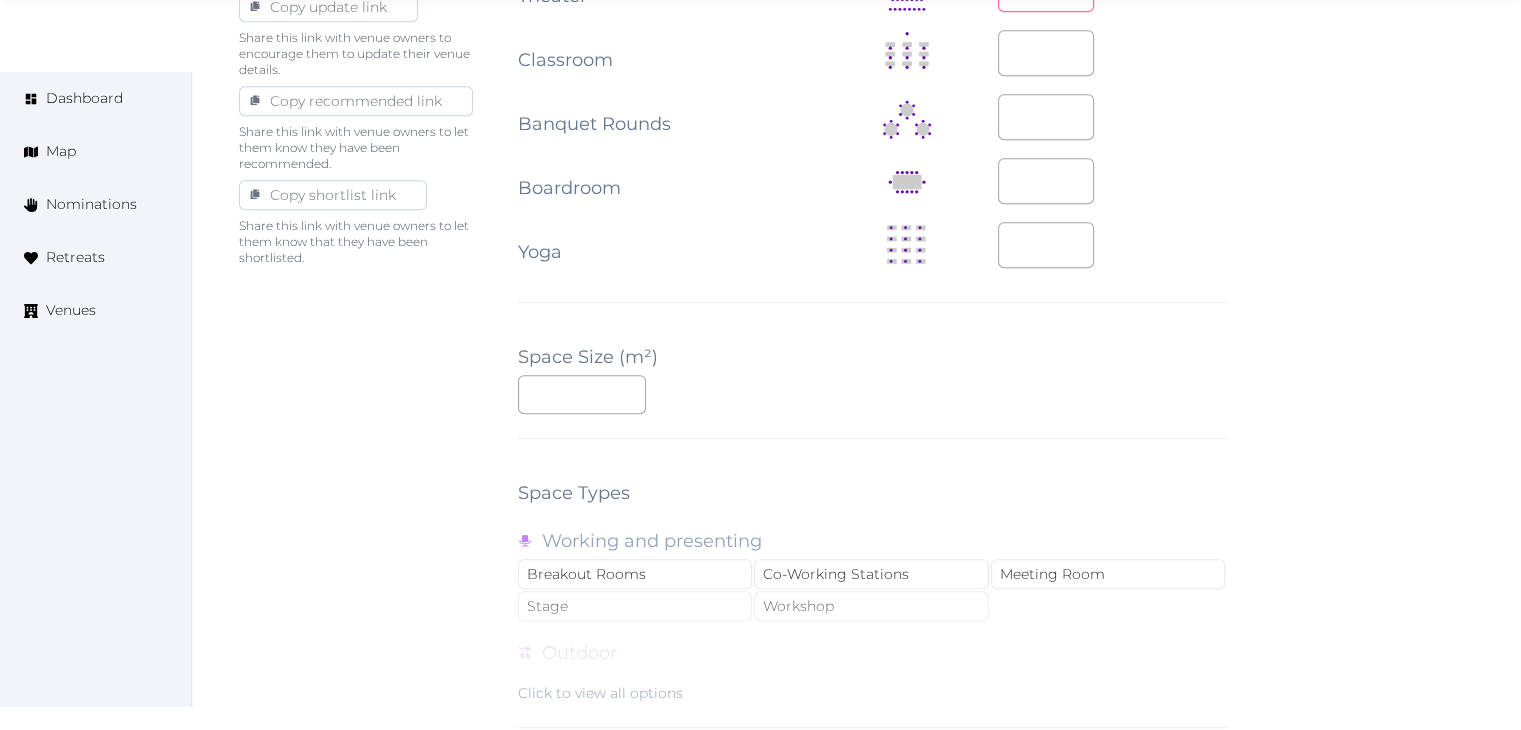 type on "**" 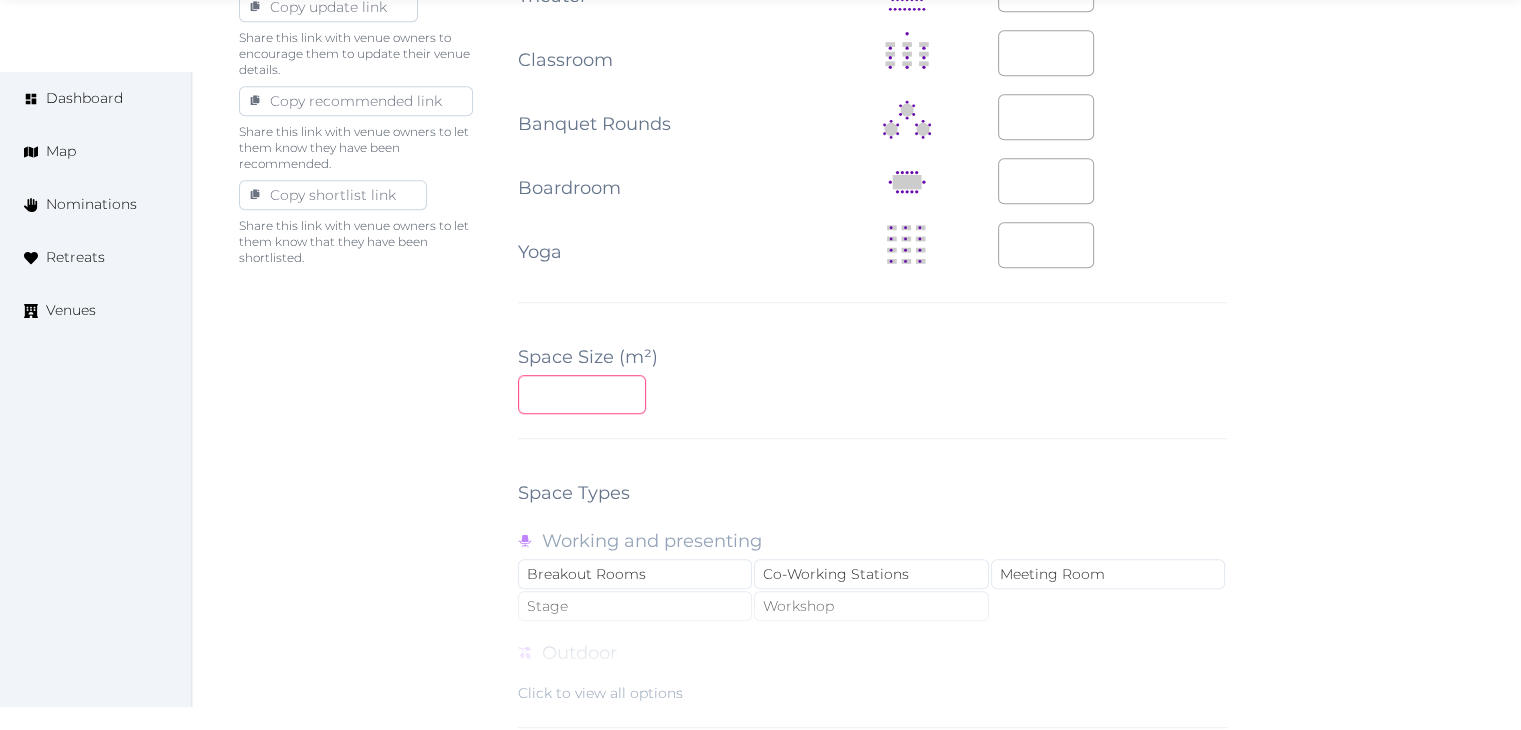 click at bounding box center (582, 394) 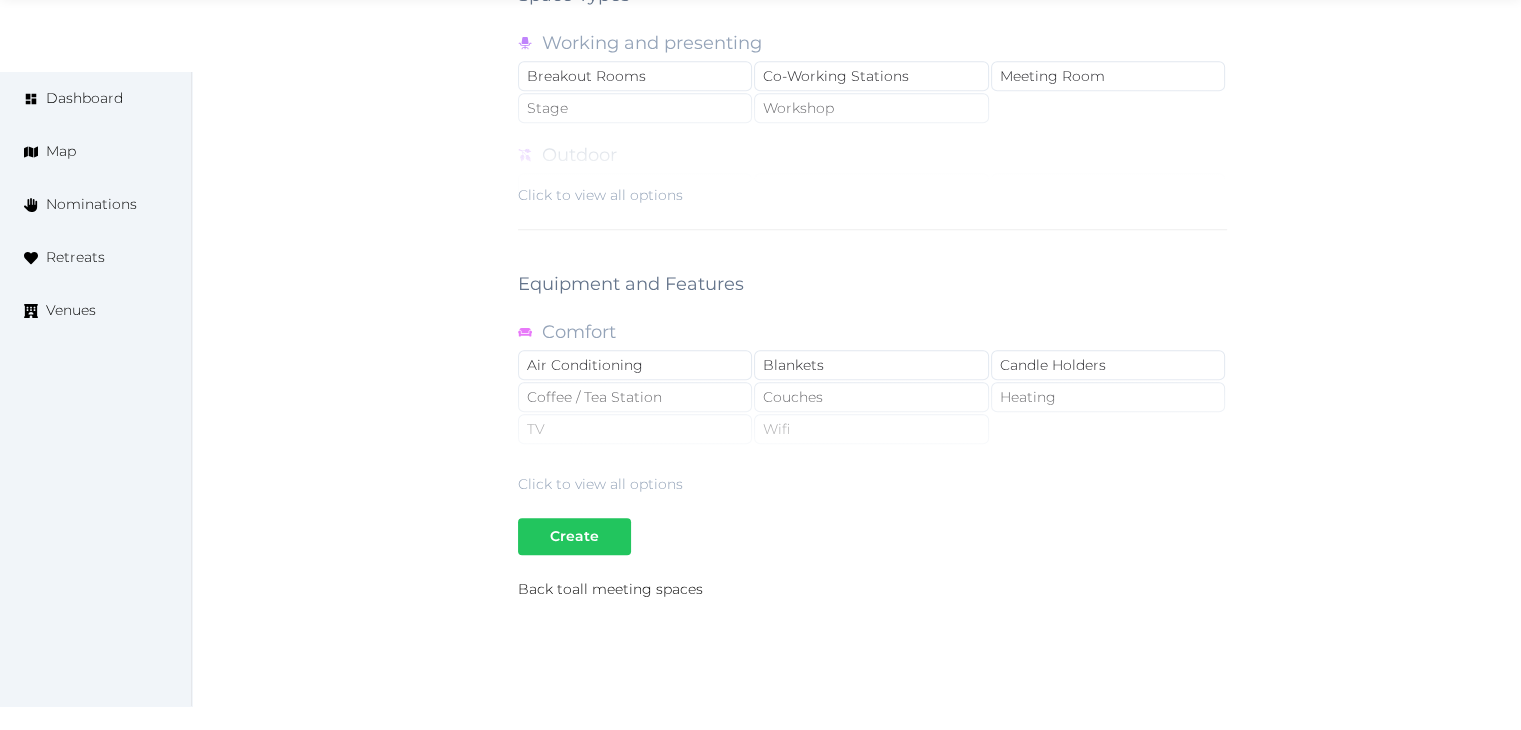 scroll, scrollTop: 1700, scrollLeft: 0, axis: vertical 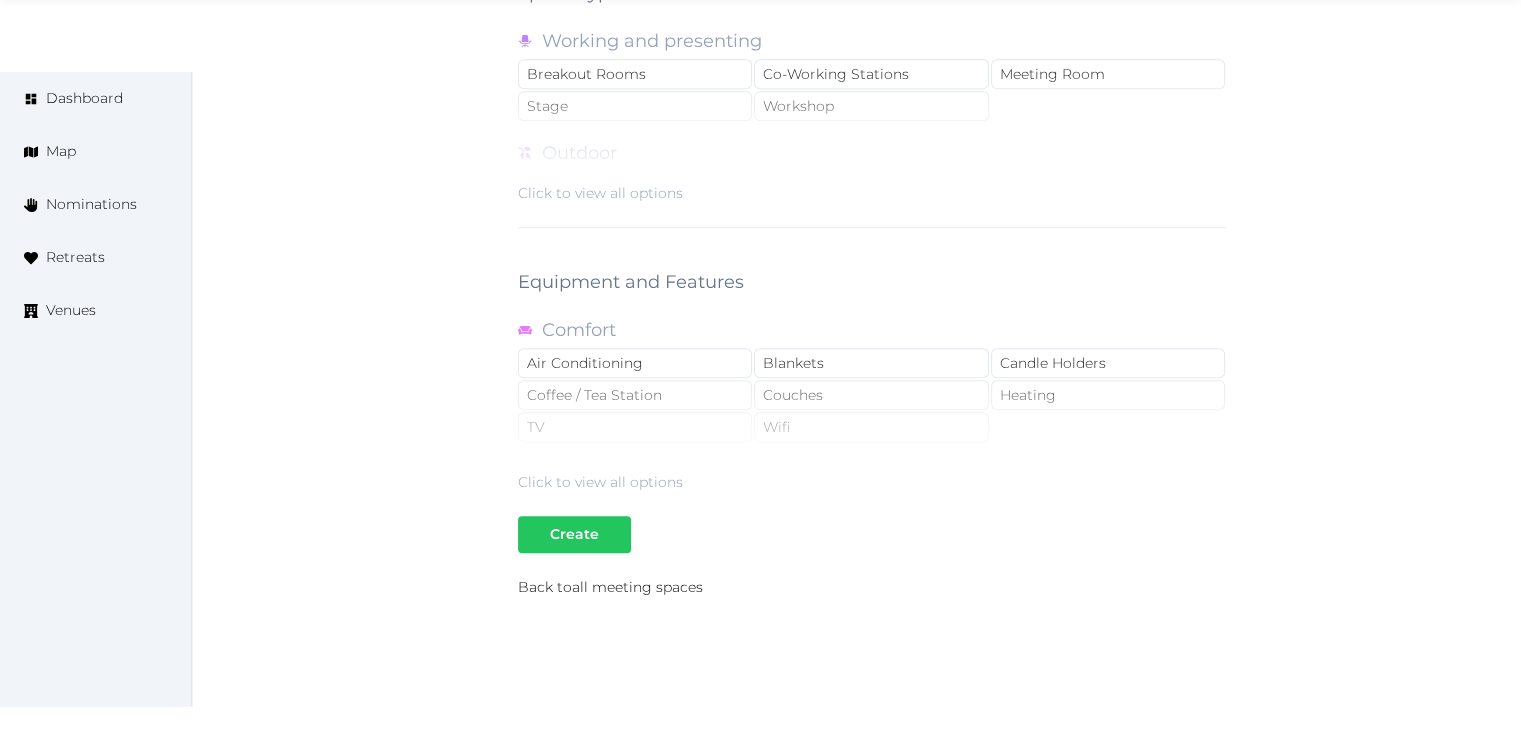 type on "**" 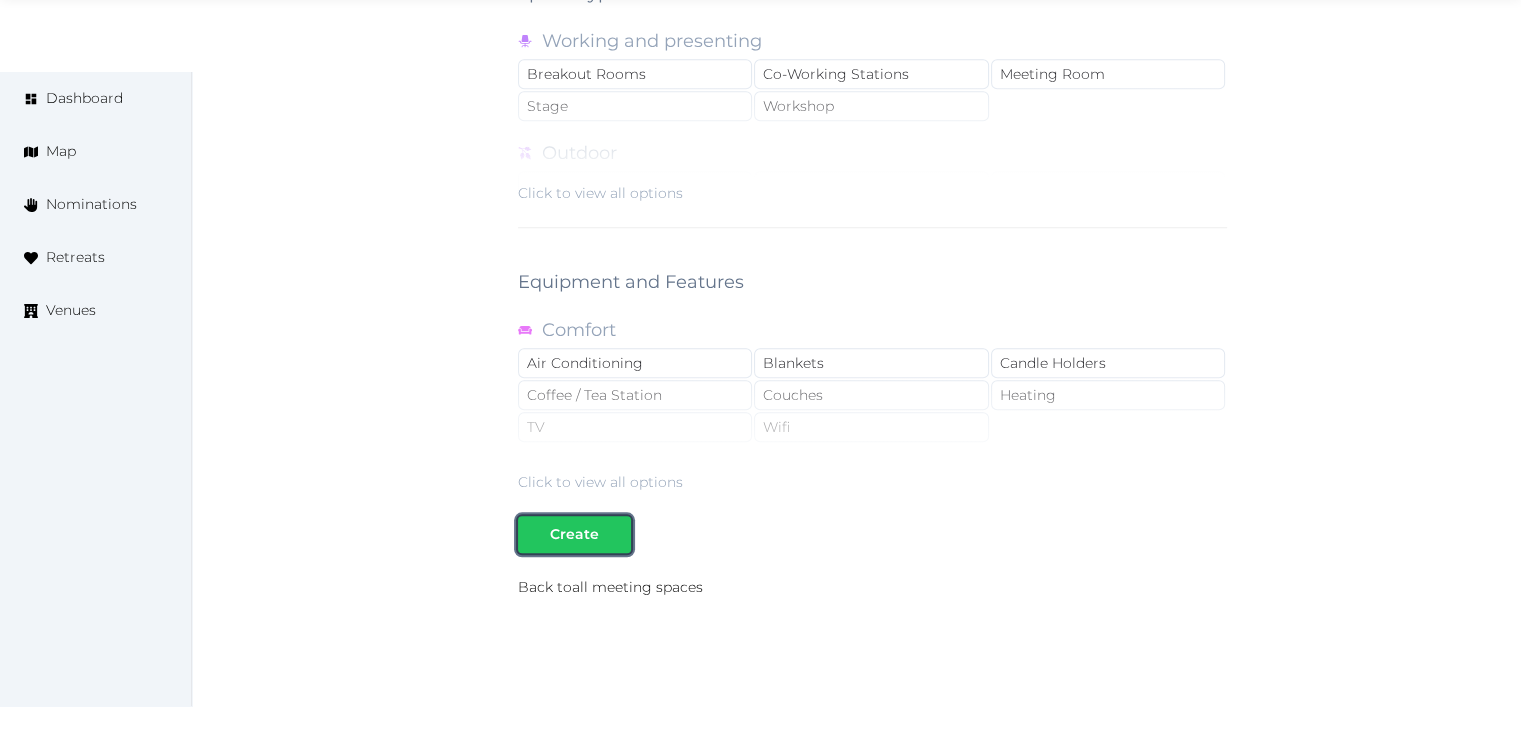 click on "Create" at bounding box center [574, 534] 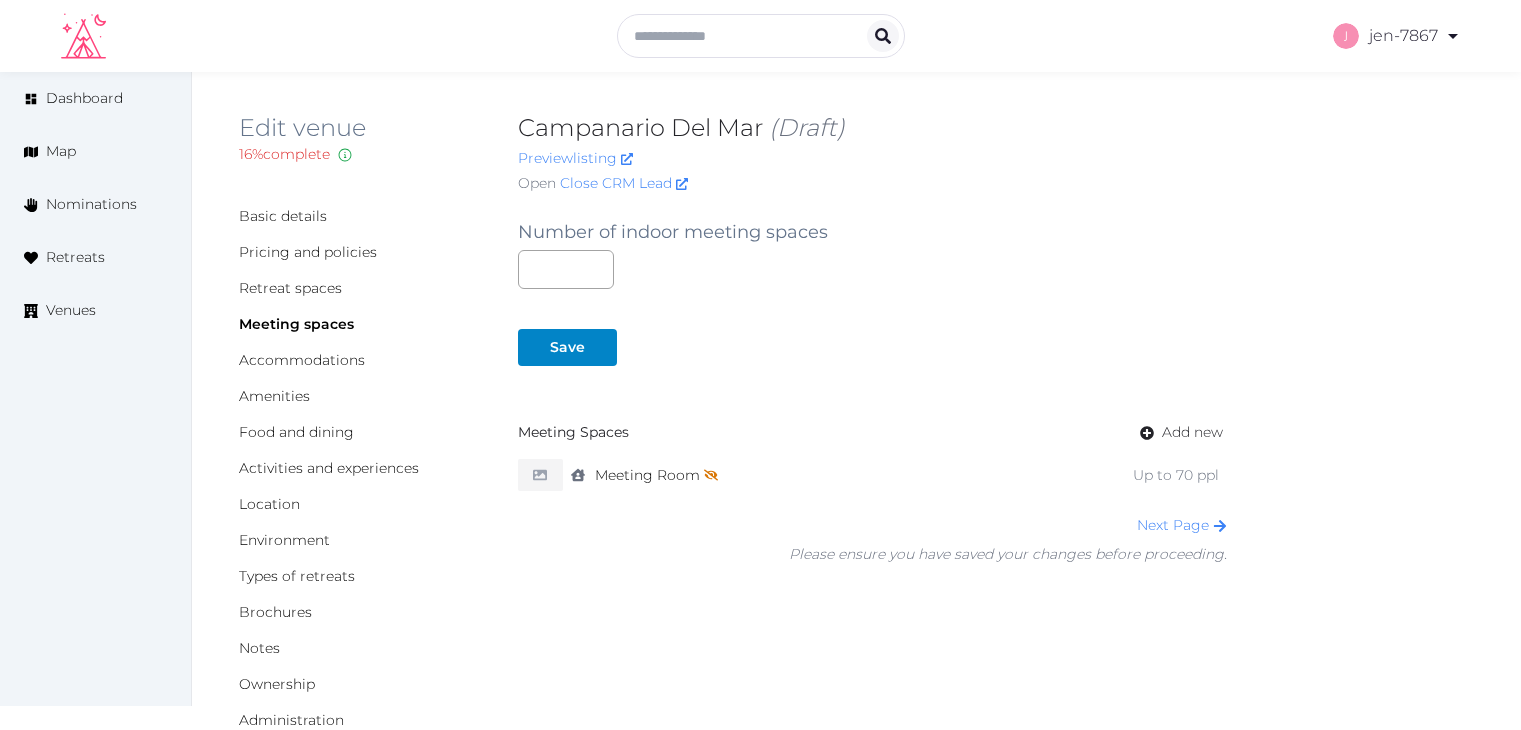 scroll, scrollTop: 0, scrollLeft: 0, axis: both 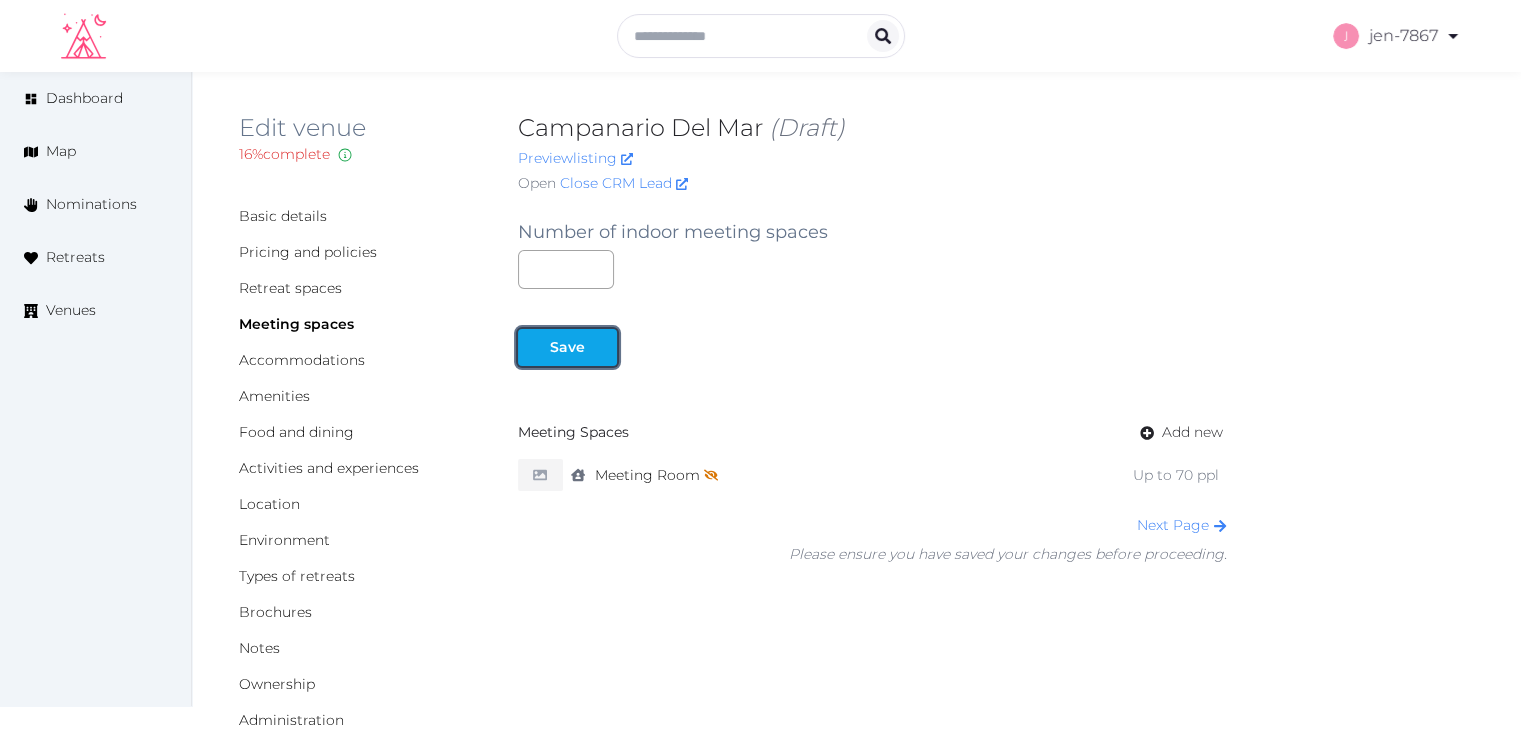 click on "Save" at bounding box center [567, 347] 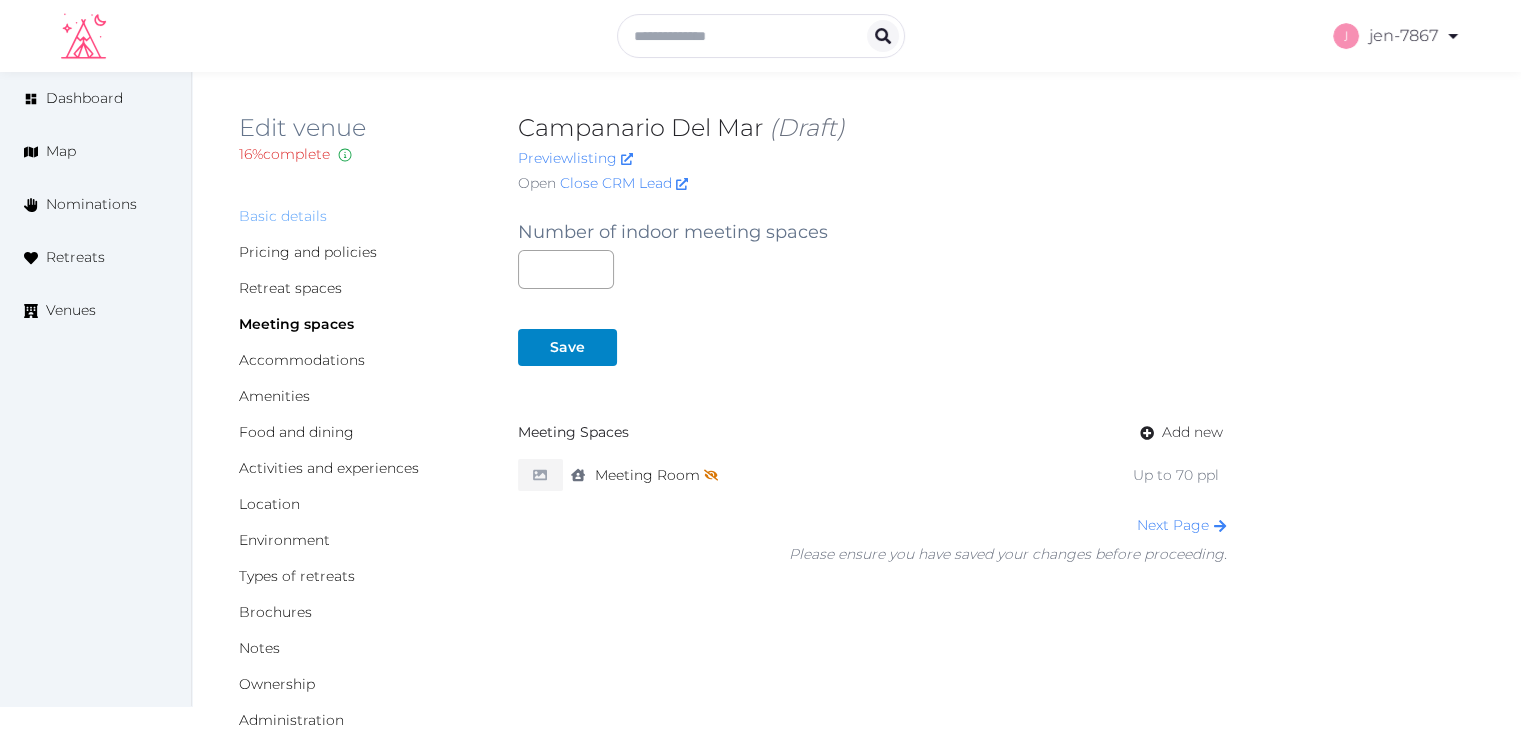 click on "Basic details" at bounding box center [283, 216] 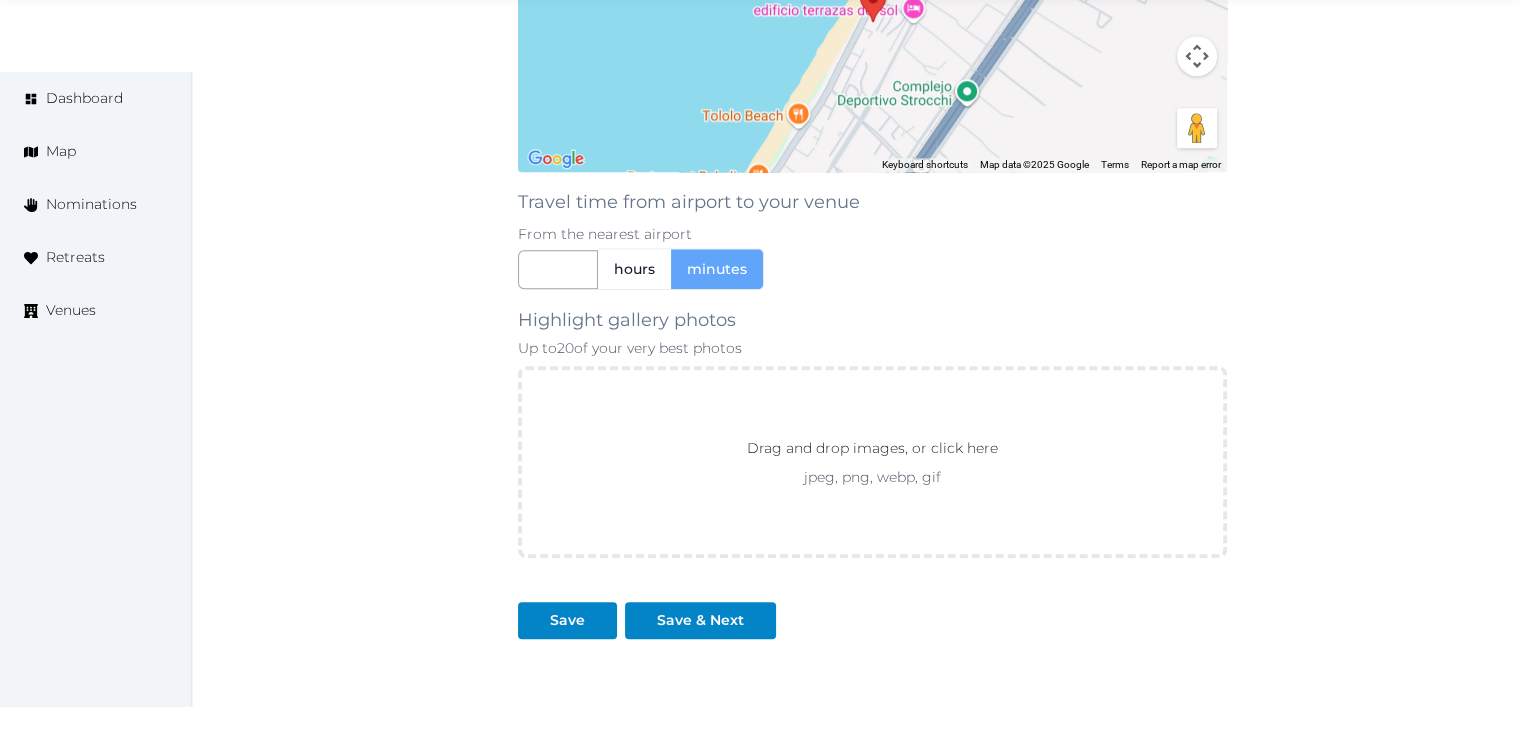 scroll, scrollTop: 1760, scrollLeft: 0, axis: vertical 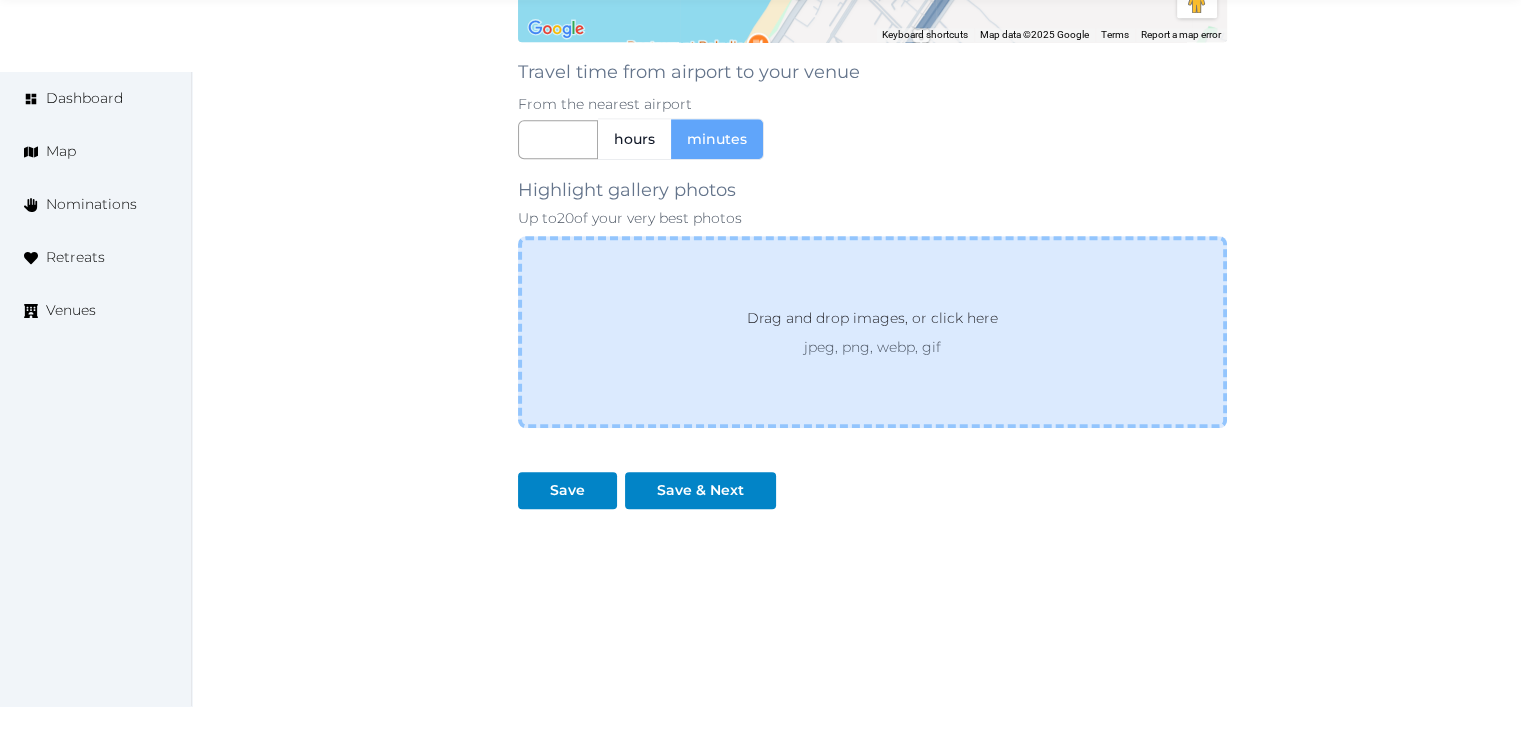 click on "Drag and drop images, or click here jpeg, png, webp, gif" at bounding box center (872, 332) 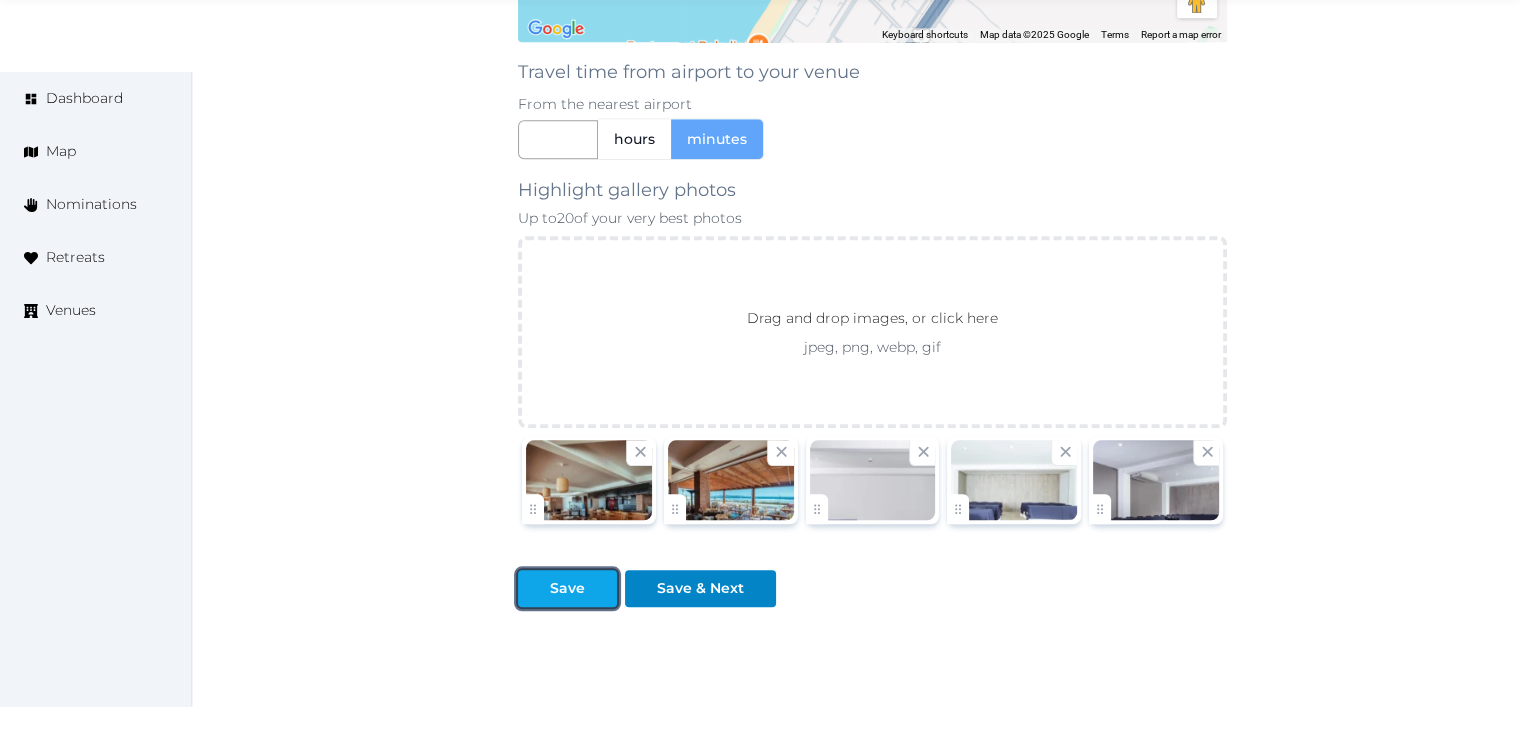 click on "Save" at bounding box center (567, 588) 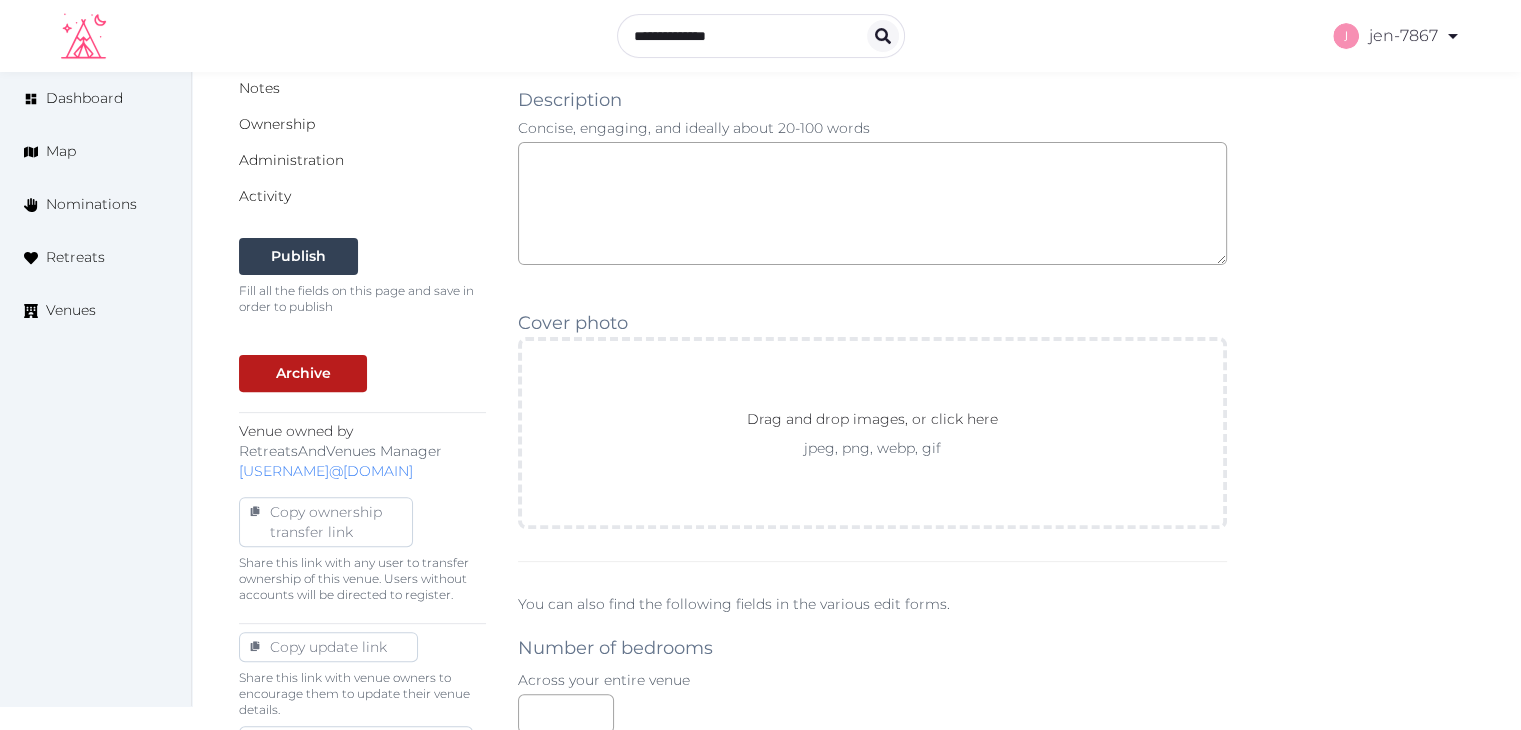 scroll, scrollTop: 0, scrollLeft: 0, axis: both 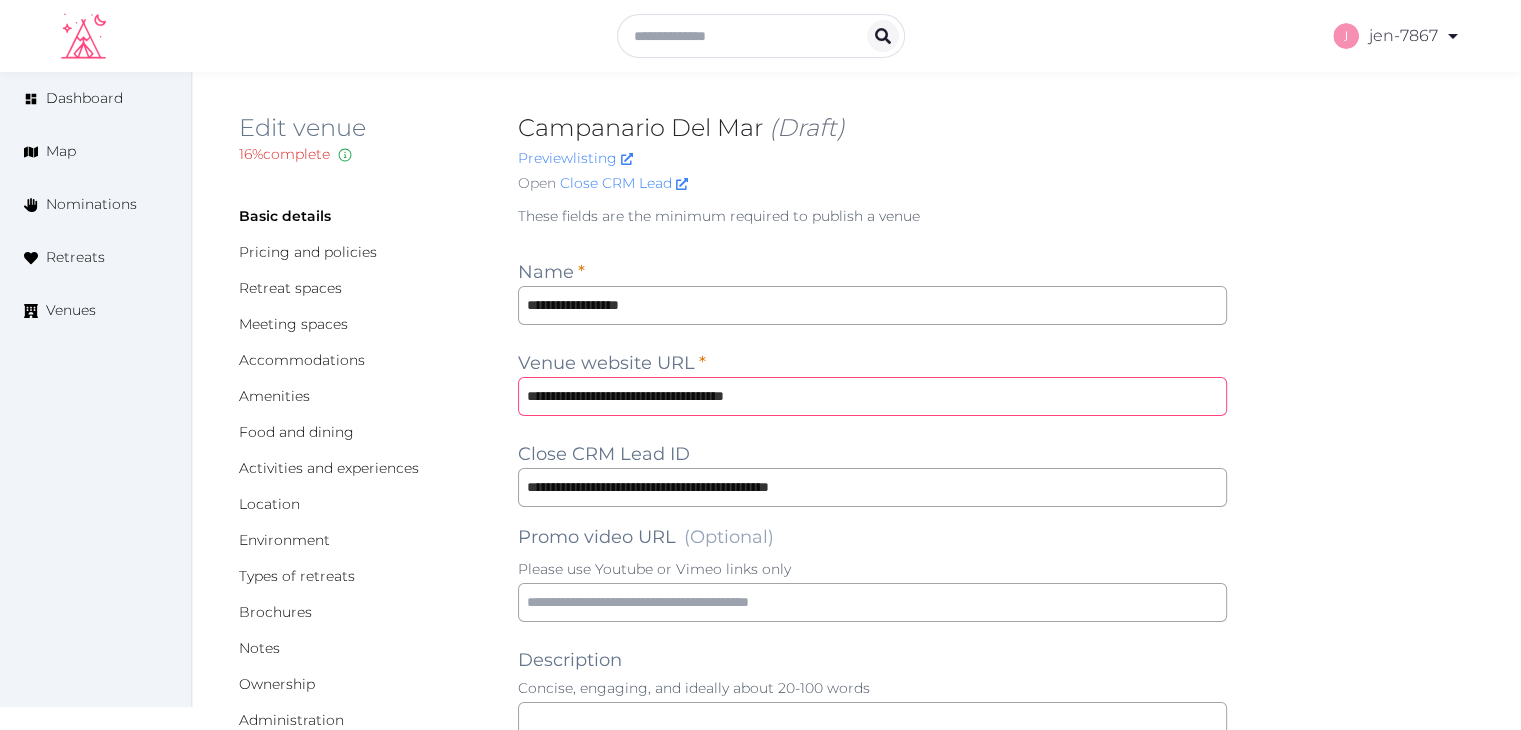 click on "**********" at bounding box center [872, 396] 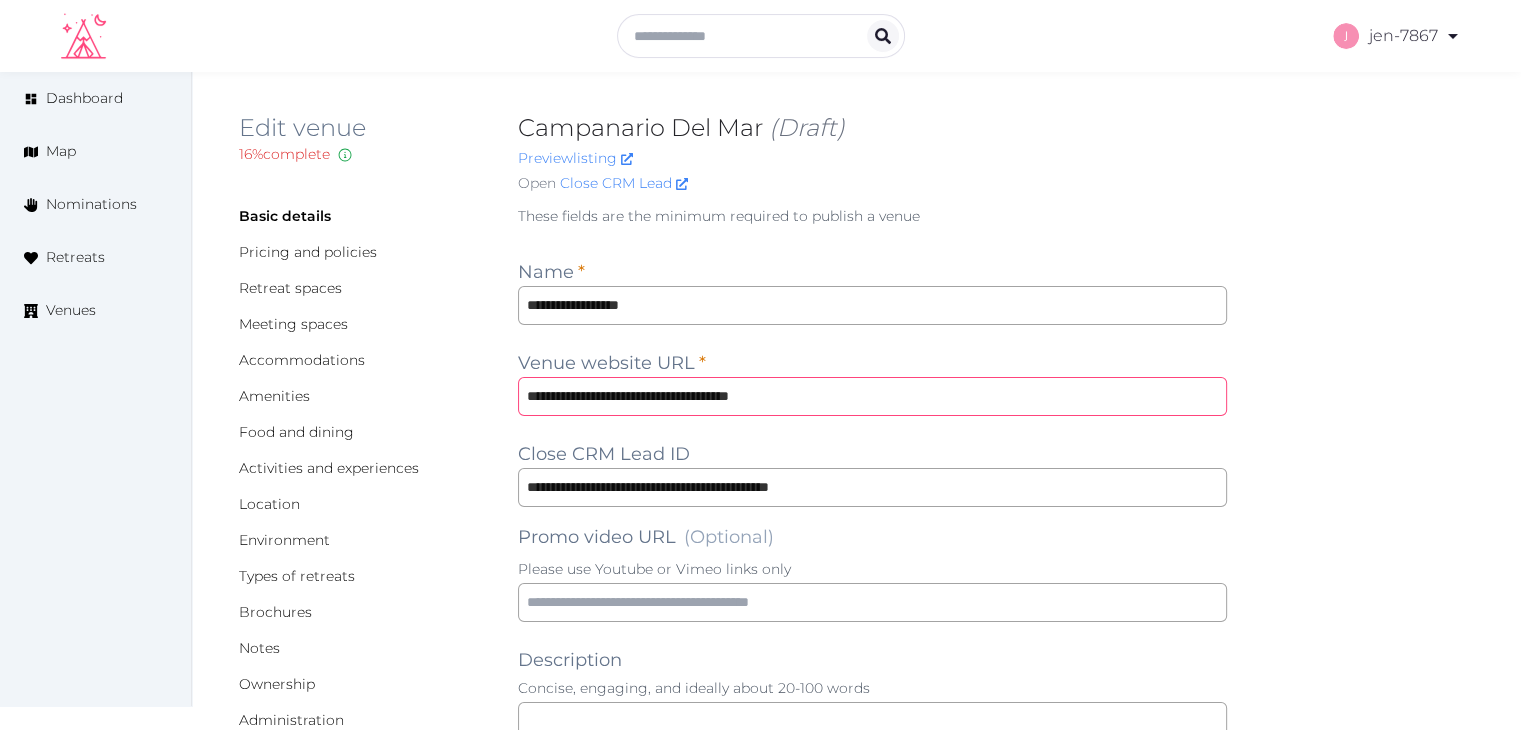 type on "**********" 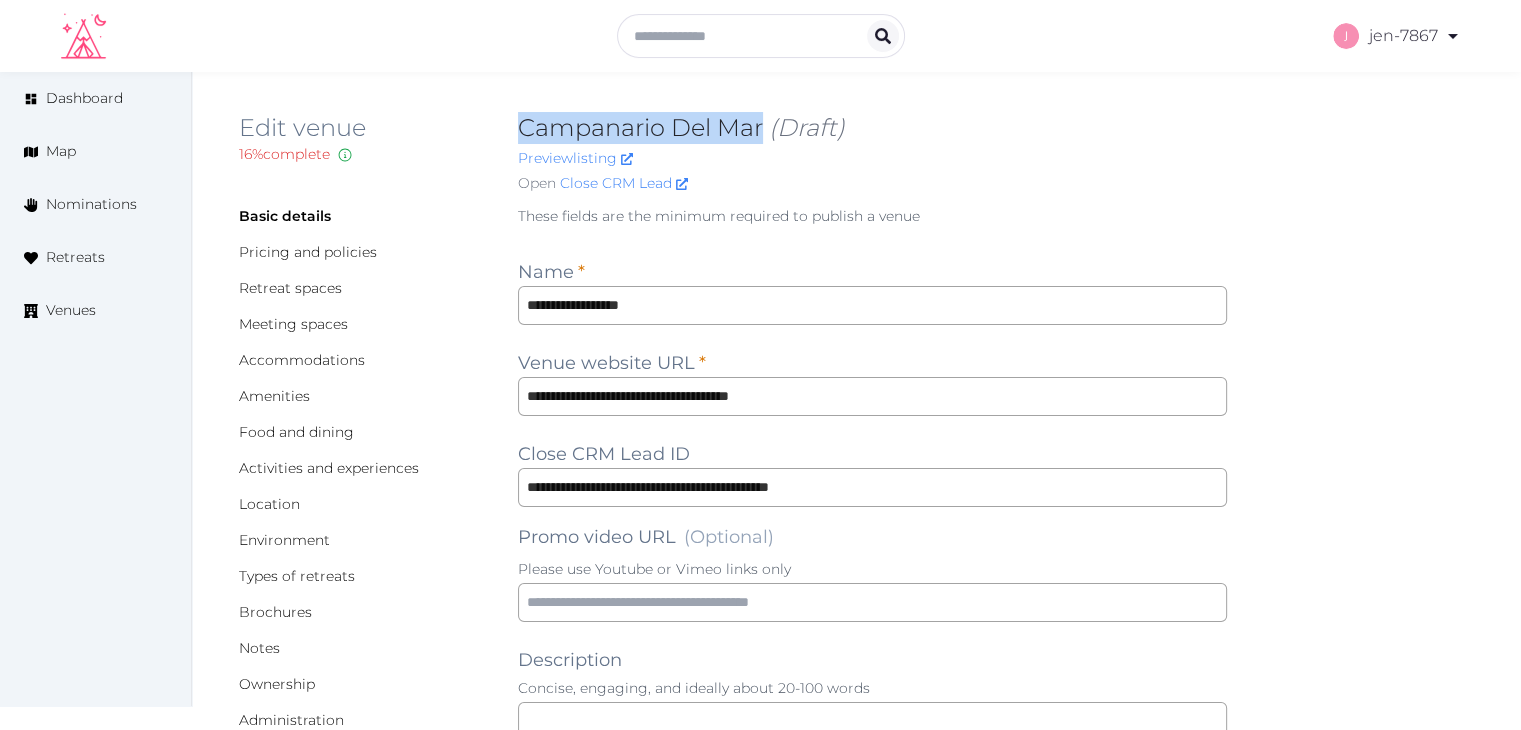 drag, startPoint x: 761, startPoint y: 125, endPoint x: 506, endPoint y: 121, distance: 255.03137 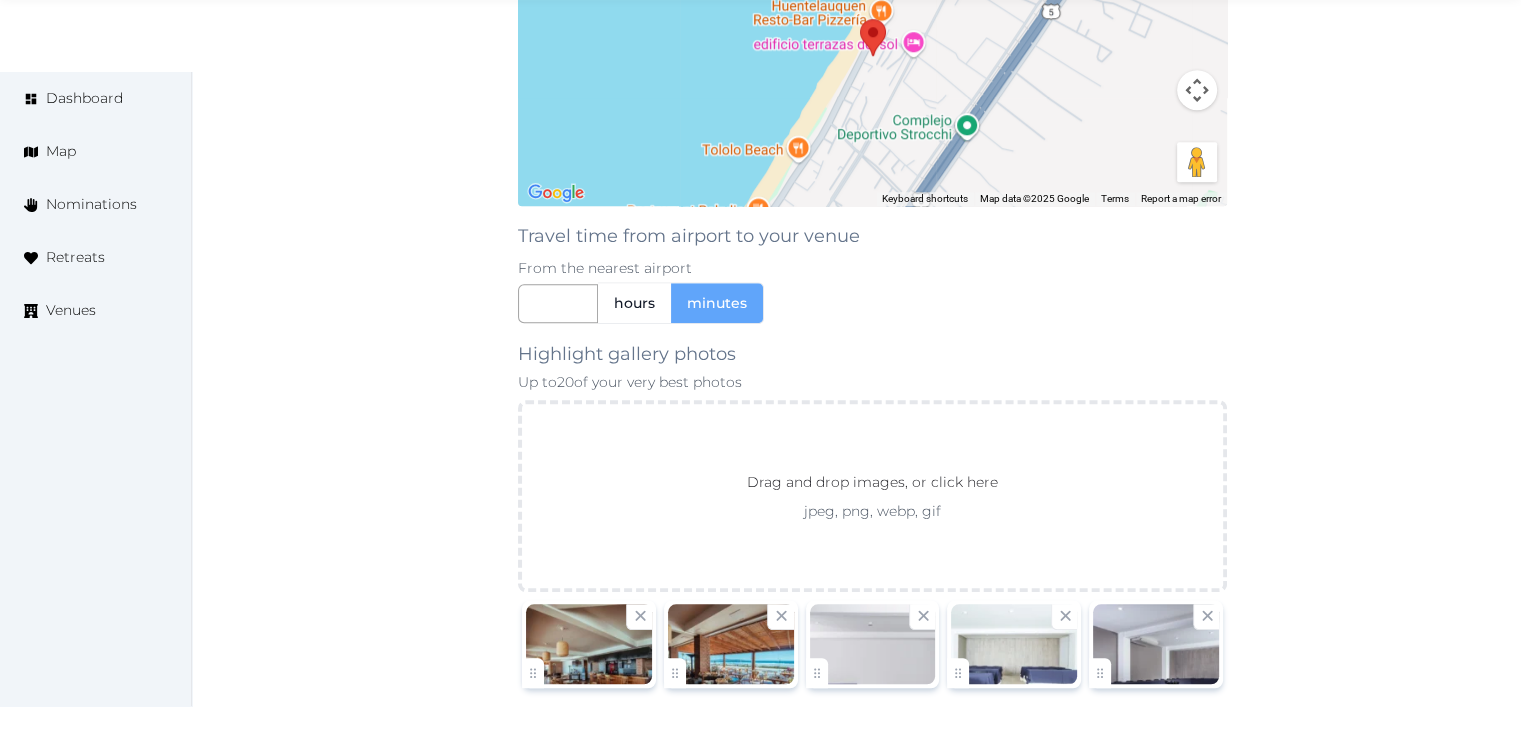 scroll, scrollTop: 1800, scrollLeft: 0, axis: vertical 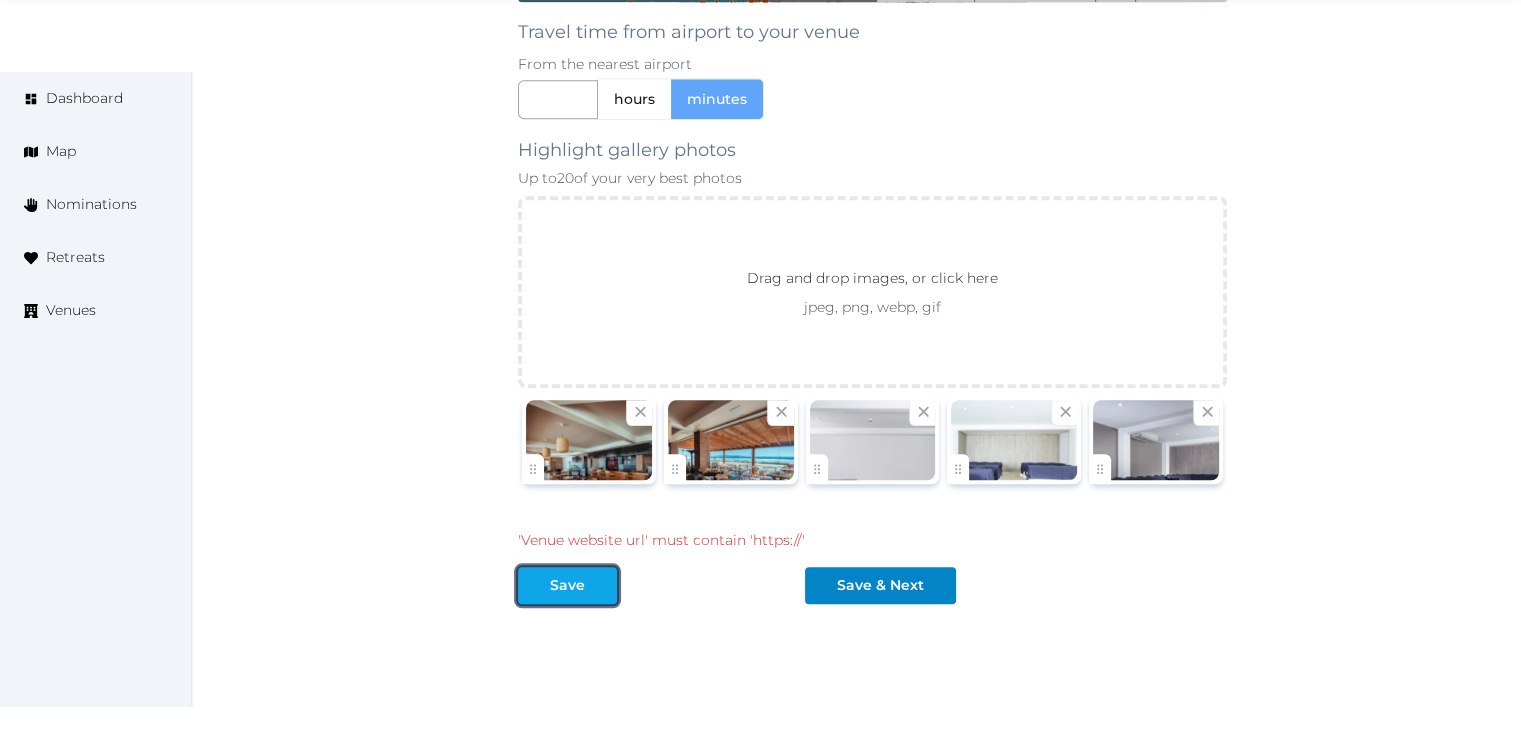 click on "Save" at bounding box center [567, 585] 